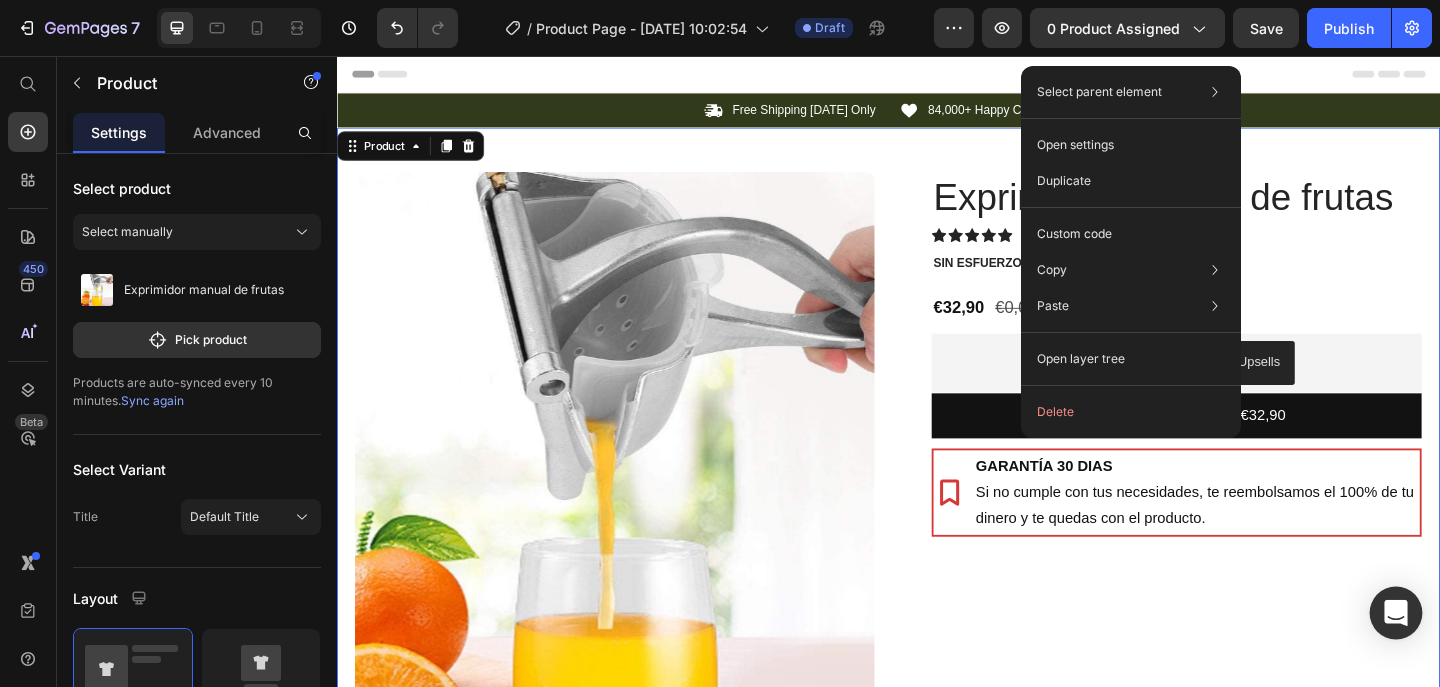 scroll, scrollTop: 253, scrollLeft: 0, axis: vertical 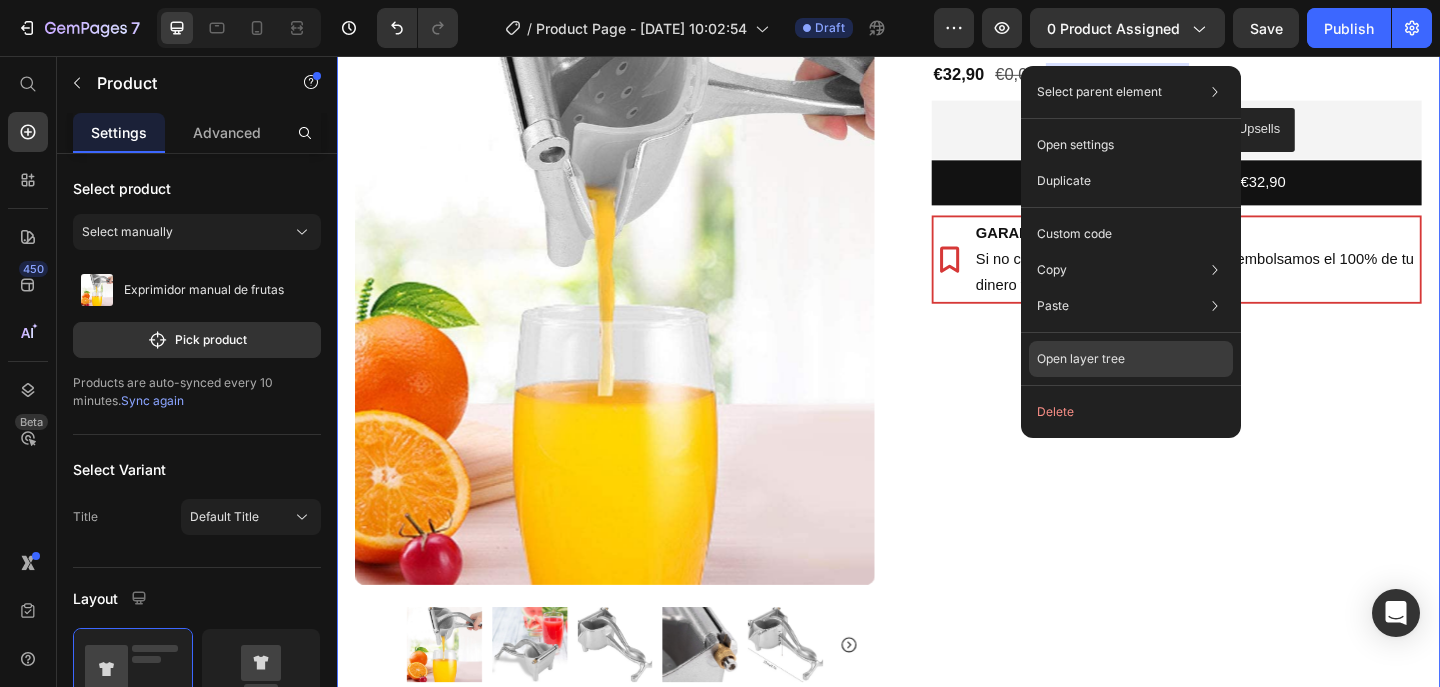 click on "Open layer tree" at bounding box center [1081, 359] 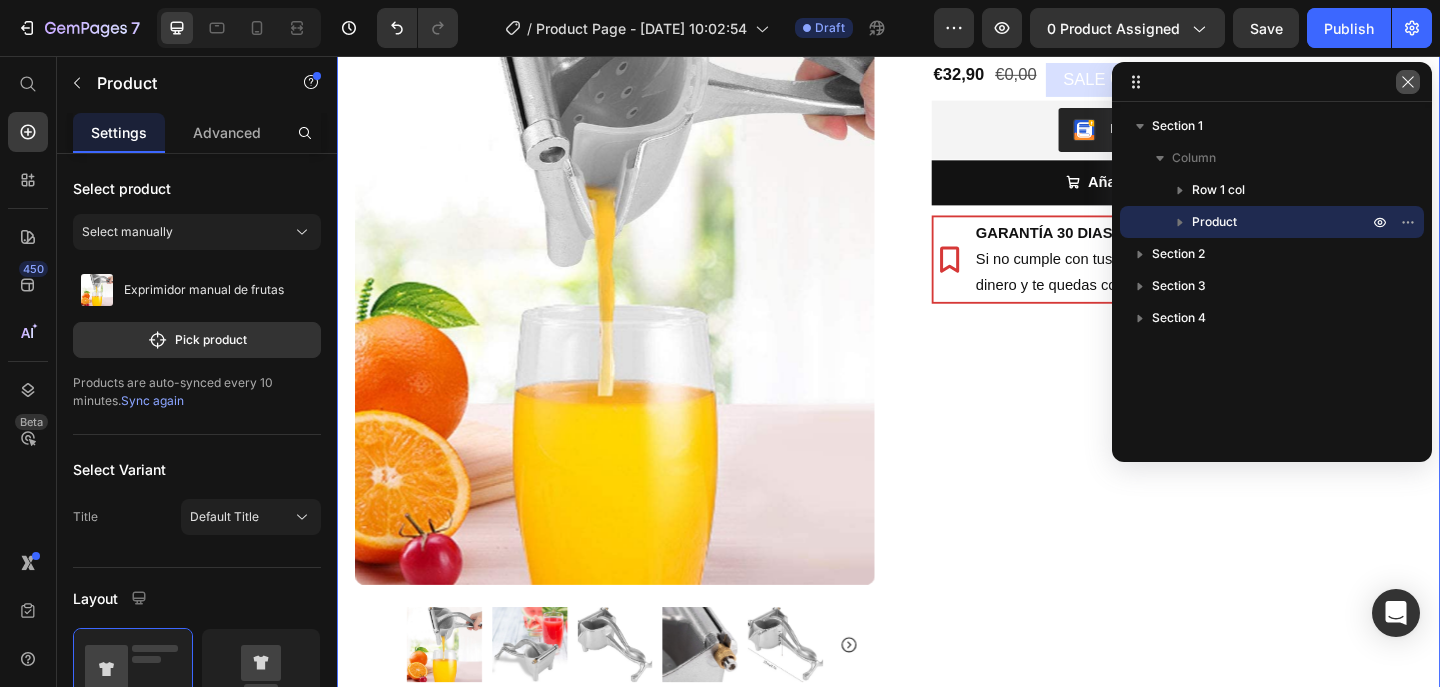 click 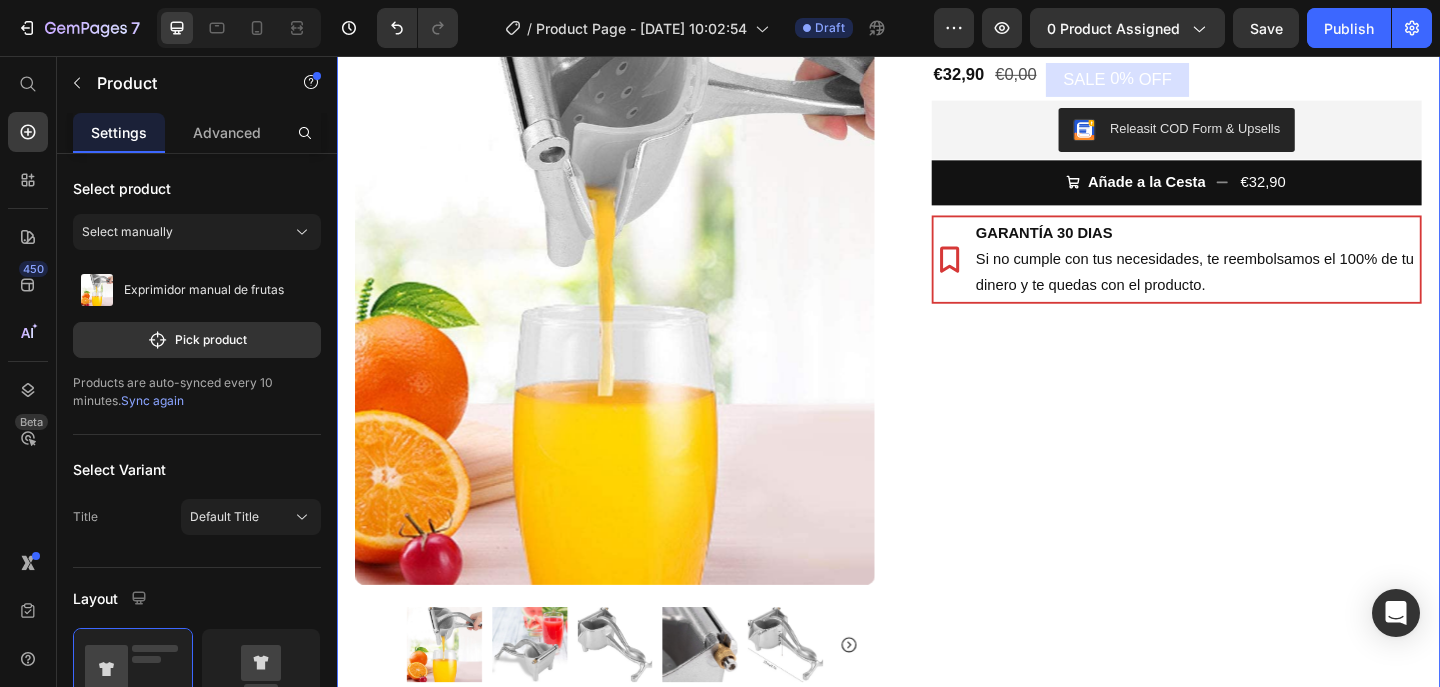 click on "Exprimidor manual de frutas Product Title Icon Icon Icon Icon Icon Icon List (1349 Reviews) Text Block Row Sin Esfuerzo, Sin Ruidos y Sin Desparramar Text Block €32,90 Product Price €0,00 Product Price SALE 0% OFF Discount Tag Row Releasit COD Form & Upsells Releasit COD Form & Upsells
Añade a la Cesta
€32,90 Add to Cart
GARANTÍA 30 DIAS   Si no cumple con tus necesidades, te reembolsamos el 100% de tu dinero y te quedas con el producto. Item List Row Row Image
Icon [PERSON_NAME]. ([GEOGRAPHIC_DATA], [GEOGRAPHIC_DATA]) Compra verificada Text Block Row Icon Icon Icon Icon “Este exprimidor es el mejor que he usado, con diferencia".  Text Block Icon List Row Row Image
Icon [PERSON_NAME]. ([PERSON_NAME], [GEOGRAPHIC_DATA])  Compra verificada Text Block Row Icon Icon Icon Icon “Este exprimidor ha transformado mis mañanas. Es robusto y eficiente, Sin duda, una excelente compra.".  Text Block Icon List Row" at bounding box center (1234, 373) 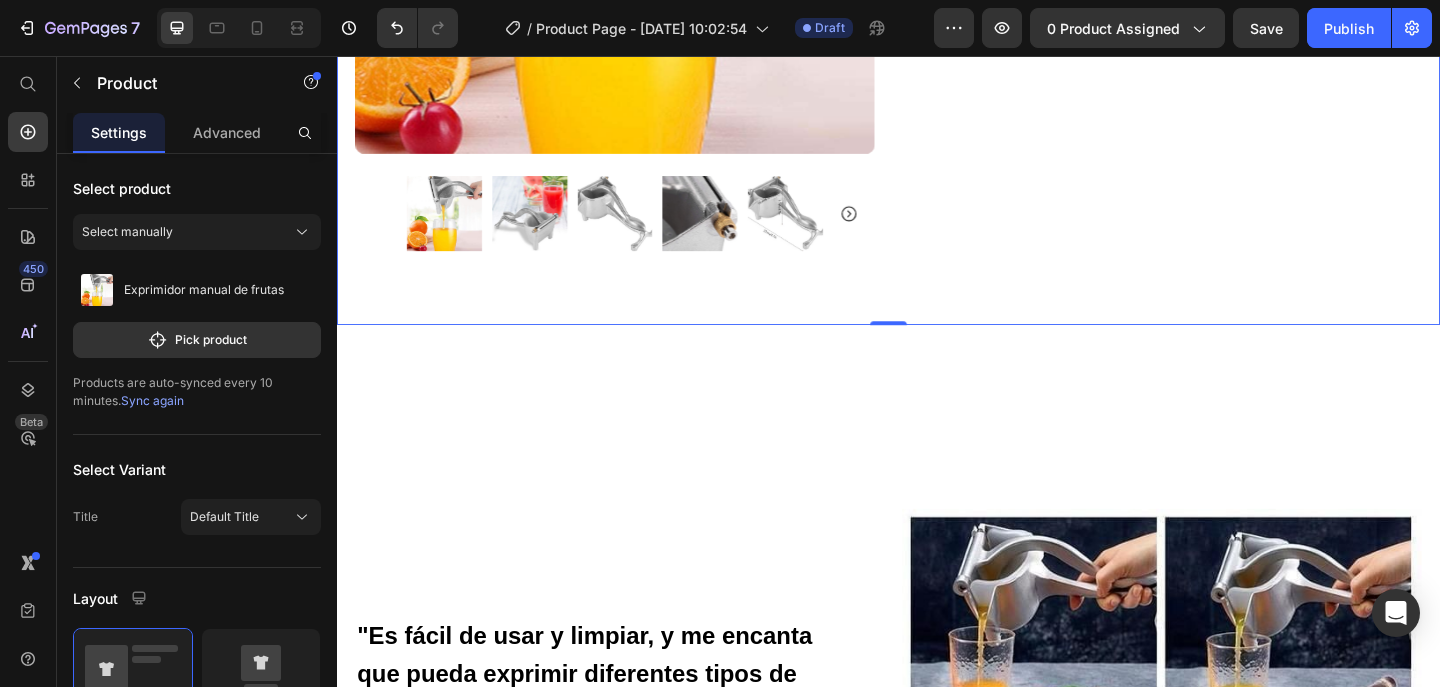 scroll, scrollTop: 71, scrollLeft: 0, axis: vertical 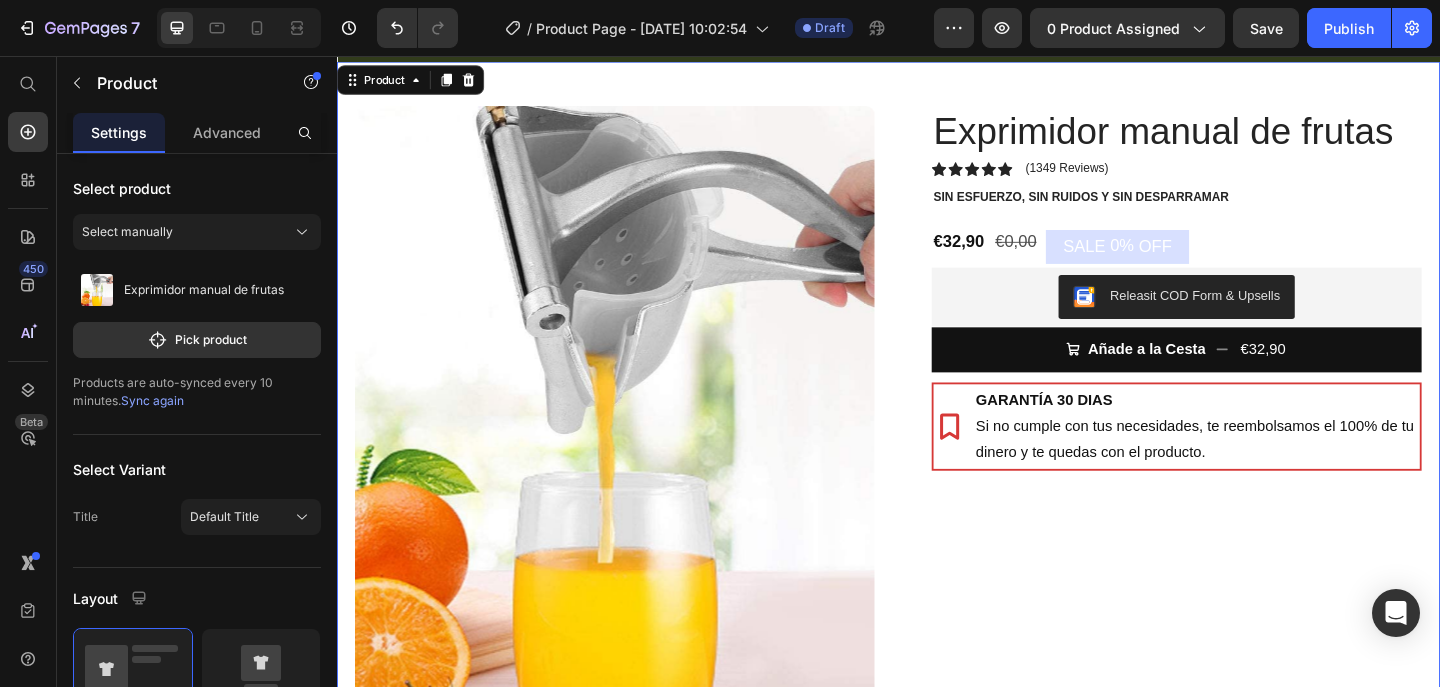 click on "Exprimidor manual de frutas Product Title Icon Icon Icon Icon Icon Icon List (1349 Reviews) Text Block Row Sin Esfuerzo, Sin Ruidos y Sin Desparramar Text Block €32,90 Product Price €0,00 Product Price SALE 0% OFF Discount Tag Row Releasit COD Form & Upsells Releasit COD Form & Upsells
Añade a la Cesta
€32,90 Add to Cart
GARANTÍA 30 DIAS   Si no cumple con tus necesidades, te reembolsamos el 100% de tu dinero y te quedas con el producto. Item List Row Row Image
Icon [PERSON_NAME]. ([GEOGRAPHIC_DATA], [GEOGRAPHIC_DATA]) Compra verificada Text Block Row Icon Icon Icon Icon “Este exprimidor es el mejor que he usado, con diferencia".  Text Block Icon List Row Row Image
Icon [PERSON_NAME]. ([PERSON_NAME], [GEOGRAPHIC_DATA])  Compra verificada Text Block Row Icon Icon Icon Icon “Este exprimidor ha transformado mis mañanas. Es robusto y eficiente, Sin duda, una excelente compra.".  Text Block Icon List Row" at bounding box center (1234, 555) 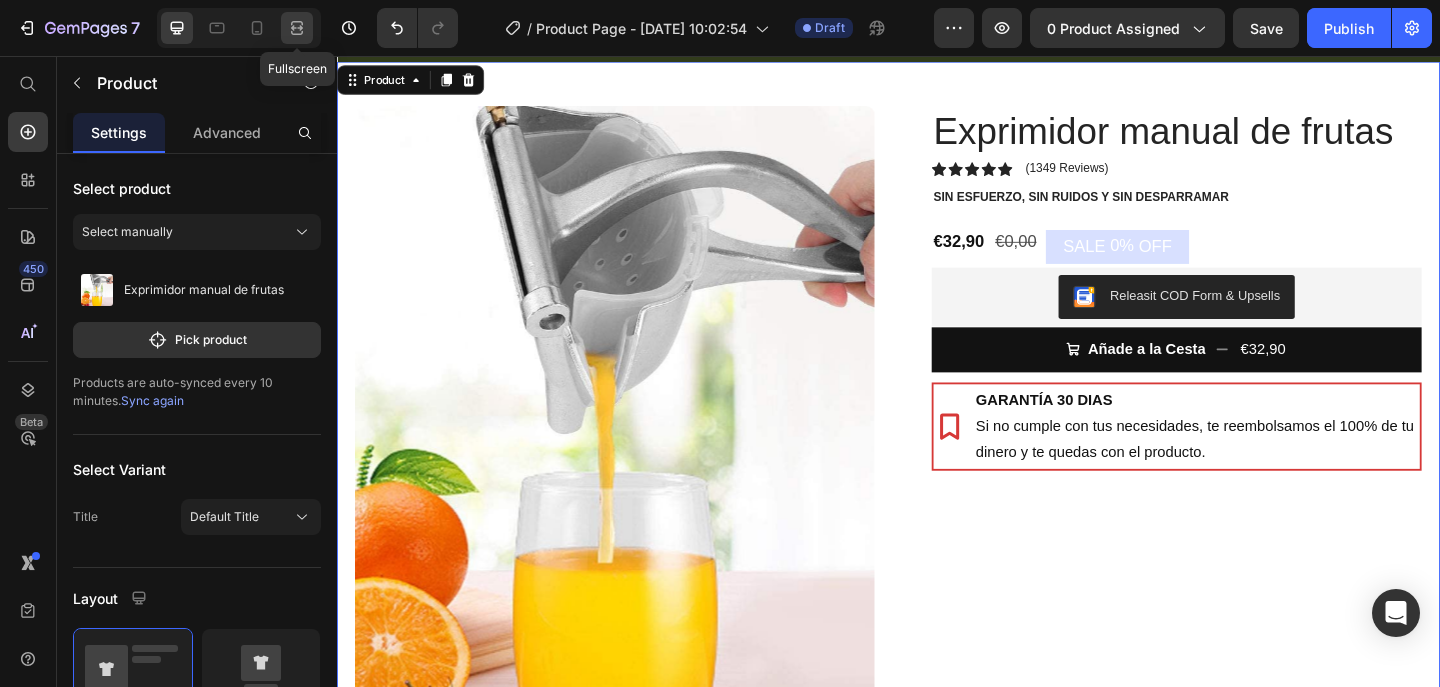 click 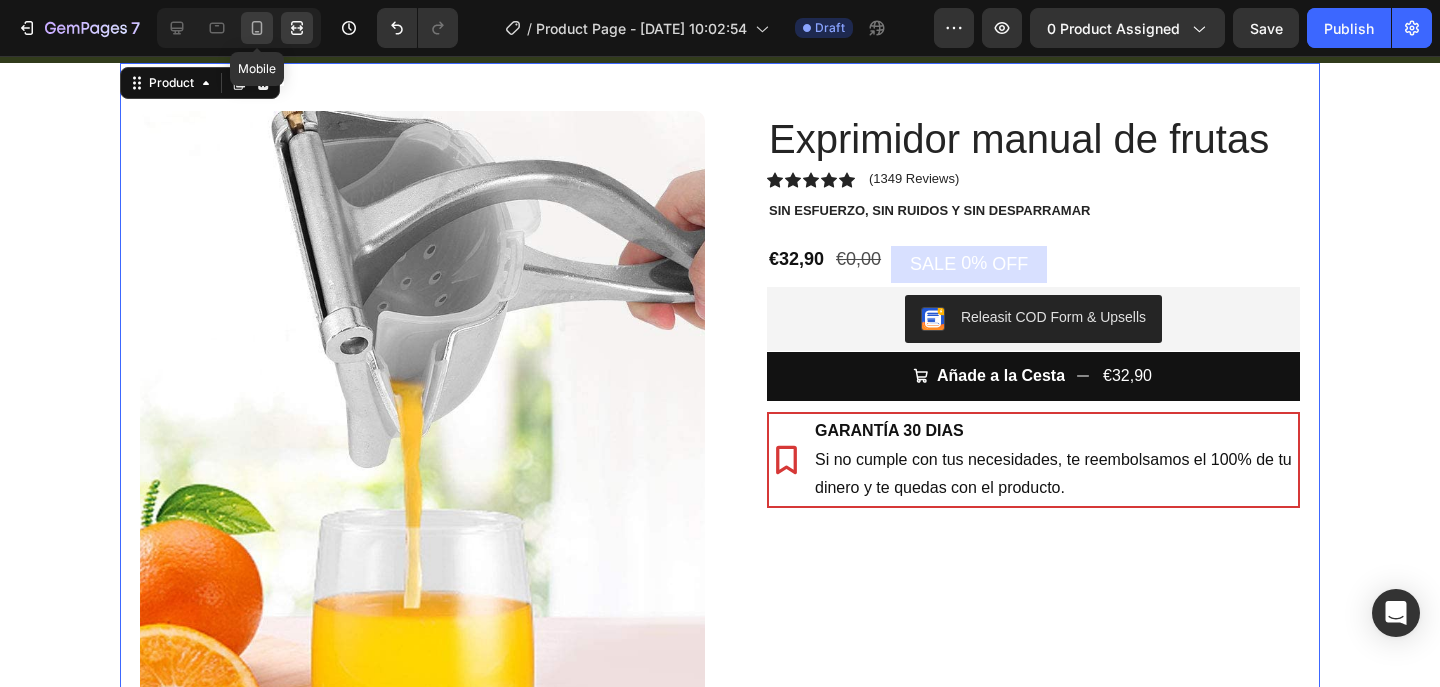 click 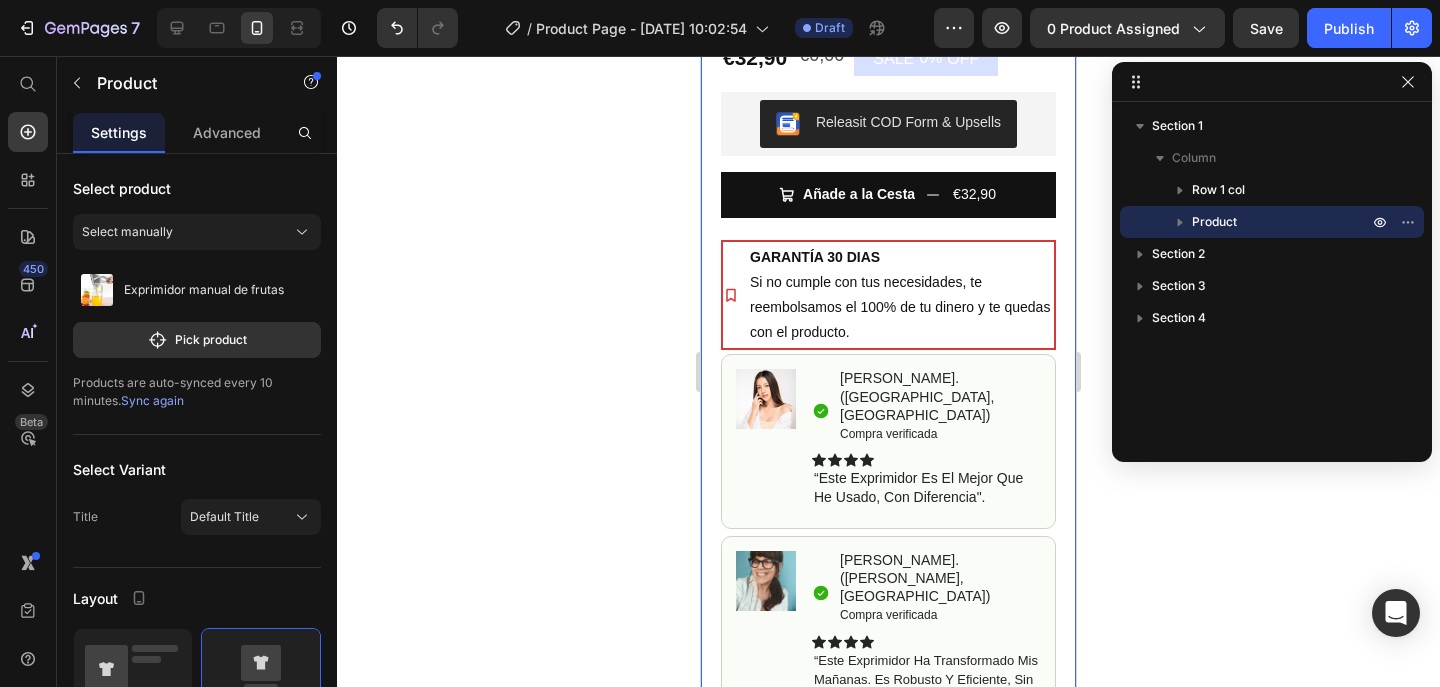 scroll, scrollTop: 783, scrollLeft: 0, axis: vertical 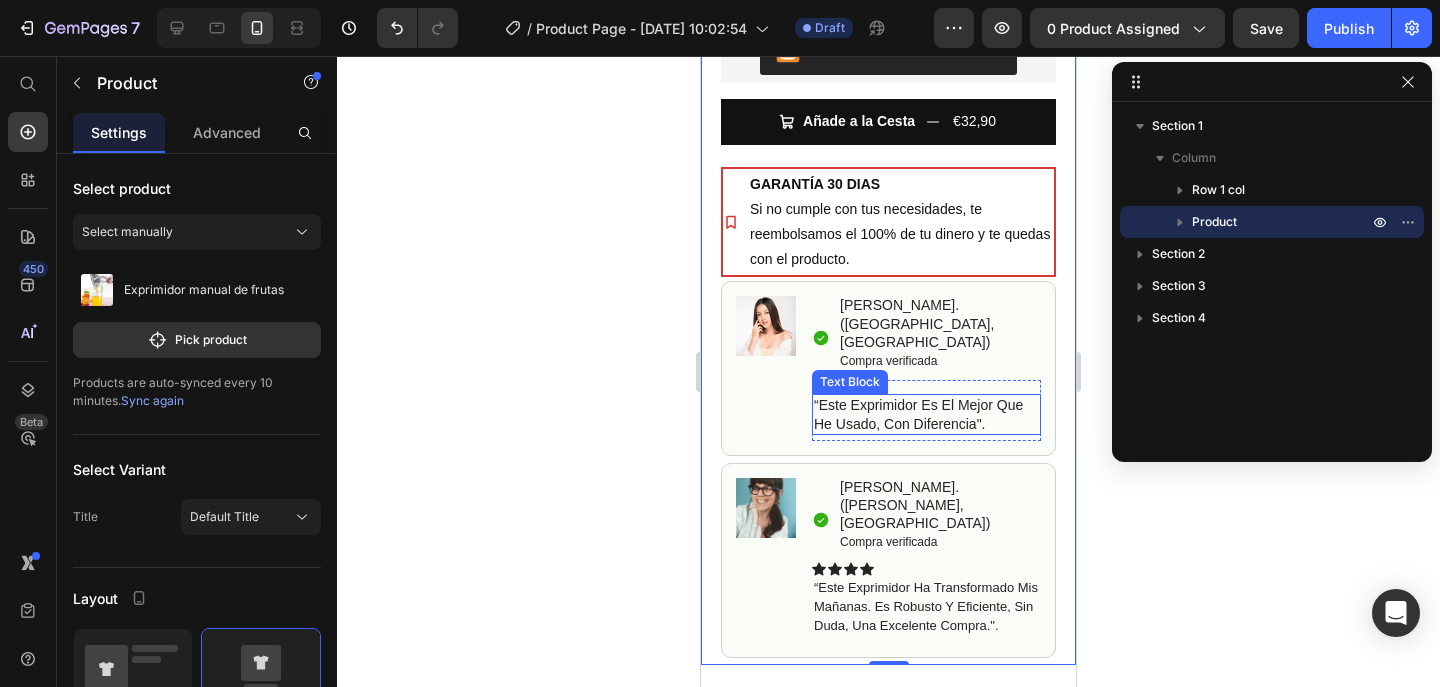 click on "“Este exprimidor es el mejor que he usado, con diferencia"." at bounding box center (926, 414) 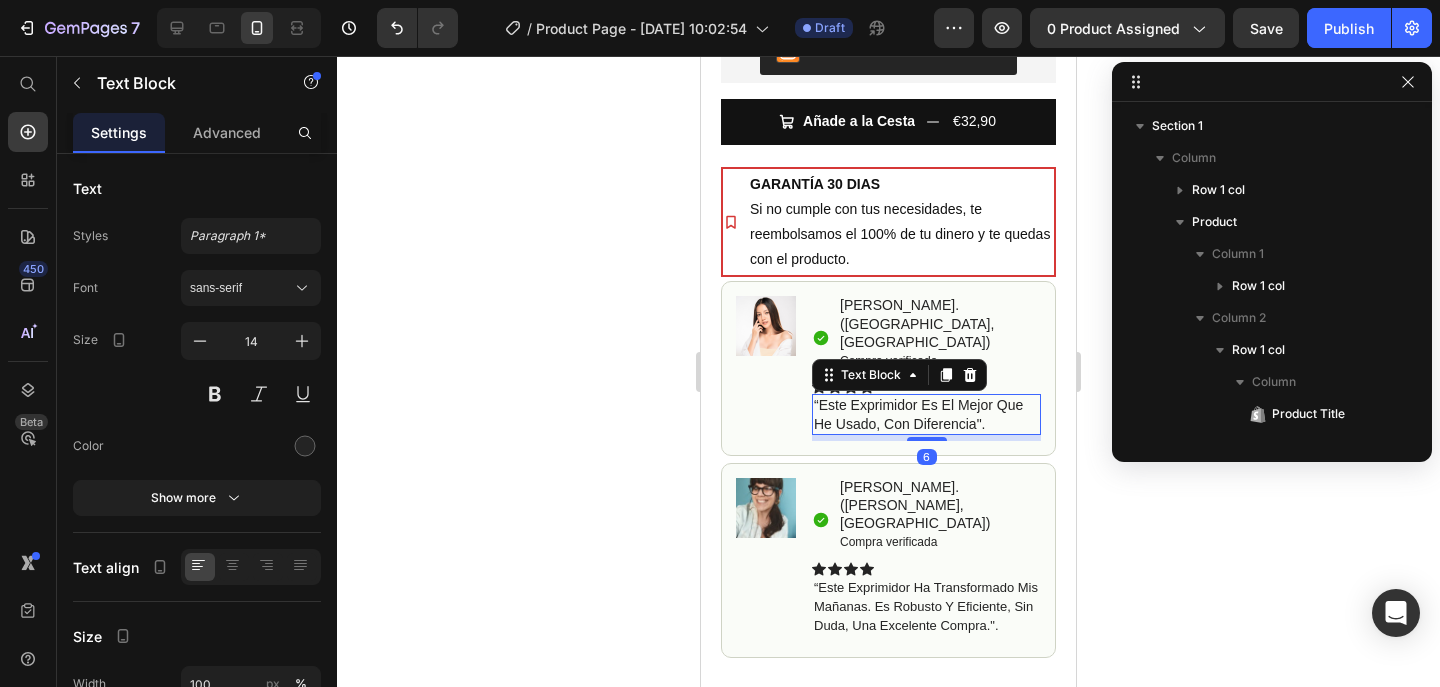 click on "“Este exprimidor es el mejor que he usado, con diferencia"." at bounding box center [926, 414] 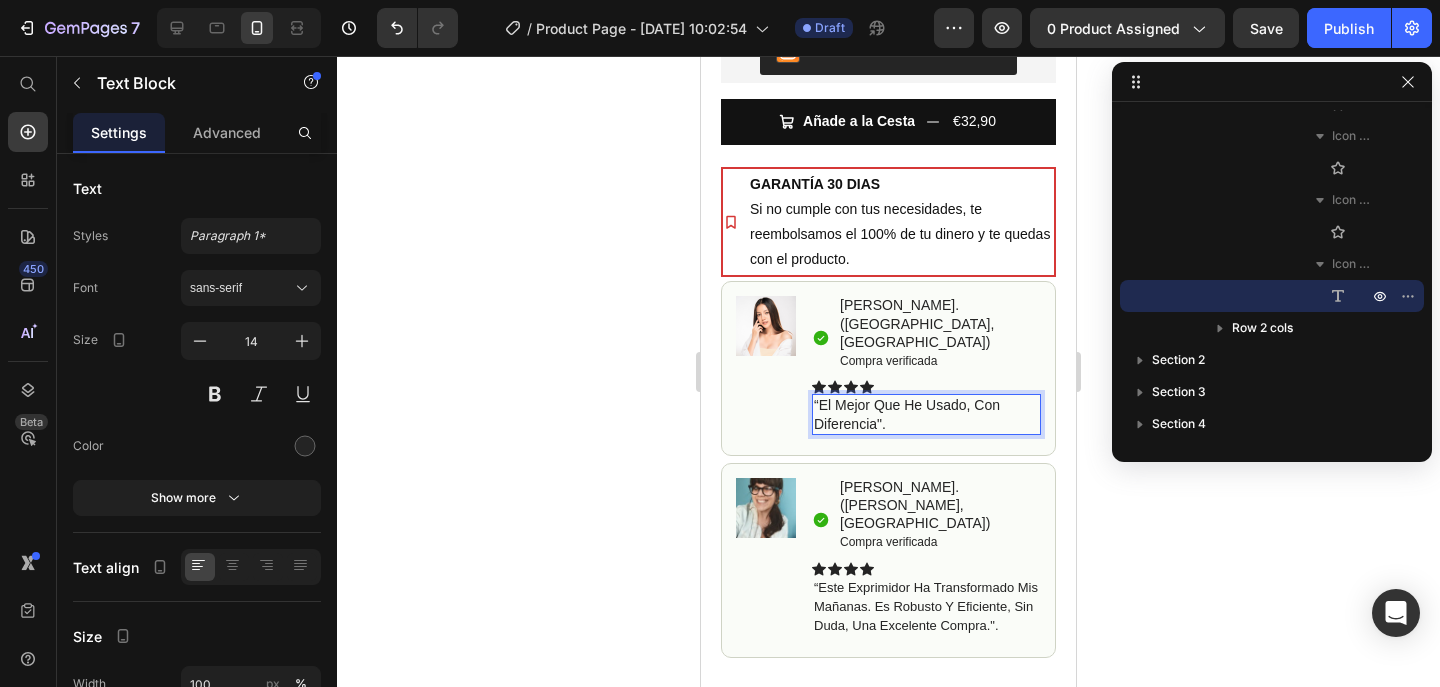 click on "“el mejor que he usado, con diferencia"." at bounding box center (926, 414) 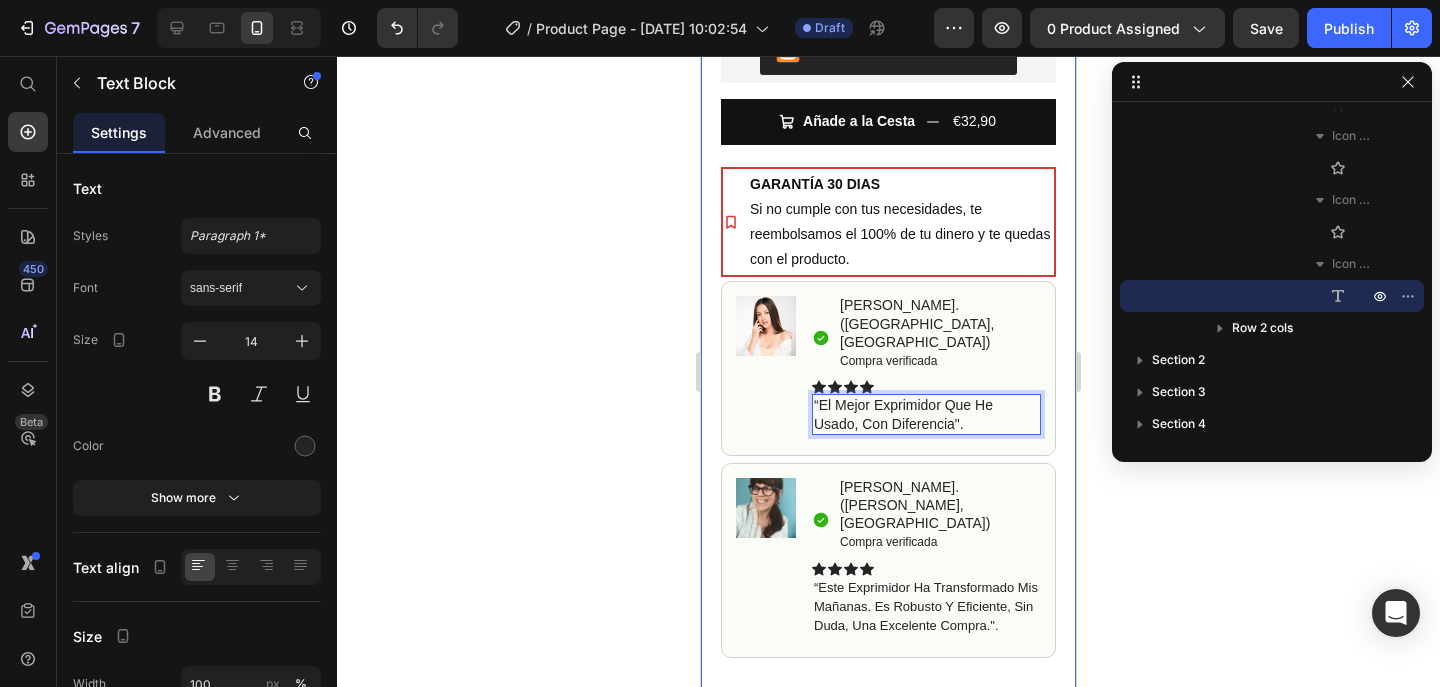 click on "Icon Free Shipping [DATE] Only Text Block Row
Icon 84,000+ Happy Customer Text Block Row
Carousel Row Product Images Row Exprimidor manual de frutas Product Title Icon Icon Icon Icon Icon Icon List (1349 Reviews) Text Block Row Sin Esfuerzo, Sin Ruidos y Sin Desparramar Text Block €32,90 Product Price €0,00 Product Price SALE 0% OFF Discount Tag Row Releasit COD Form & Upsells Releasit COD Form & Upsells
Añade a la Cesta
€32,90 Add to Cart
GARANTÍA 30 DIAS   Si no cumple con tus necesidades, te reembolsamos el 100% de tu dinero y te quedas con el producto. Item List Row Row Image
Icon [PERSON_NAME]. ([GEOGRAPHIC_DATA], [GEOGRAPHIC_DATA]) Compra verificada Text Block Row Icon Icon Icon Icon “el mejor exprimidor que he usado, con diferencia".  Text Block   6 Icon List Row Row Image
Icon [PERSON_NAME]. ([PERSON_NAME], [GEOGRAPHIC_DATA])  Compra verificada Text Block Row Icon" at bounding box center [888, 24] 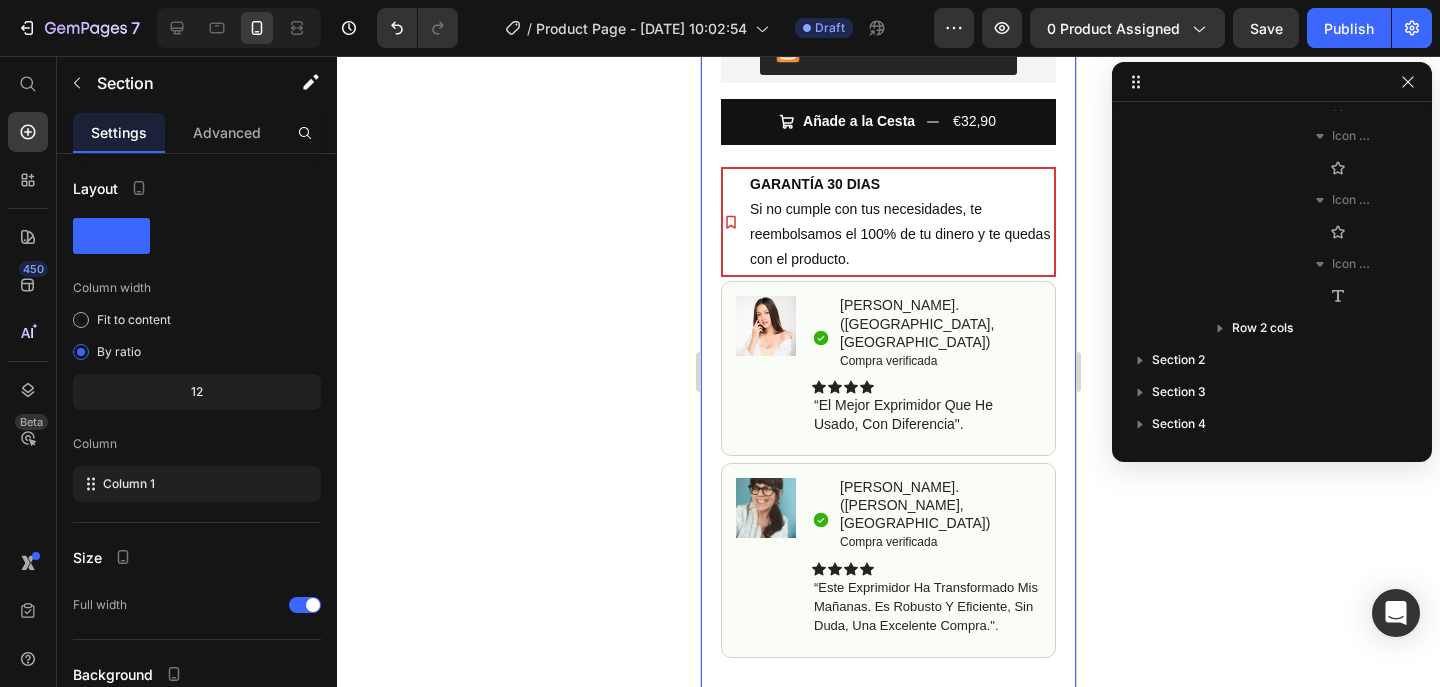 scroll, scrollTop: 0, scrollLeft: 0, axis: both 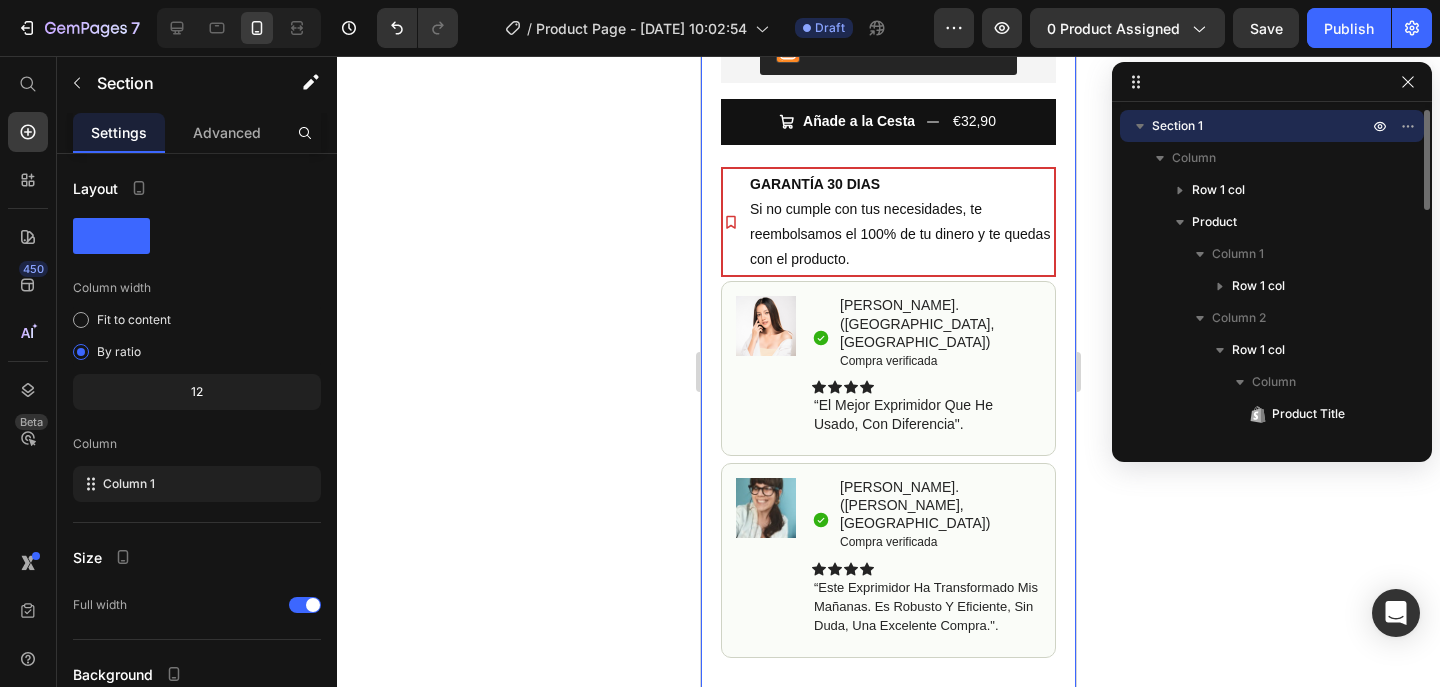 click 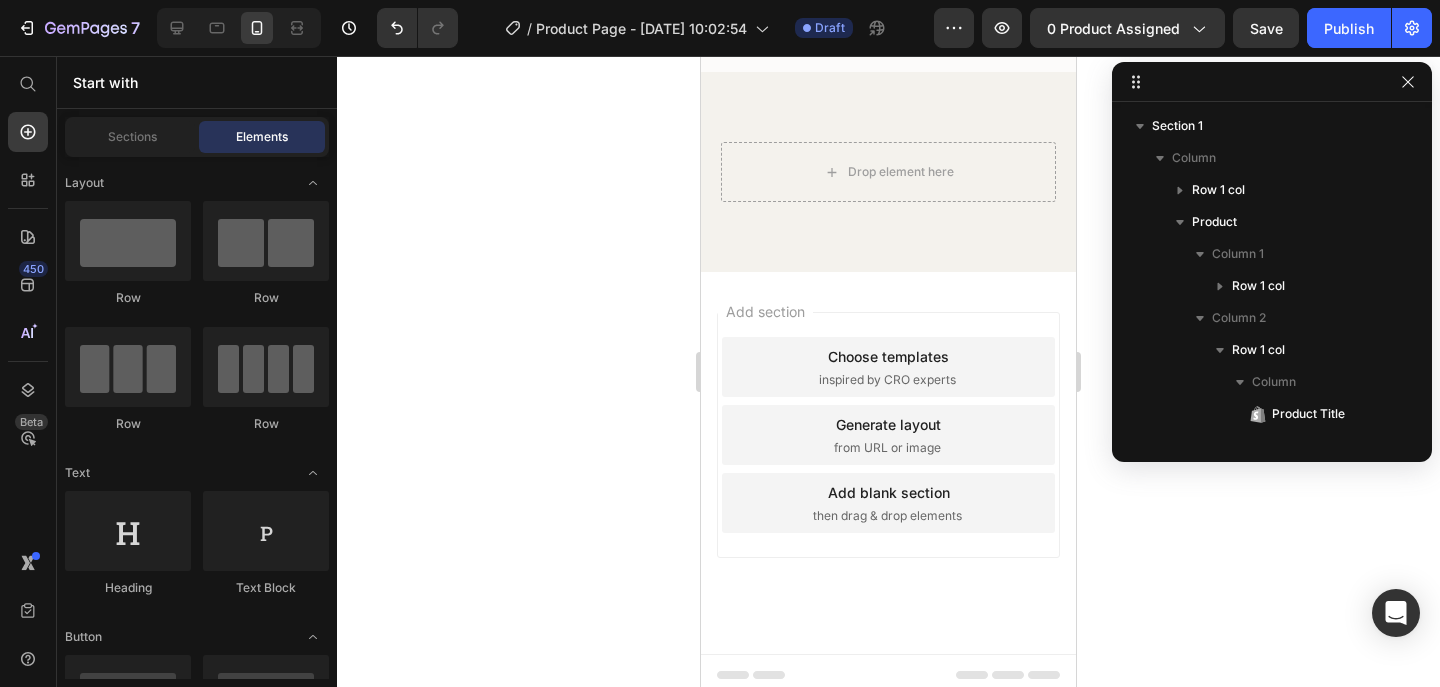scroll, scrollTop: 4810, scrollLeft: 0, axis: vertical 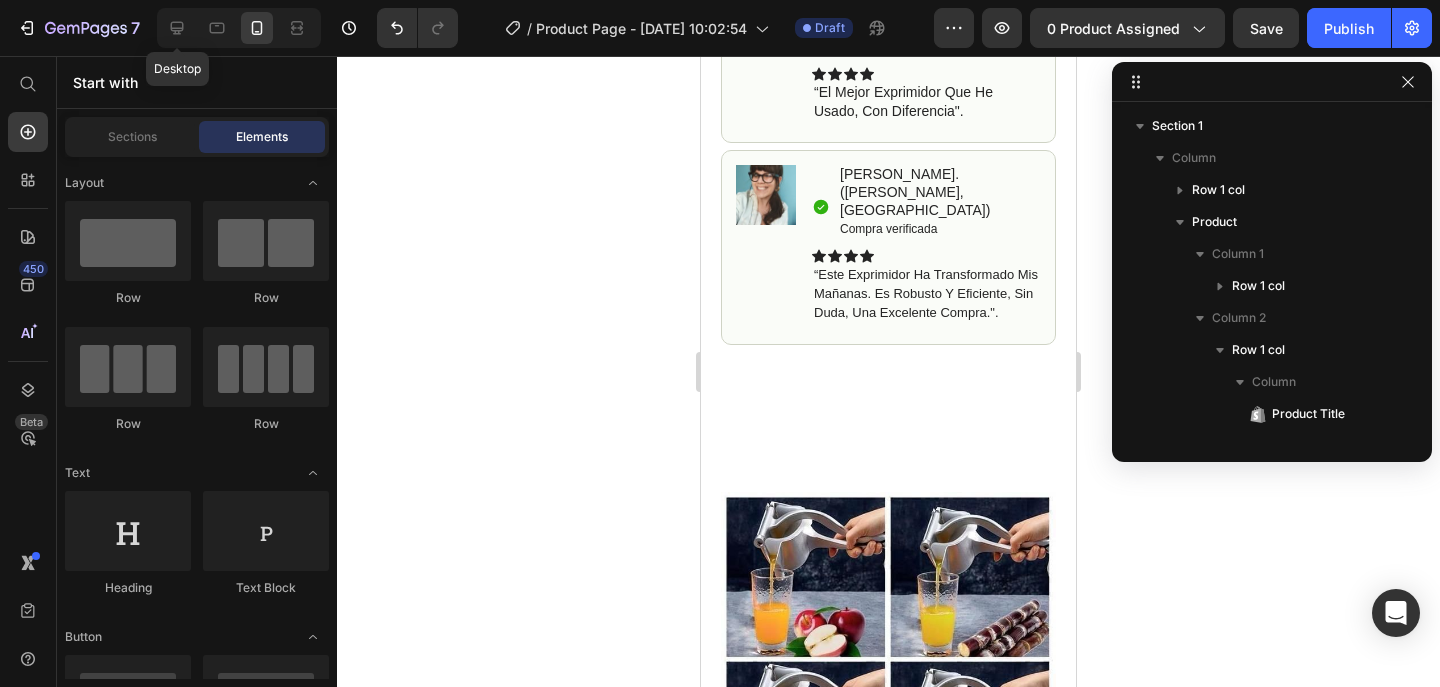 drag, startPoint x: 178, startPoint y: 26, endPoint x: 610, endPoint y: 309, distance: 516.4426 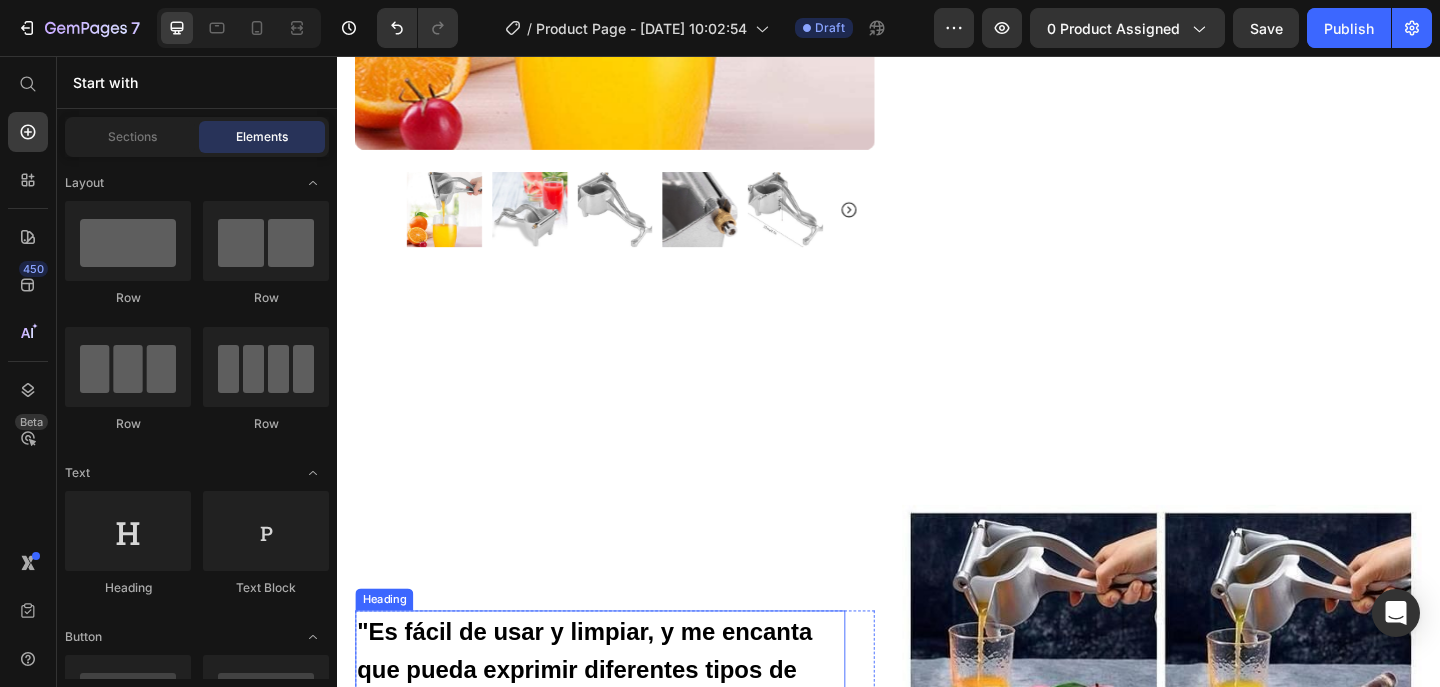 scroll, scrollTop: 630, scrollLeft: 0, axis: vertical 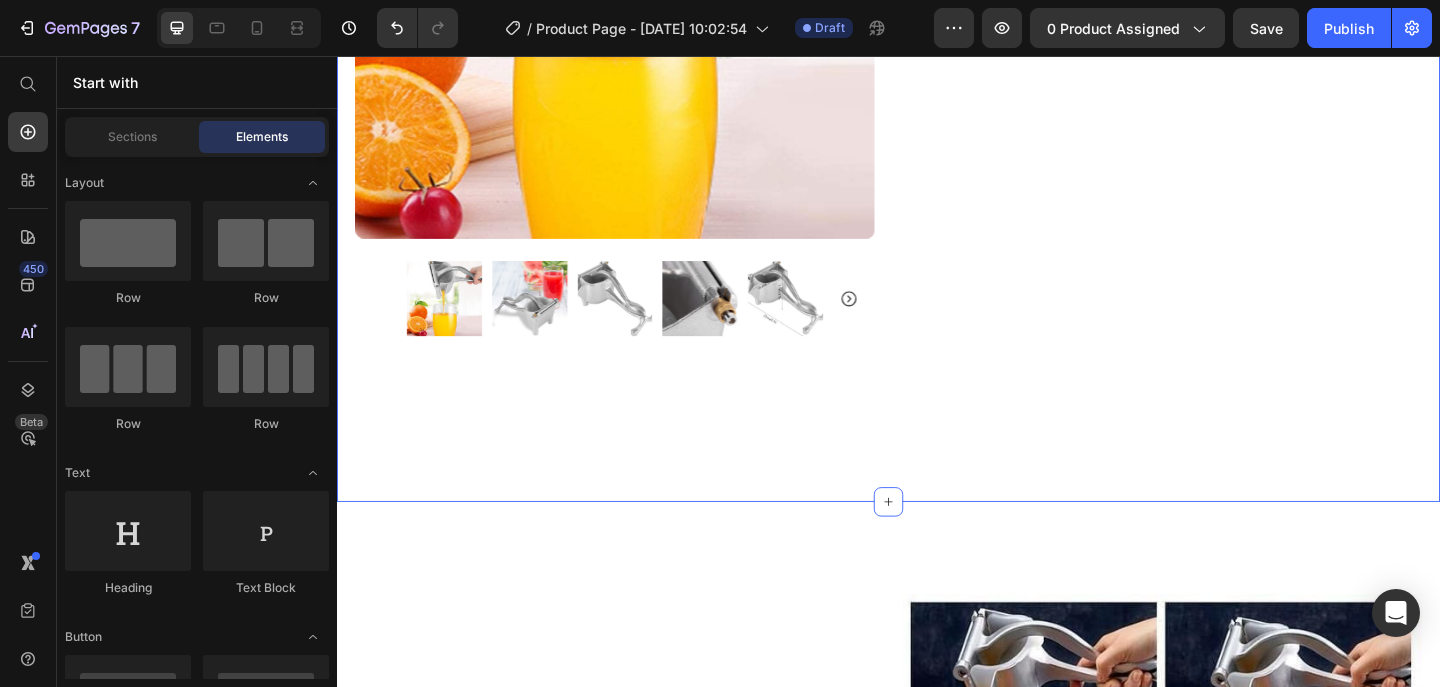 click on "Icon Free Shipping [DATE] Only Text Block Row
Icon 84,000+ Happy Customer Text Block Row Carousel Row
Product Images Row Exprimidor manual de frutas Product Title Icon Icon Icon Icon Icon Icon List (1349 Reviews) Text Block Row Sin Esfuerzo, Sin Ruidos y Sin Desparramar Text Block €32,90 Product Price €0,00 Product Price SALE 0% OFF Discount Tag Row Releasit COD Form & Upsells Releasit COD Form & Upsells
Añade a la Cesta
€32,90 Add to Cart
GARANTÍA 30 DIAS   Si no cumple con tus necesidades, te reembolsamos el 100% de tu dinero y te quedas con el producto. Item List Row Row Image
Icon [PERSON_NAME]. ([GEOGRAPHIC_DATA], [GEOGRAPHIC_DATA]) Compra verificada Text Block Row Icon Icon Icon Icon “el mejor exprimidor que he usado, con diferencia".  Text Block Icon List Row Row Image
Icon [PERSON_NAME]. ([PERSON_NAME], [GEOGRAPHIC_DATA])  Compra verificada Text Block Row Icon Icon Icon Icon Text Block Icon List Row Product Section 1" at bounding box center [937, 4] 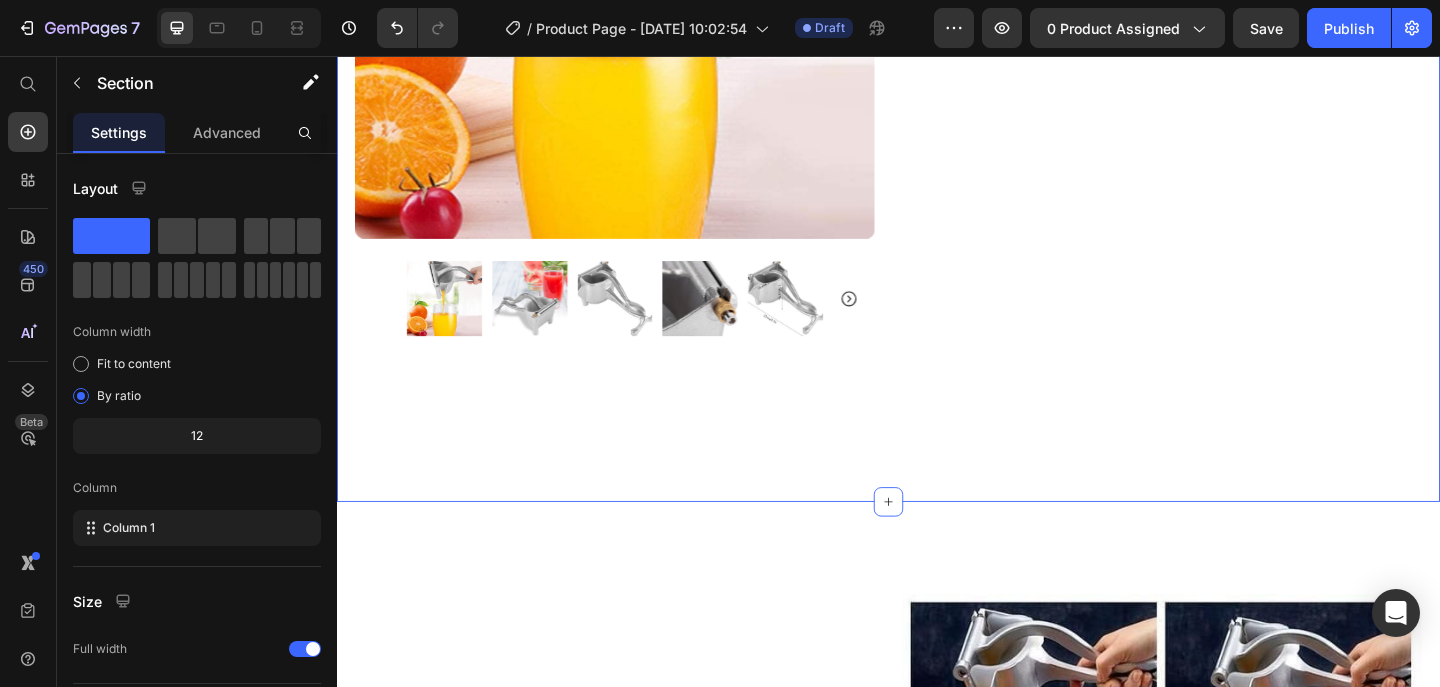 click on ""Es fácil de usar y limpiar, y me encanta que pueda exprimir diferentes tipos de frutas sin problema." Heading ¡Obtén jugo perfecto y sin pulpa de cualquier fruta con nuestro exprimidor manual de frutas! Su sistema práctico extrae todo el sabor sin residuos y su diseño fácil de limpiar te permite enjuagarlo en segundos, perfecto para mantener tu cocina impecable sin complicaciones. ¡Llévatelo a casa [DATE] y eleva tu experiencia de jugos al siguiente nivel!  Text Block Row Image Row "...y lo mejor es que no tendrás que preocuparte por el ruido que haces, ni desperdiciar ni una gota [PERSON_NAME]". Heading El exprimidor manual [PERSON_NAME] inoxidable está diseñado para maximizar la extracción [PERSON_NAME], asegurando que no se desperdicie ni una gota. Con su filtro de precisión y sistema ergonómico, te permite disfrutar de zumos frescos y saludables sin complicaciones. Olvídate de los exprimidores que dejan restos y de los eléctricos difíciles de limpiar. Invierte en calidad y durabilidad para tu cocina! Row" at bounding box center [937, 1551] 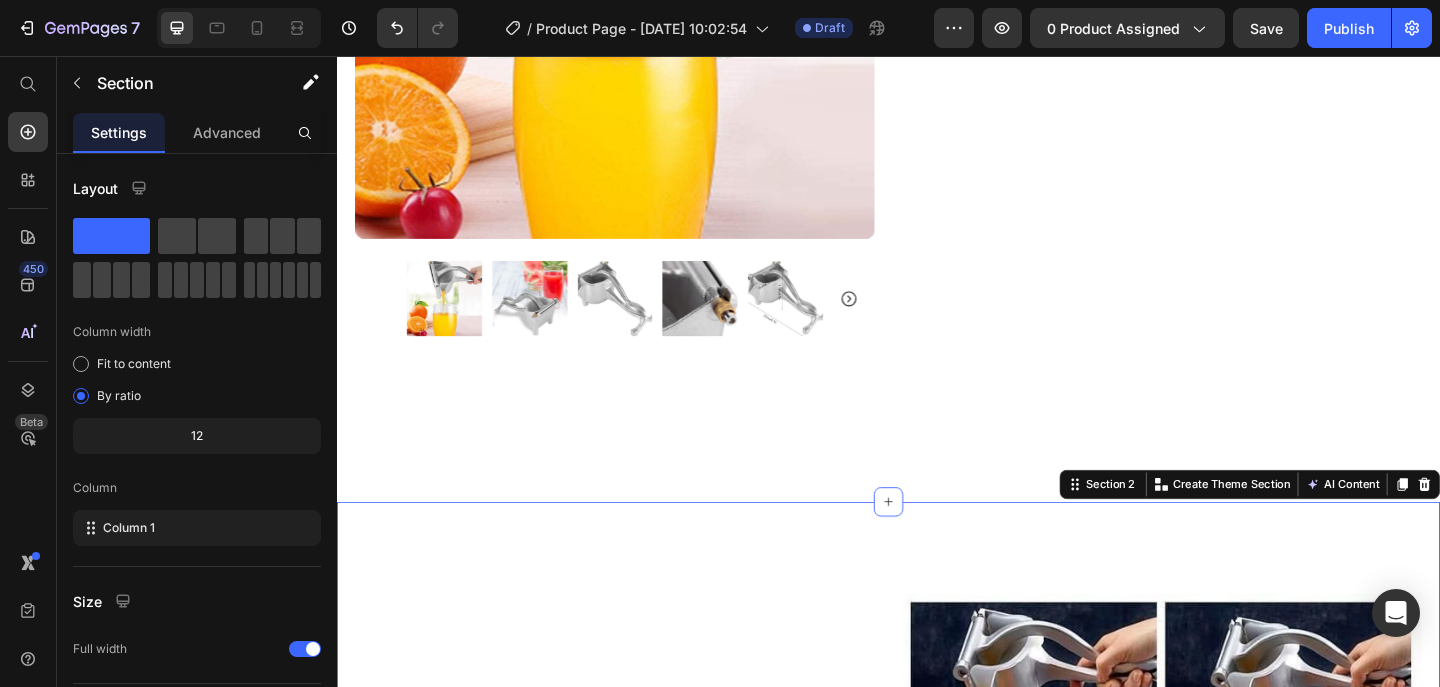 click on ""Es fácil de usar y limpiar, y me encanta que pueda exprimir diferentes tipos de frutas sin problema." Heading ¡Obtén jugo perfecto y sin pulpa de cualquier fruta con nuestro exprimidor manual de frutas! Su sistema práctico extrae todo el sabor sin residuos y su diseño fácil de limpiar te permite enjuagarlo en segundos, perfecto para mantener tu cocina impecable sin complicaciones. ¡Llévatelo a casa [DATE] y eleva tu experiencia de jugos al siguiente nivel!  Text Block Row Image Row "...y lo mejor es que no tendrás que preocuparte por el ruido que haces, ni desperdiciar ni una gota [PERSON_NAME]". Heading El exprimidor manual [PERSON_NAME] inoxidable está diseñado para maximizar la extracción [PERSON_NAME], asegurando que no se desperdicie ni una gota. Con su filtro de precisión y sistema ergonómico, te permite disfrutar de zumos frescos y saludables sin complicaciones. Olvídate de los exprimidores que dejan restos y de los eléctricos difíciles de limpiar. Invierte en calidad y durabilidad para tu cocina! Row" at bounding box center (937, 1551) 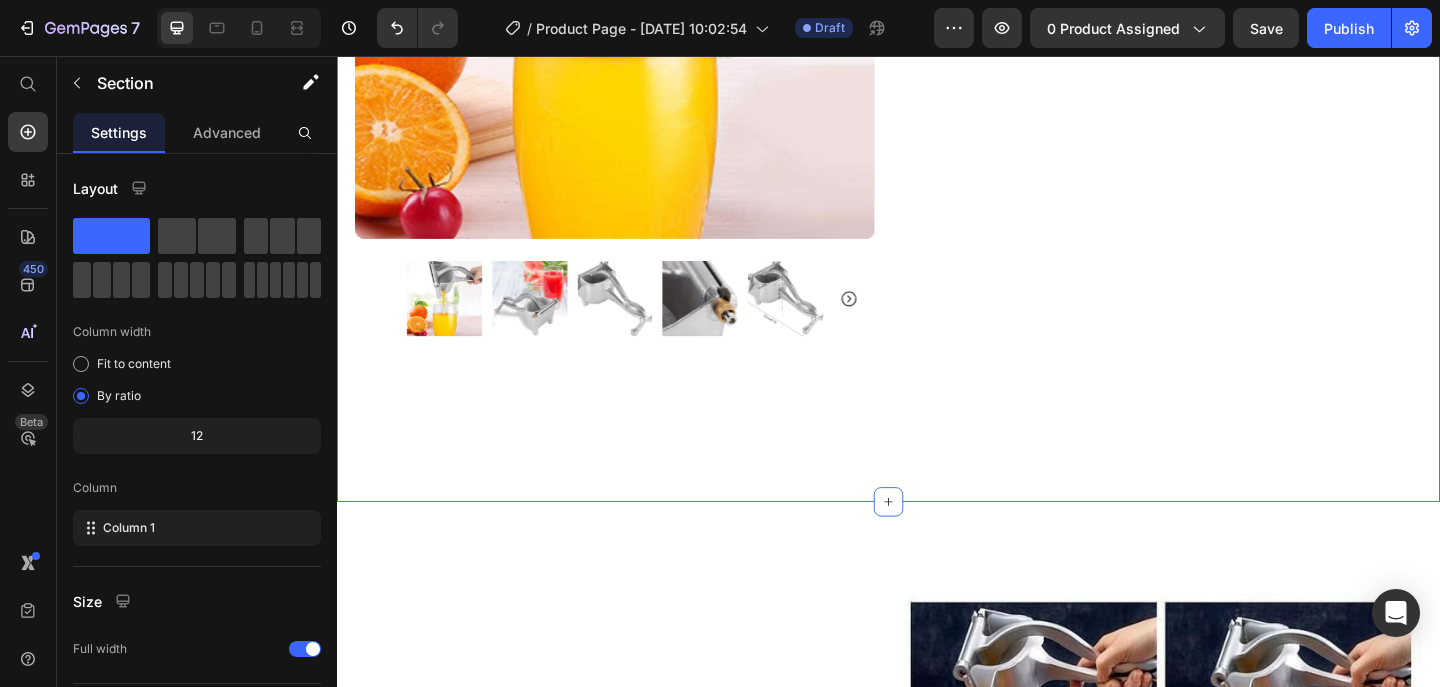 click on "Icon Free Shipping [DATE] Only Text Block Row
Icon 84,000+ Happy Customer Text Block Row Carousel Row
Product Images Row Exprimidor manual de frutas Product Title Icon Icon Icon Icon Icon Icon List (1349 Reviews) Text Block Row Sin Esfuerzo, Sin Ruidos y Sin Desparramar Text Block €32,90 Product Price €0,00 Product Price SALE 0% OFF Discount Tag Row Releasit COD Form & Upsells Releasit COD Form & Upsells
Añade a la Cesta
€32,90 Add to Cart
GARANTÍA 30 DIAS   Si no cumple con tus necesidades, te reembolsamos el 100% de tu dinero y te quedas con el producto. Item List Row Row Image
Icon [PERSON_NAME]. ([GEOGRAPHIC_DATA], [GEOGRAPHIC_DATA]) Compra verificada Text Block Row Icon Icon Icon Icon “el mejor exprimidor que he usado, con diferencia".  Text Block Icon List Row Row Image
Icon [PERSON_NAME]. ([PERSON_NAME], [GEOGRAPHIC_DATA])  Compra verificada Text Block Row Icon Icon Icon Icon Text Block Icon List Row Product Section 1   Product" at bounding box center [937, 4] 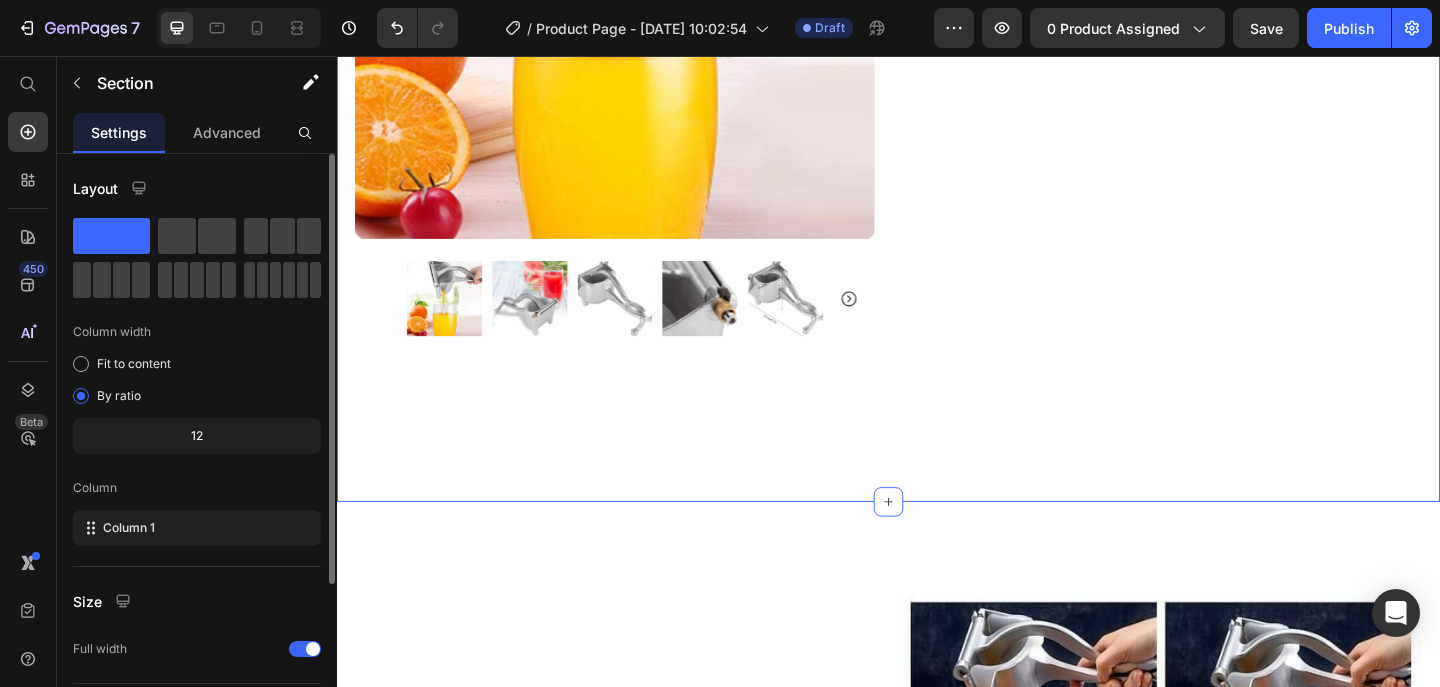 click 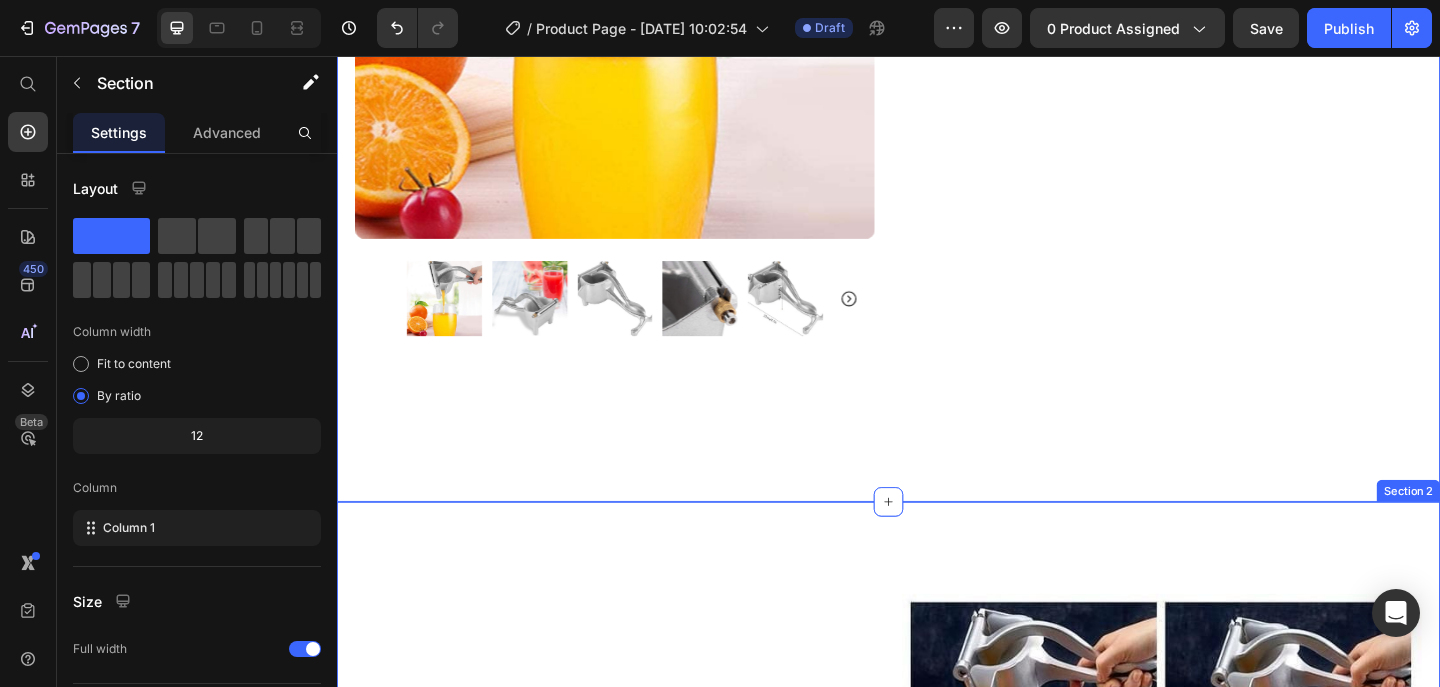 click on ""Es fácil de usar y limpiar, y me encanta que pueda exprimir diferentes tipos de frutas sin problema." Heading ¡Obtén jugo perfecto y sin pulpa de cualquier fruta con nuestro exprimidor manual de frutas! Su sistema práctico extrae todo el sabor sin residuos y su diseño fácil de limpiar te permite enjuagarlo en segundos, perfecto para mantener tu cocina impecable sin complicaciones. ¡Llévatelo a casa [DATE] y eleva tu experiencia de jugos al siguiente nivel!  Text Block Row Image Row "...y lo mejor es que no tendrás que preocuparte por el ruido que haces, ni desperdiciar ni una gota [PERSON_NAME]". Heading El exprimidor manual [PERSON_NAME] inoxidable está diseñado para maximizar la extracción [PERSON_NAME], asegurando que no se desperdicie ni una gota. Con su filtro de precisión y sistema ergonómico, te permite disfrutar de zumos frescos y saludables sin complicaciones. Olvídate de los exprimidores que dejan restos y de los eléctricos difíciles de limpiar. Invierte en calidad y durabilidad para tu cocina! Row" at bounding box center [937, 1551] 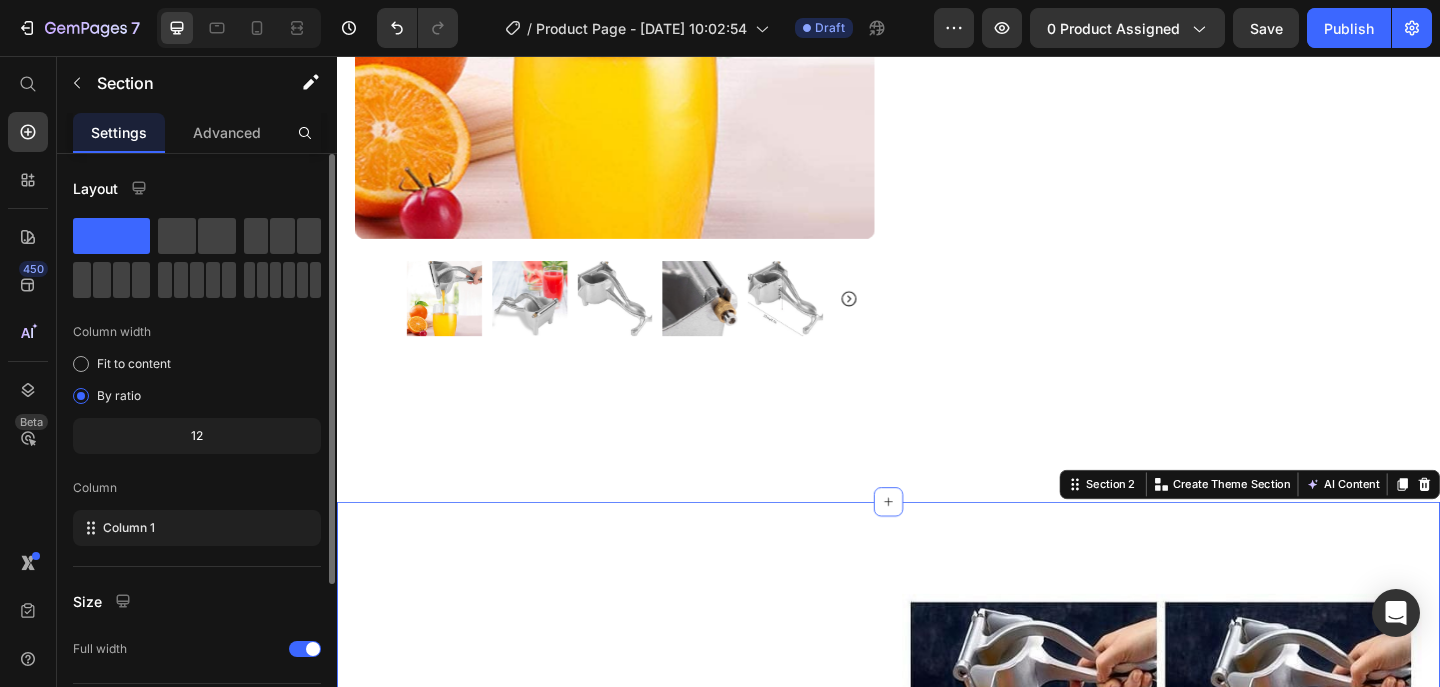 click 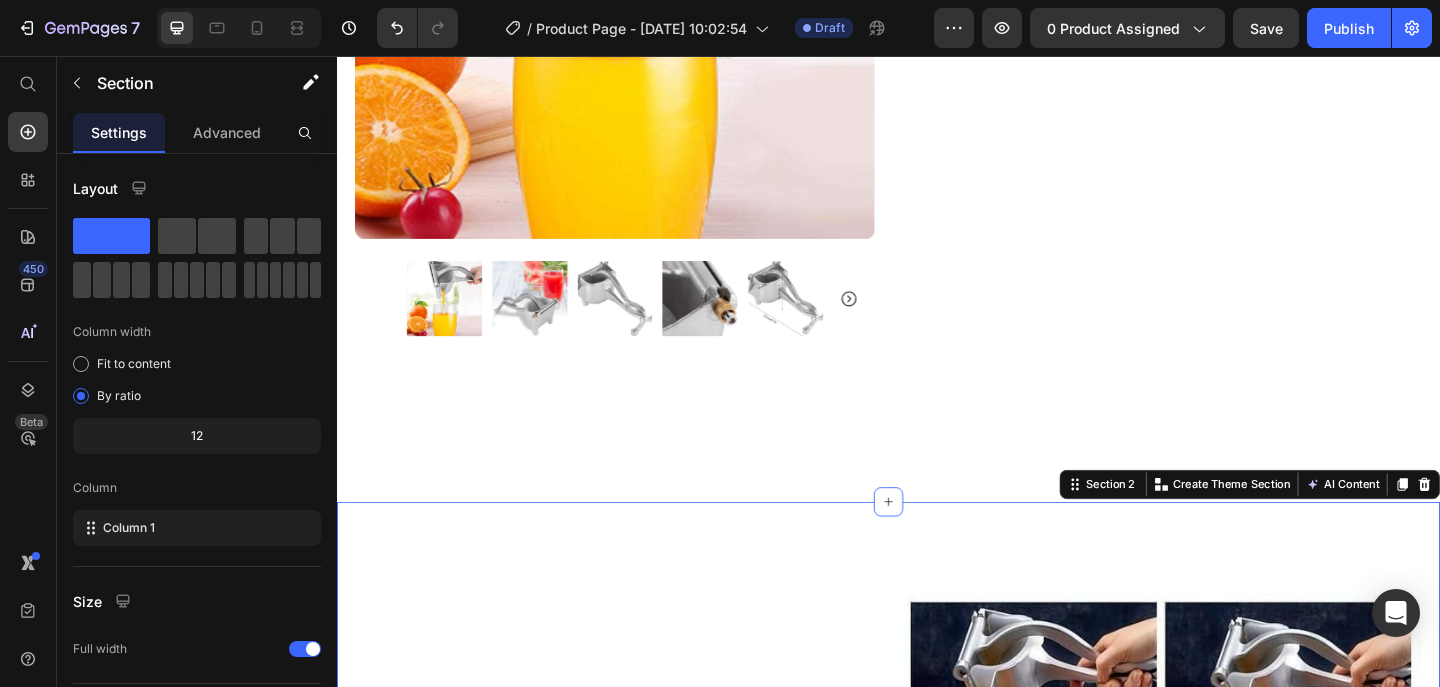 drag, startPoint x: 455, startPoint y: 285, endPoint x: 588, endPoint y: 564, distance: 309.07928 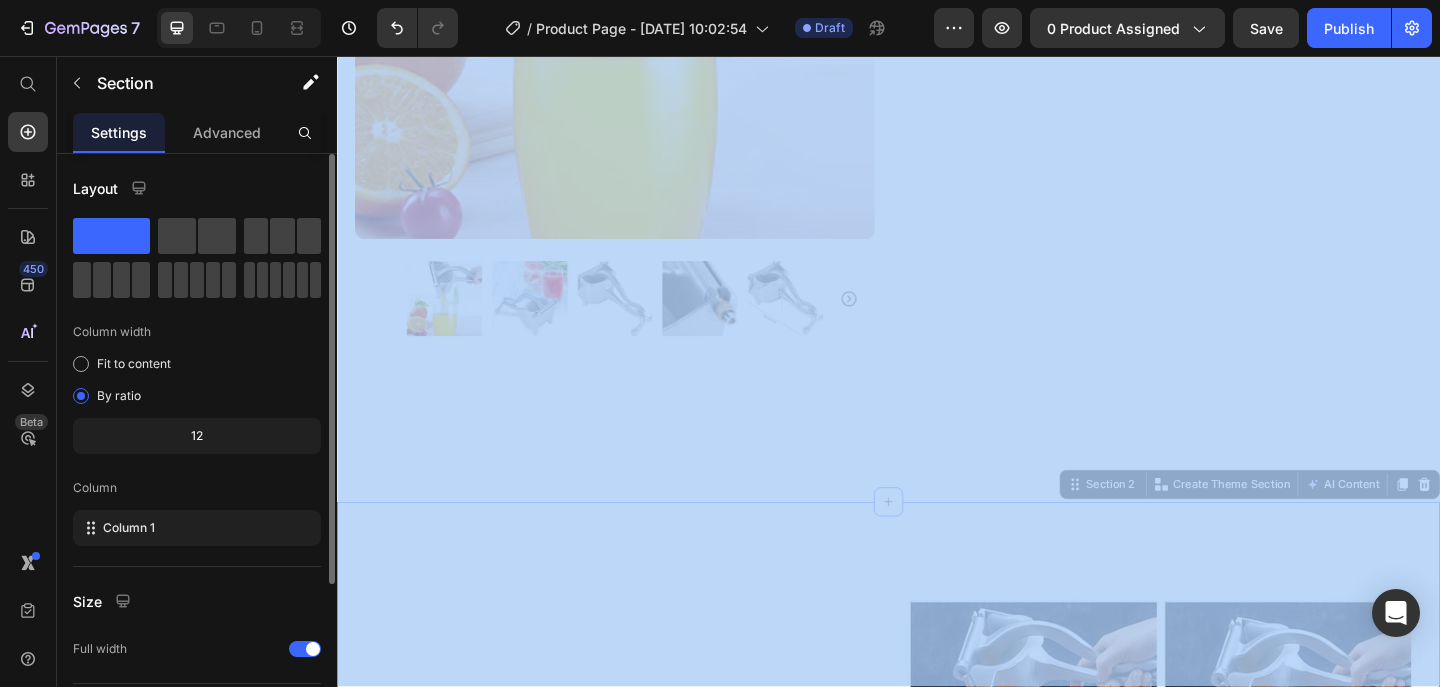drag, startPoint x: 109, startPoint y: 242, endPoint x: 513, endPoint y: 532, distance: 497.30875 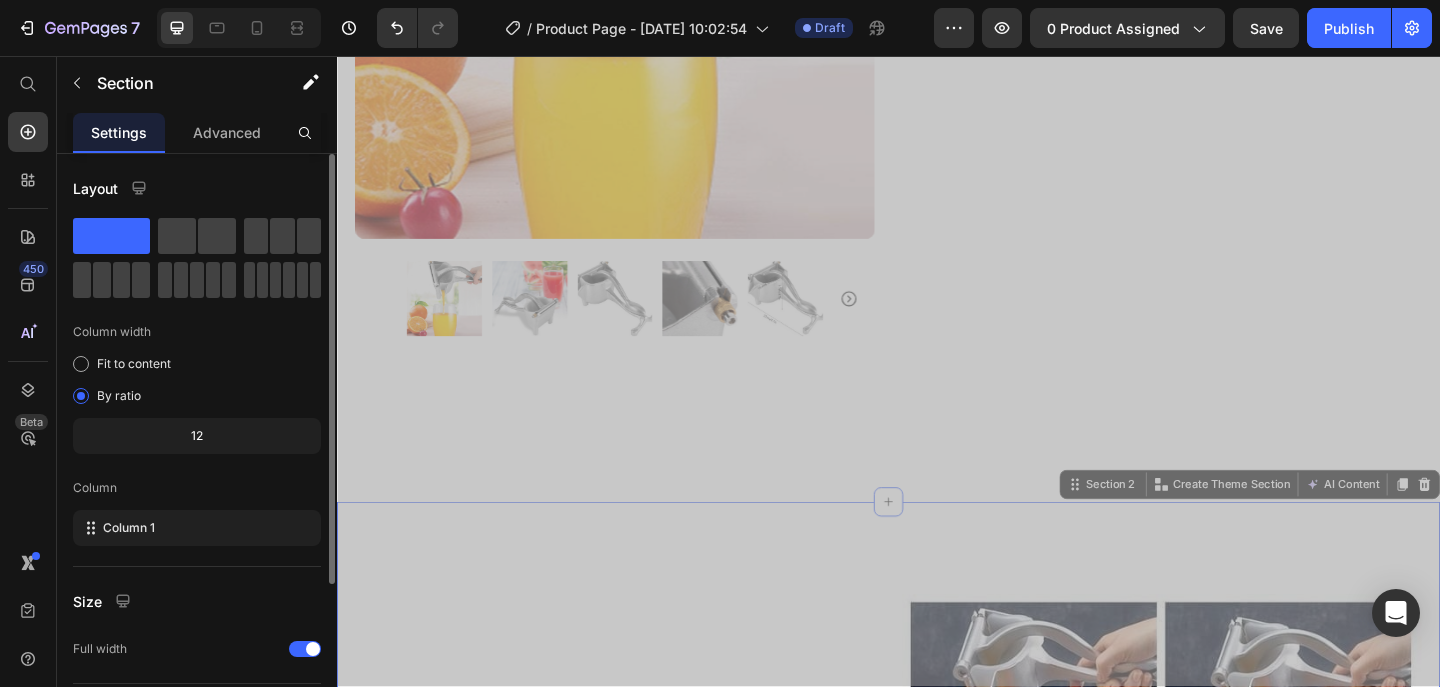 click on ""Es fácil de usar y limpiar, y me encanta que pueda exprimir diferentes tipos de frutas sin problema." Heading ¡Obtén jugo perfecto y sin pulpa de cualquier fruta con nuestro exprimidor manual de frutas! Su sistema práctico extrae todo el sabor sin residuos y su diseño fácil de limpiar te permite enjuagarlo en segundos, perfecto para mantener tu cocina impecable sin complicaciones. ¡Llévatelo a casa [DATE] y eleva tu experiencia de jugos al siguiente nivel!  Text Block Row Image Row "...y lo mejor es que no tendrás que preocuparte por el ruido que haces, ni desperdiciar ni una gota [PERSON_NAME]". Heading El exprimidor manual [PERSON_NAME] inoxidable está diseñado para maximizar la extracción [PERSON_NAME], asegurando que no se desperdicie ni una gota. Con su filtro de precisión y sistema ergonómico, te permite disfrutar de zumos frescos y saludables sin complicaciones. Olvídate de los exprimidores que dejan restos y de los eléctricos difíciles de limpiar. Invierte en calidad y durabilidad para tu cocina! Row" at bounding box center [937, 1551] 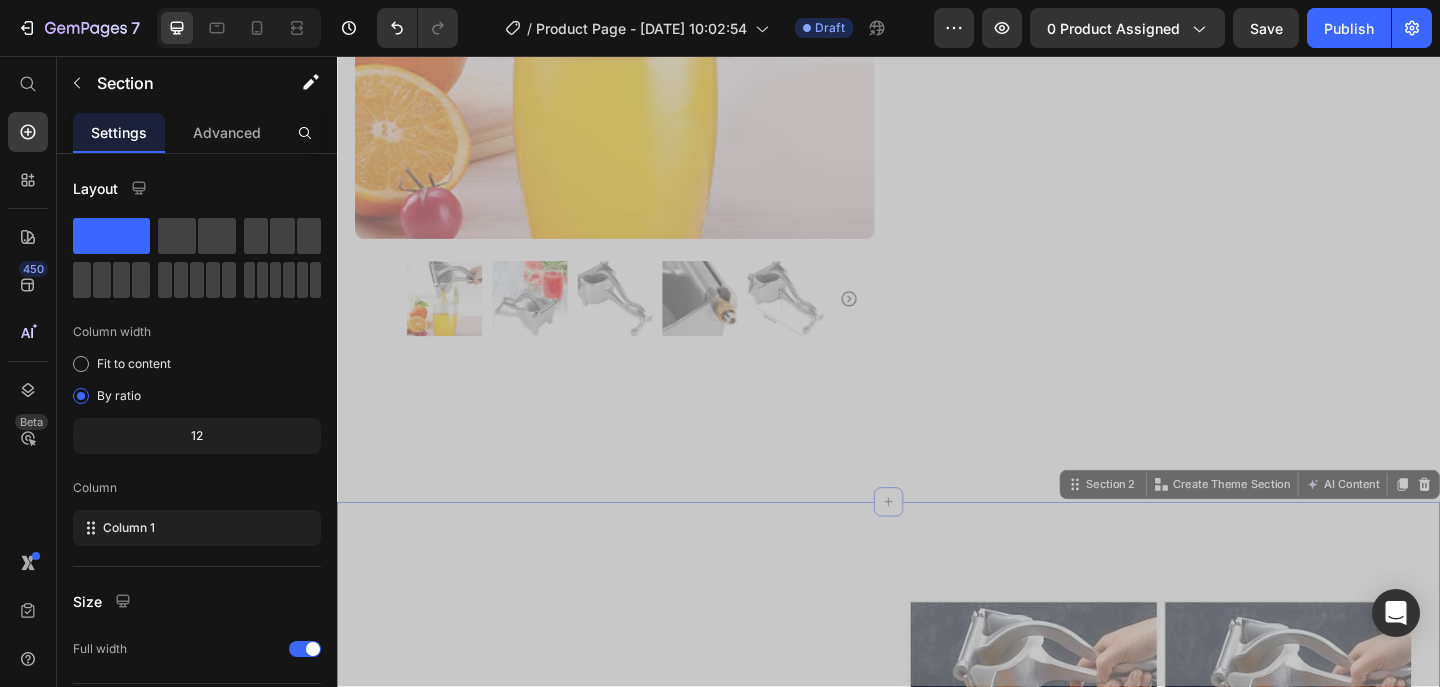 click on ""Es fácil de usar y limpiar, y me encanta que pueda exprimir diferentes tipos de frutas sin problema." Heading ¡Obtén jugo perfecto y sin pulpa de cualquier fruta con nuestro exprimidor manual de frutas! Su sistema práctico extrae todo el sabor sin residuos y su diseño fácil de limpiar te permite enjuagarlo en segundos, perfecto para mantener tu cocina impecable sin complicaciones. ¡Llévatelo a casa [DATE] y eleva tu experiencia de jugos al siguiente nivel!  Text Block Row Image Row "...y lo mejor es que no tendrás que preocuparte por el ruido que haces, ni desperdiciar ni una gota [PERSON_NAME]". Heading El exprimidor manual [PERSON_NAME] inoxidable está diseñado para maximizar la extracción [PERSON_NAME], asegurando que no se desperdicie ni una gota. Con su filtro de precisión y sistema ergonómico, te permite disfrutar de zumos frescos y saludables sin complicaciones. Olvídate de los exprimidores que dejan restos y de los eléctricos difíciles de limpiar. Invierte en calidad y durabilidad para tu cocina! Row" at bounding box center (937, 1551) 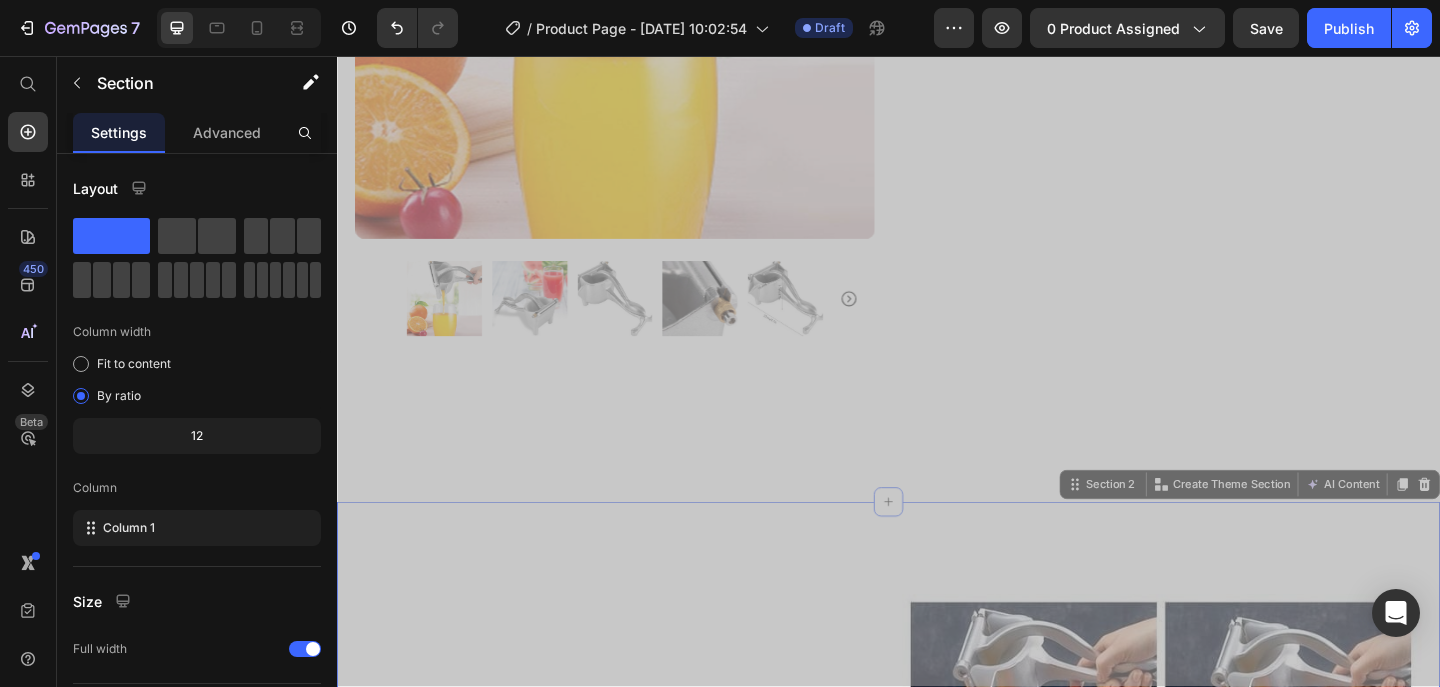 click on ""Es fácil de usar y limpiar, y me encanta que pueda exprimir diferentes tipos de frutas sin problema." Heading ¡Obtén jugo perfecto y sin pulpa de cualquier fruta con nuestro exprimidor manual de frutas! Su sistema práctico extrae todo el sabor sin residuos y su diseño fácil de limpiar te permite enjuagarlo en segundos, perfecto para mantener tu cocina impecable sin complicaciones. ¡Llévatelo a casa [DATE] y eleva tu experiencia de jugos al siguiente nivel!  Text Block Row Image Row "...y lo mejor es que no tendrás que preocuparte por el ruido que haces, ni desperdiciar ni una gota [PERSON_NAME]". Heading El exprimidor manual [PERSON_NAME] inoxidable está diseñado para maximizar la extracción [PERSON_NAME], asegurando que no se desperdicie ni una gota. Con su filtro de precisión y sistema ergonómico, te permite disfrutar de zumos frescos y saludables sin complicaciones. Olvídate de los exprimidores que dejan restos y de los eléctricos difíciles de limpiar. Invierte en calidad y durabilidad para tu cocina! Row" at bounding box center [937, 1551] 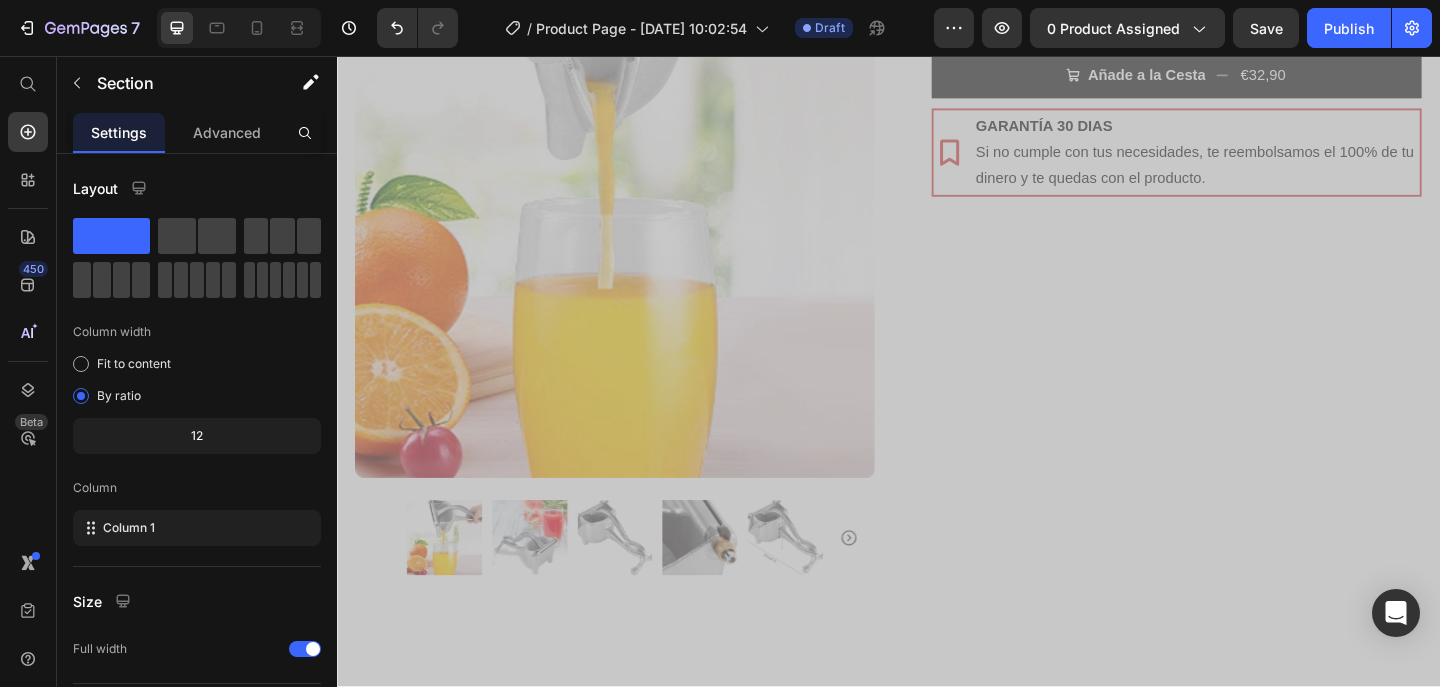 scroll, scrollTop: 298, scrollLeft: 0, axis: vertical 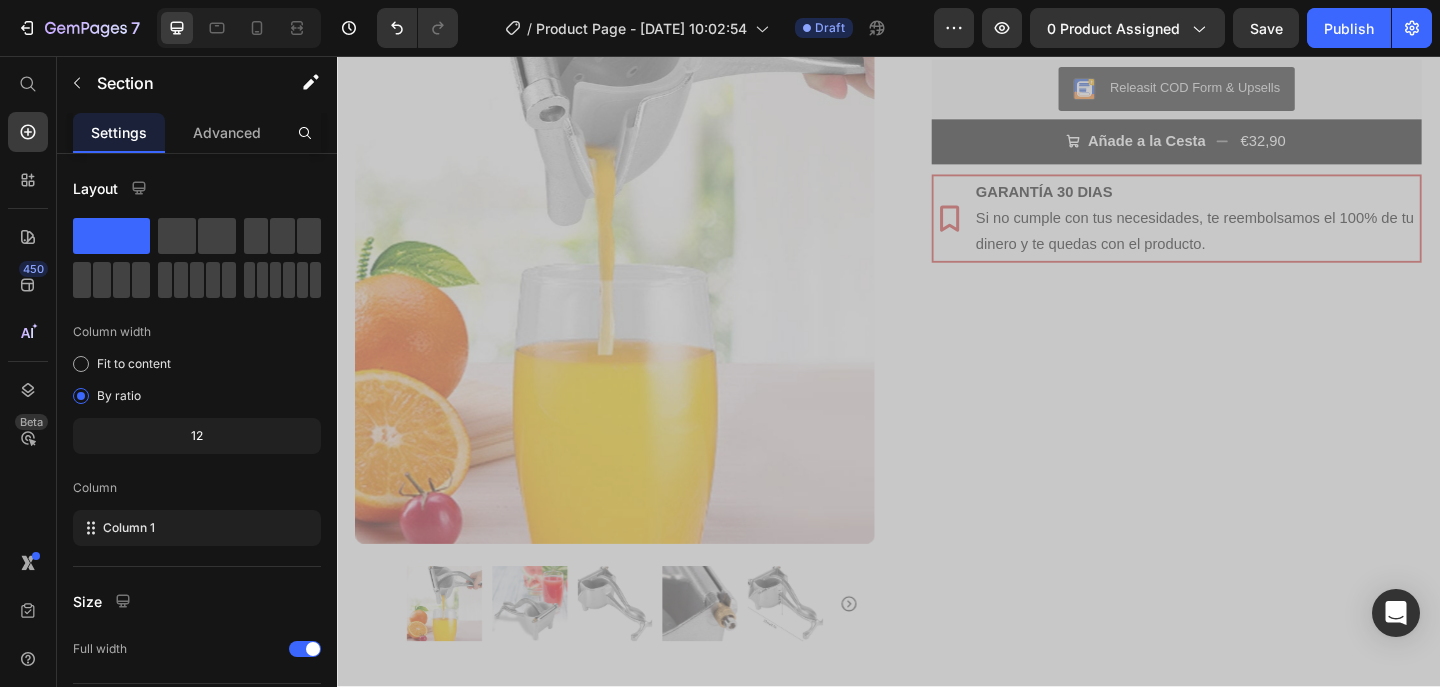 click on "Exprimidor manual de frutas Product Title Icon Icon Icon Icon Icon Icon List (1349 Reviews) Text Block Row Sin Esfuerzo, Sin Ruidos y Sin Desparramar Text Block €32,90 Product Price €0,00 Product Price SALE 0% OFF Discount Tag Row Releasit COD Form & Upsells Releasit COD Form & Upsells
Añade a la Cesta
€32,90 Add to Cart
GARANTÍA 30 DIAS   Si no cumple con tus necesidades, te reembolsamos el 100% de tu dinero y te quedas con el producto. Item List Row Row Image
Icon [PERSON_NAME]. ([GEOGRAPHIC_DATA], [GEOGRAPHIC_DATA]) Compra verificada Text Block Row Icon Icon Icon Icon “el mejor exprimidor que he usado, con diferencia".  Text Block Icon List Row Row Image
Icon [PERSON_NAME]. ([PERSON_NAME], [GEOGRAPHIC_DATA])  Compra verificada Text Block Row Icon Icon Icon Icon “Este exprimidor ha transformado mis mañanas. Es robusto y eficiente, Sin duda, una excelente compra.".  Text Block Icon List Row" at bounding box center [1234, 328] 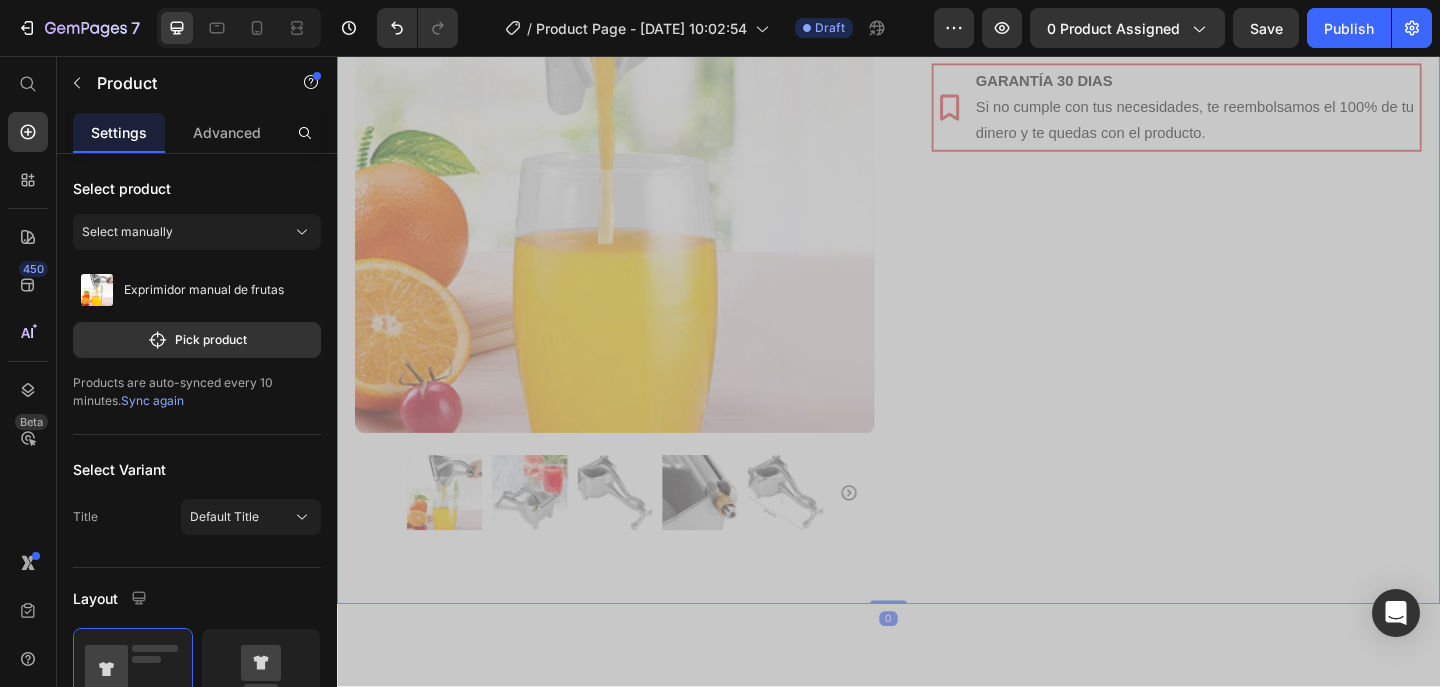scroll, scrollTop: 423, scrollLeft: 0, axis: vertical 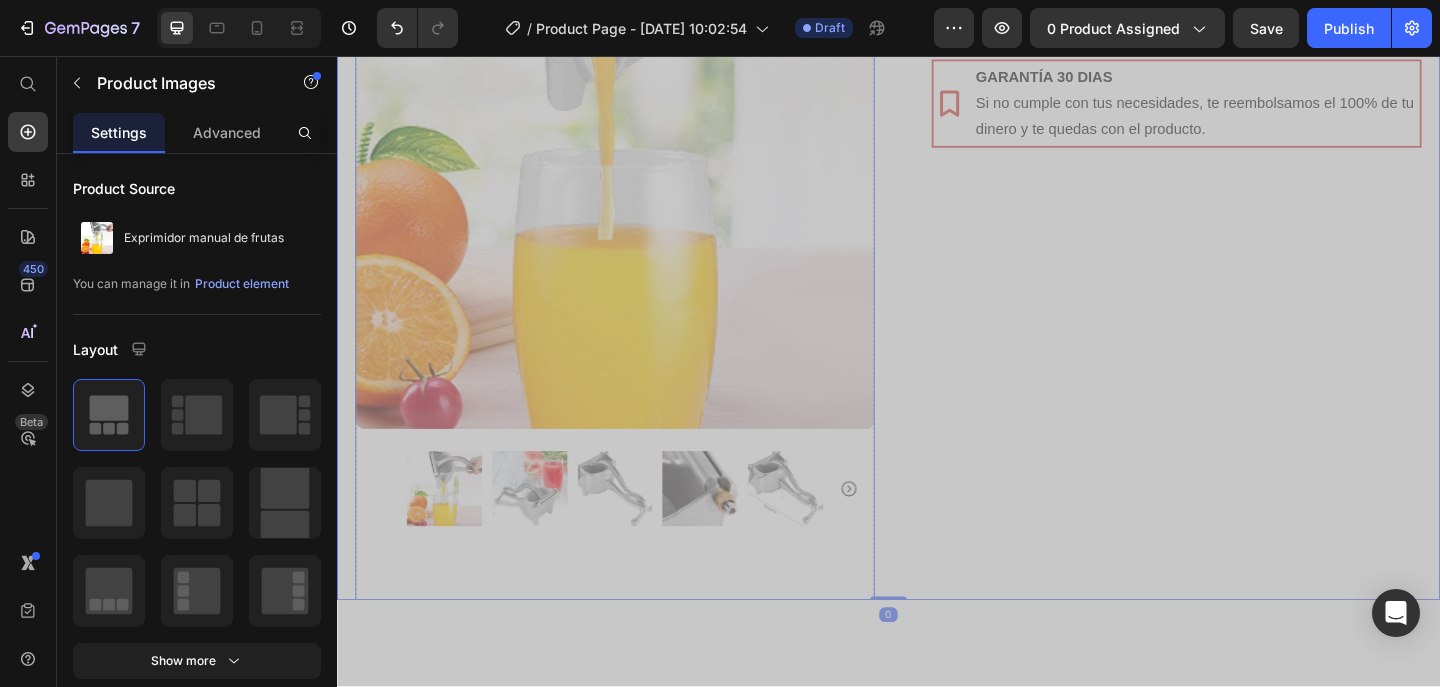 click 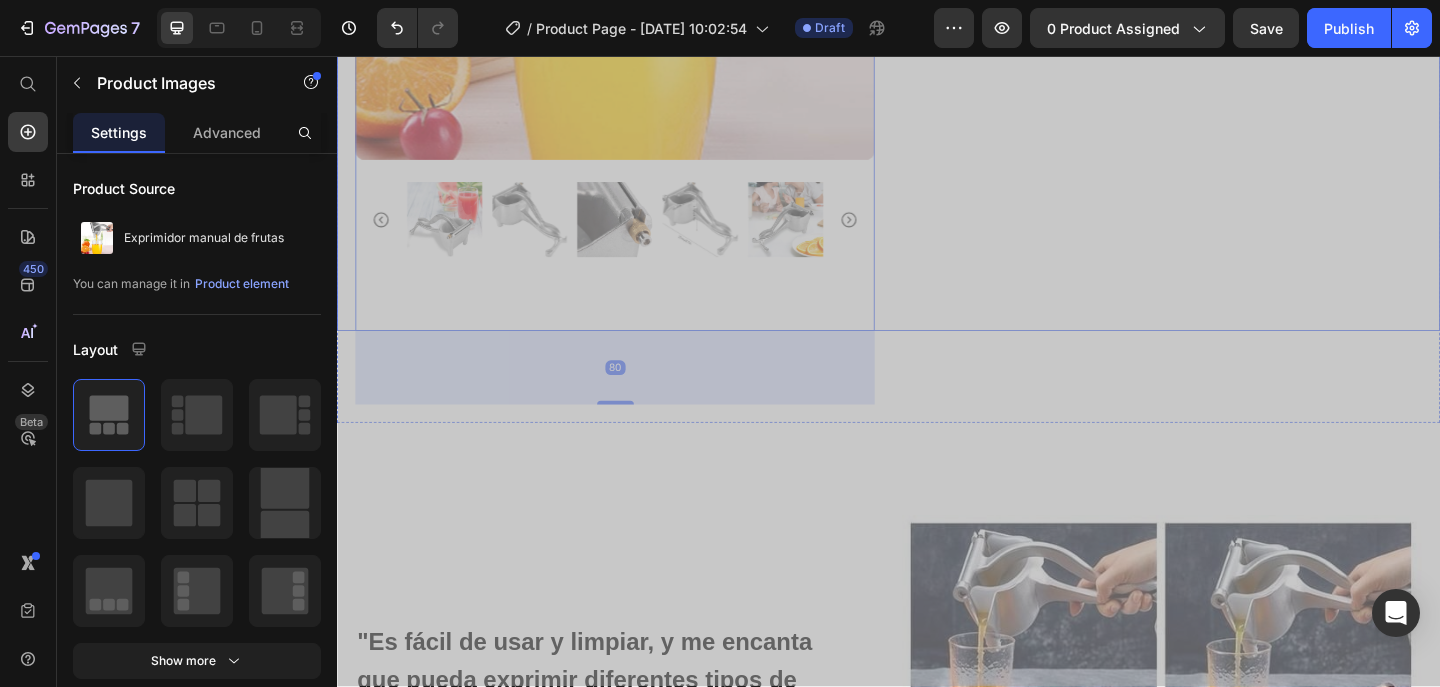 scroll, scrollTop: 743, scrollLeft: 0, axis: vertical 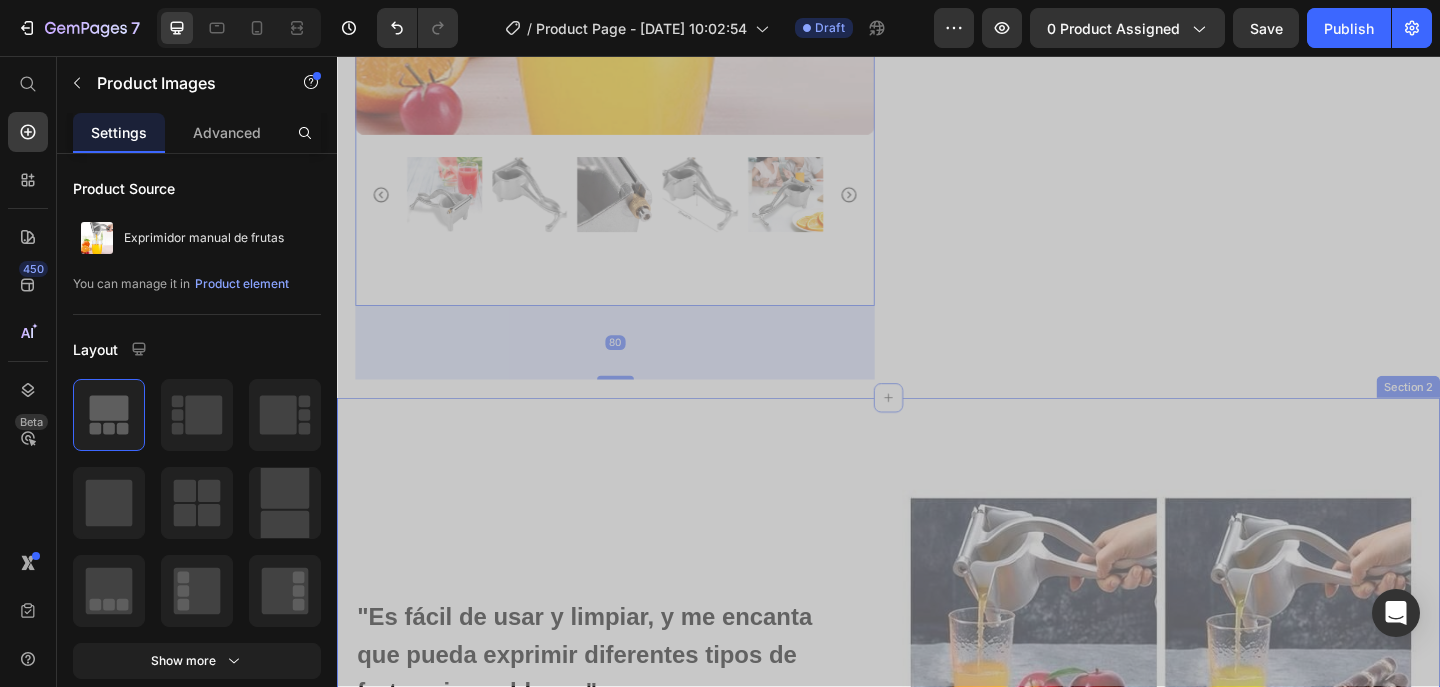 click on ""Es fácil de usar y limpiar, y me encanta que pueda exprimir diferentes tipos de frutas sin problema." Heading ¡Obtén jugo perfecto y sin pulpa de cualquier fruta con nuestro exprimidor manual de frutas! Su sistema práctico extrae todo el sabor sin residuos y su diseño fácil de limpiar te permite enjuagarlo en segundos, perfecto para mantener tu cocina impecable sin complicaciones. ¡Llévatelo a casa [DATE] y eleva tu experiencia de jugos al siguiente nivel!  Text Block Row Image Row "...y lo mejor es que no tendrás que preocuparte por el ruido que haces, ni desperdiciar ni una gota [PERSON_NAME]". Heading El exprimidor manual [PERSON_NAME] inoxidable está diseñado para maximizar la extracción [PERSON_NAME], asegurando que no se desperdicie ni una gota. Con su filtro de precisión y sistema ergonómico, te permite disfrutar de zumos frescos y saludables sin complicaciones. Olvídate de los exprimidores que dejan restos y de los eléctricos difíciles de limpiar. Invierte en calidad y durabilidad para tu cocina! Row" at bounding box center [937, 1438] 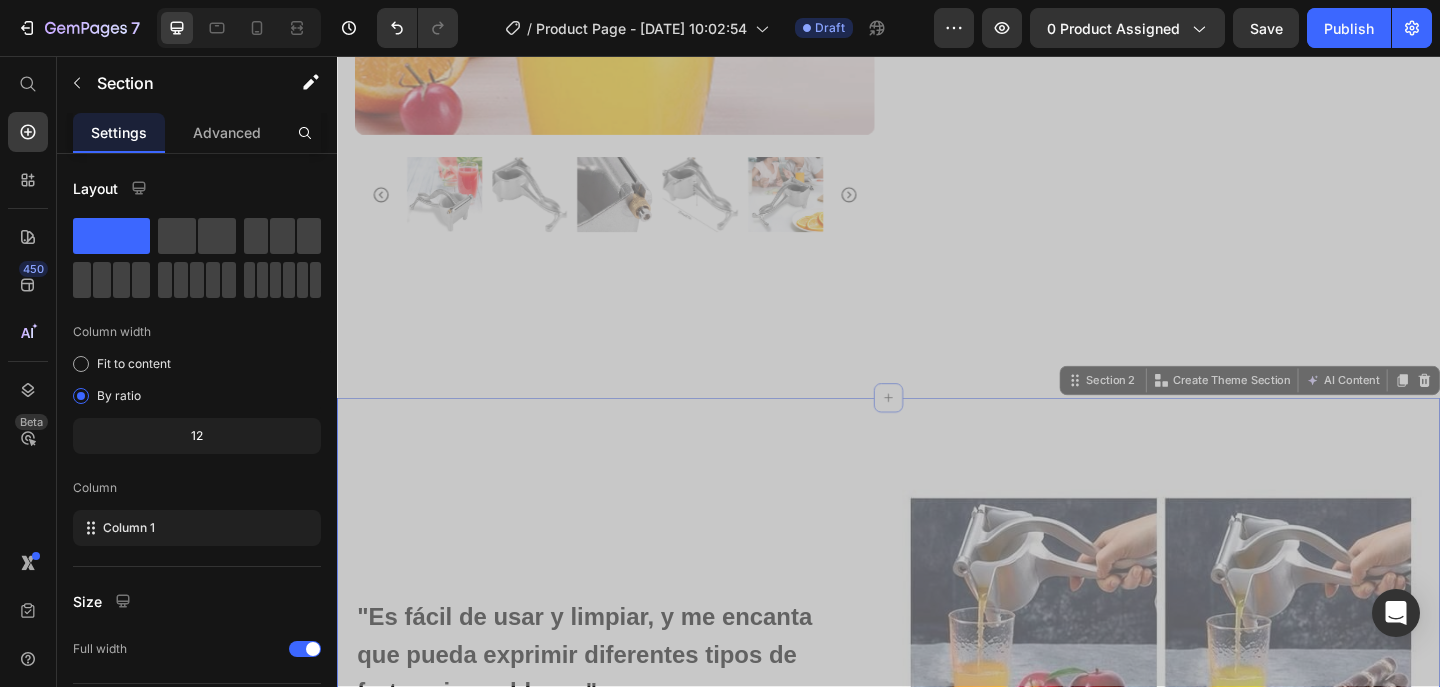 click on "Icon Free Shipping [DATE] Only Text Block Row
Icon 84,000+ Happy Customer Text Block Row Carousel Row
Product Images Row Exprimidor manual de frutas Product Title Icon Icon Icon Icon Icon Icon List (1349 Reviews) Text Block Row Sin Esfuerzo, Sin Ruidos y Sin Desparramar Text Block €32,90 Product Price €0,00 Product Price SALE 0% OFF Discount Tag Row Releasit COD Form & Upsells Releasit COD Form & Upsells
Añade a la Cesta
€32,90 Add to Cart
GARANTÍA 30 DIAS   Si no cumple con tus necesidades, te reembolsamos el 100% de tu dinero y te quedas con el producto. Item List Row Row Image
Icon [PERSON_NAME]. ([GEOGRAPHIC_DATA], [GEOGRAPHIC_DATA]) Compra verificada Text Block Row Icon Icon Icon Icon “el mejor exprimidor que he usado, con diferencia".  Text Block Icon List Row Row Image
Icon [PERSON_NAME]. ([PERSON_NAME], [GEOGRAPHIC_DATA])  Compra verificada Text Block Row Icon Icon Icon Icon Text Block Icon List Row Product Section 1" at bounding box center (937, -109) 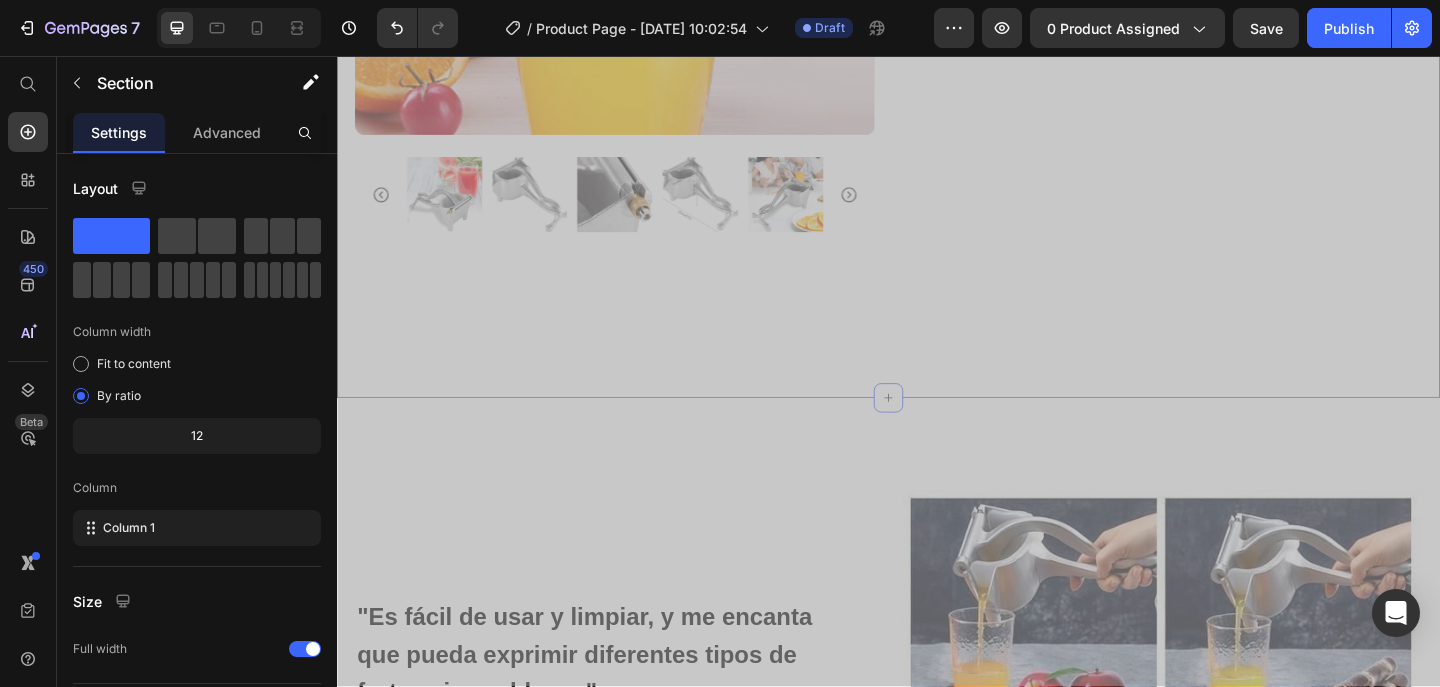 click on "Icon Free Shipping [DATE] Only Text Block Row
Icon 84,000+ Happy Customer Text Block Row Carousel Row
Product Images Row Exprimidor manual de frutas Product Title Icon Icon Icon Icon Icon Icon List (1349 Reviews) Text Block Row Sin Esfuerzo, Sin Ruidos y Sin Desparramar Text Block €32,90 Product Price €0,00 Product Price SALE 0% OFF Discount Tag Row Releasit COD Form & Upsells Releasit COD Form & Upsells
Añade a la Cesta
€32,90 Add to Cart
GARANTÍA 30 DIAS   Si no cumple con tus necesidades, te reembolsamos el 100% de tu dinero y te quedas con el producto. Item List Row Row Image
Icon [PERSON_NAME]. ([GEOGRAPHIC_DATA], [GEOGRAPHIC_DATA]) Compra verificada Text Block Row Icon Icon Icon Icon “el mejor exprimidor que he usado, con diferencia".  Text Block Icon List Row Row Image
Icon [PERSON_NAME]. ([PERSON_NAME], [GEOGRAPHIC_DATA])  Compra verificada Text Block Row Icon Icon Icon Icon Text Block Icon List Row Product Section 1   Product" at bounding box center [937, -109] 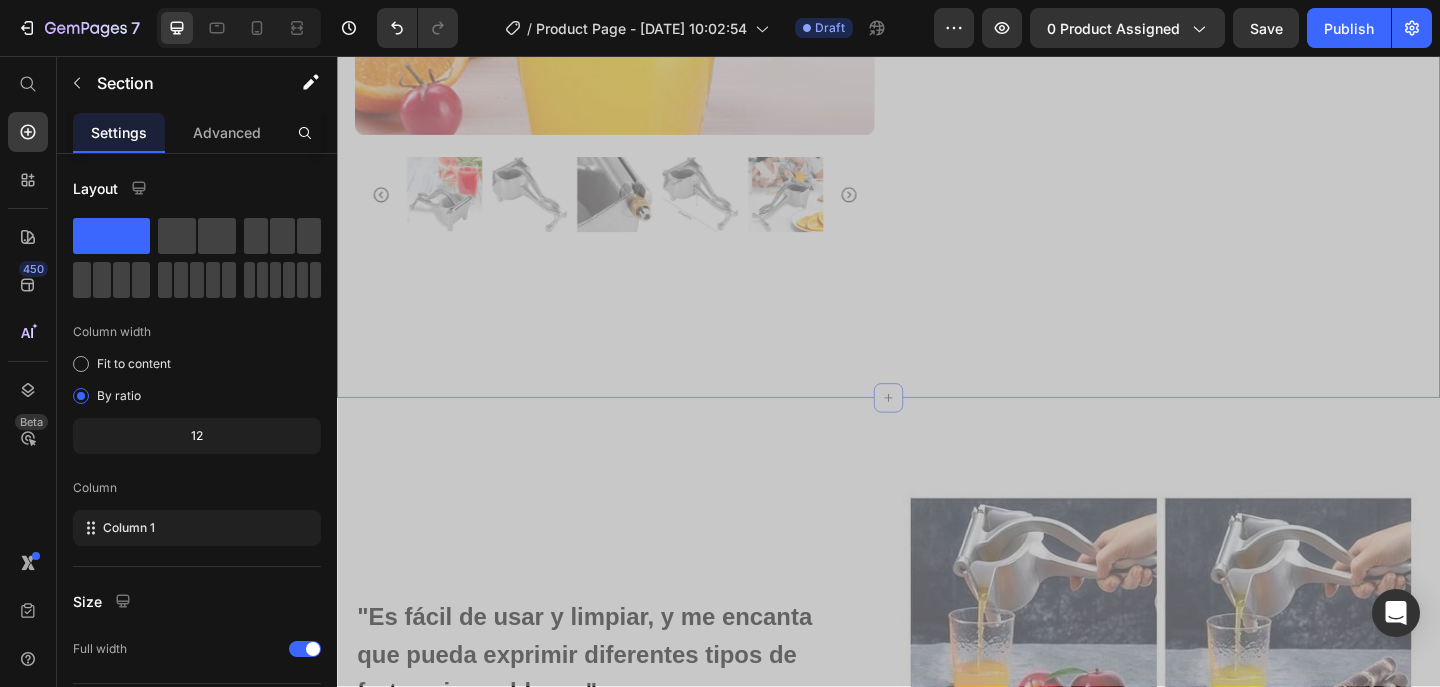 click at bounding box center (732, 207) 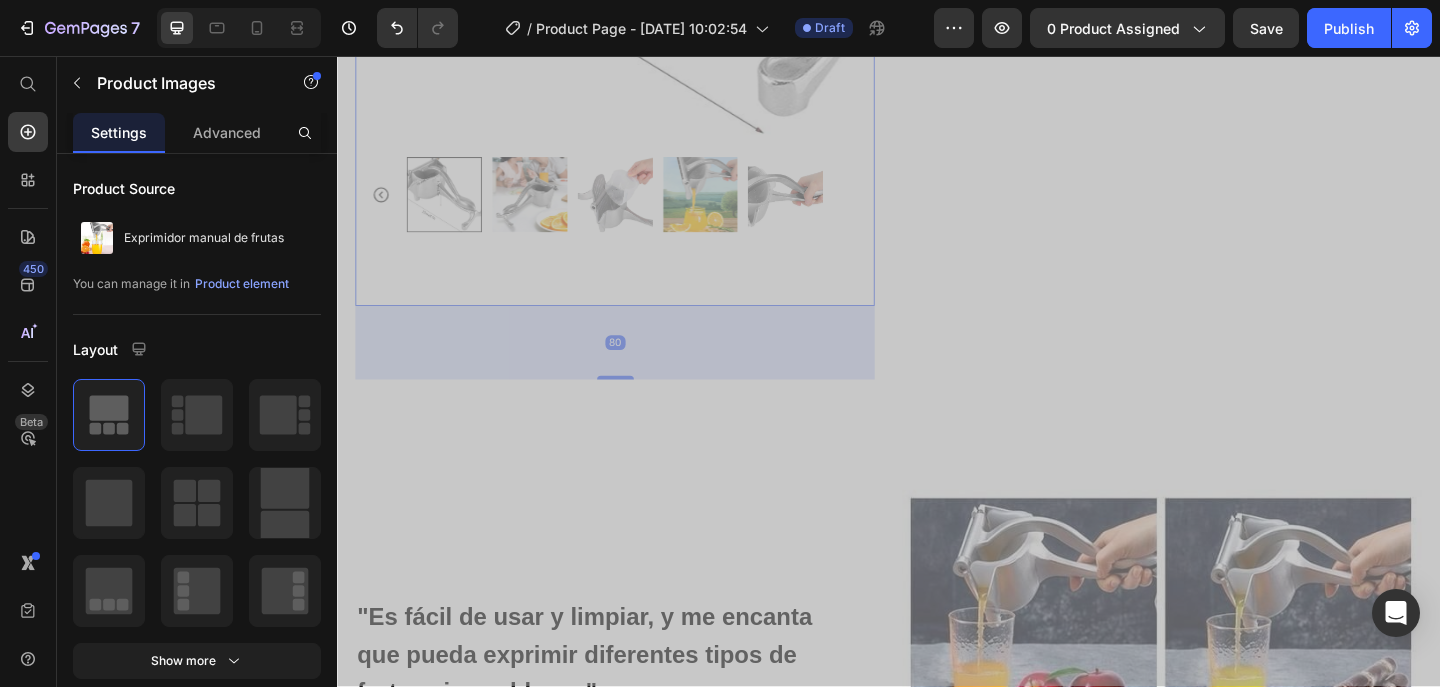 click on "80" at bounding box center (639, 368) 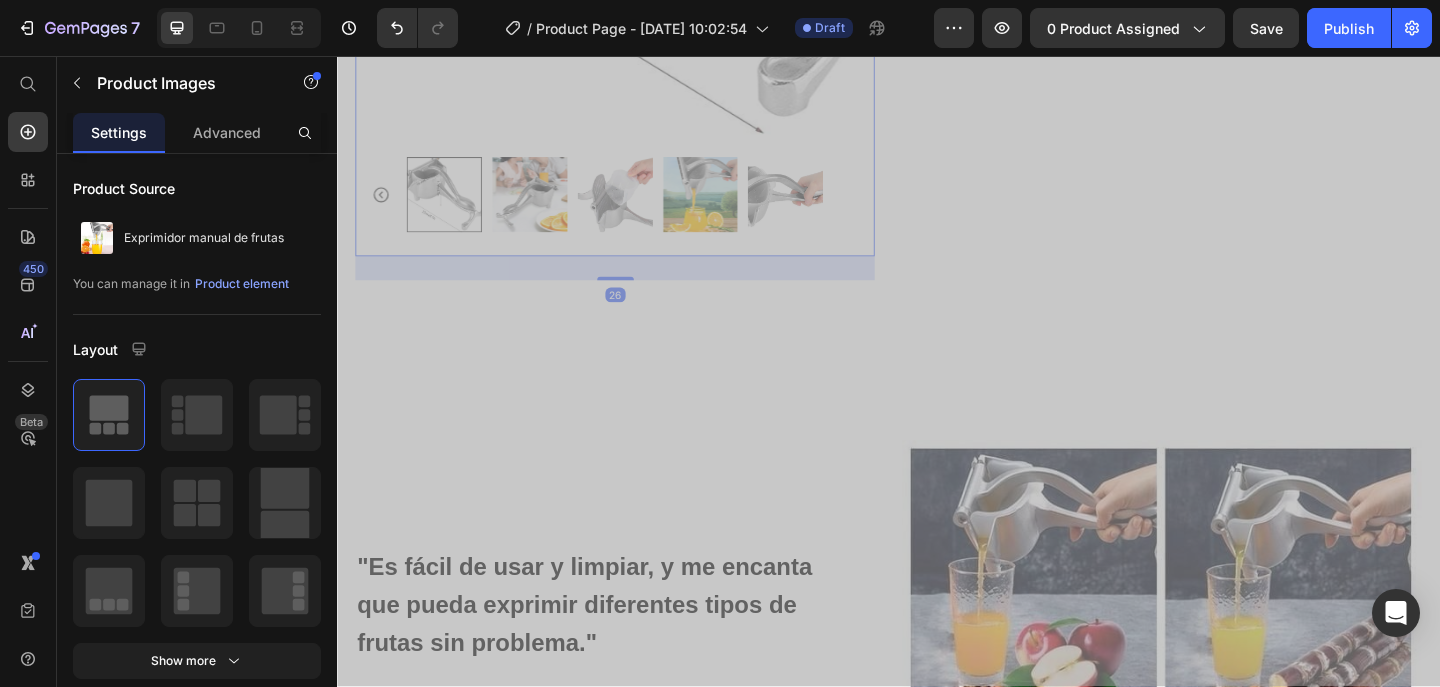 drag, startPoint x: 630, startPoint y: 407, endPoint x: 729, endPoint y: 460, distance: 112.29426 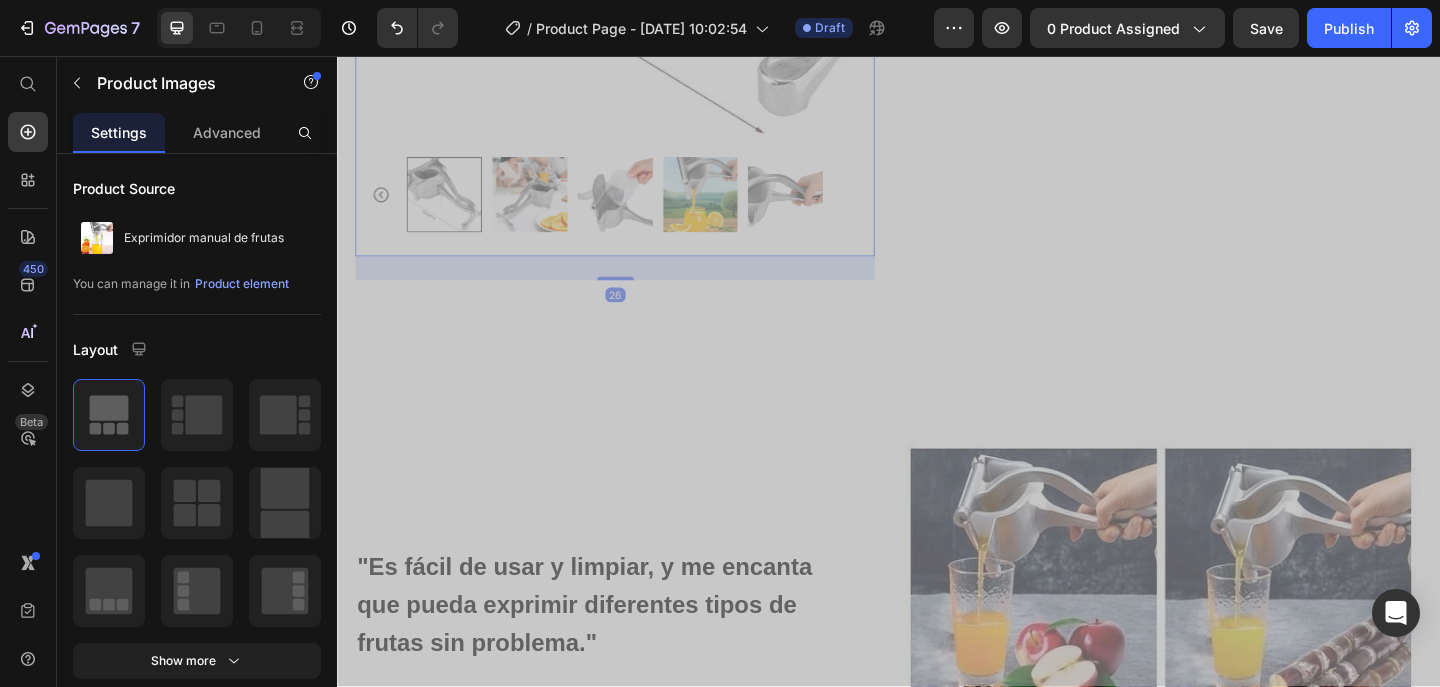 click on "Icon Free Shipping [DATE] Only Text Block Row
Icon 84,000+ Happy Customer Text Block Row Carousel Row
Product Images   26 Row Exprimidor manual de frutas Product Title Icon Icon Icon Icon Icon Icon List (1349 Reviews) Text Block Row Sin Esfuerzo, Sin Ruidos y Sin Desparramar Text Block €32,90 Product Price €0,00 Product Price SALE 0% OFF Discount Tag Row Releasit COD Form & Upsells Releasit COD Form & Upsells
Añade a la Cesta
€32,90 Add to Cart
GARANTÍA 30 DIAS   Si no cumple con tus necesidades, te reembolsamos el 100% de tu dinero y te quedas con el producto. Item List Row Row Image
Icon [PERSON_NAME]. ([GEOGRAPHIC_DATA], [GEOGRAPHIC_DATA]) Compra verificada Text Block Row Icon Icon Icon Icon “el mejor exprimidor que he usado, con diferencia".  Text Block Icon List Row Row Image
Icon [PERSON_NAME]. ([PERSON_NAME], [GEOGRAPHIC_DATA])  Compra verificada Text Block Row Icon Icon Icon Icon Text Block Icon List Row Product Section 1" at bounding box center (937, -136) 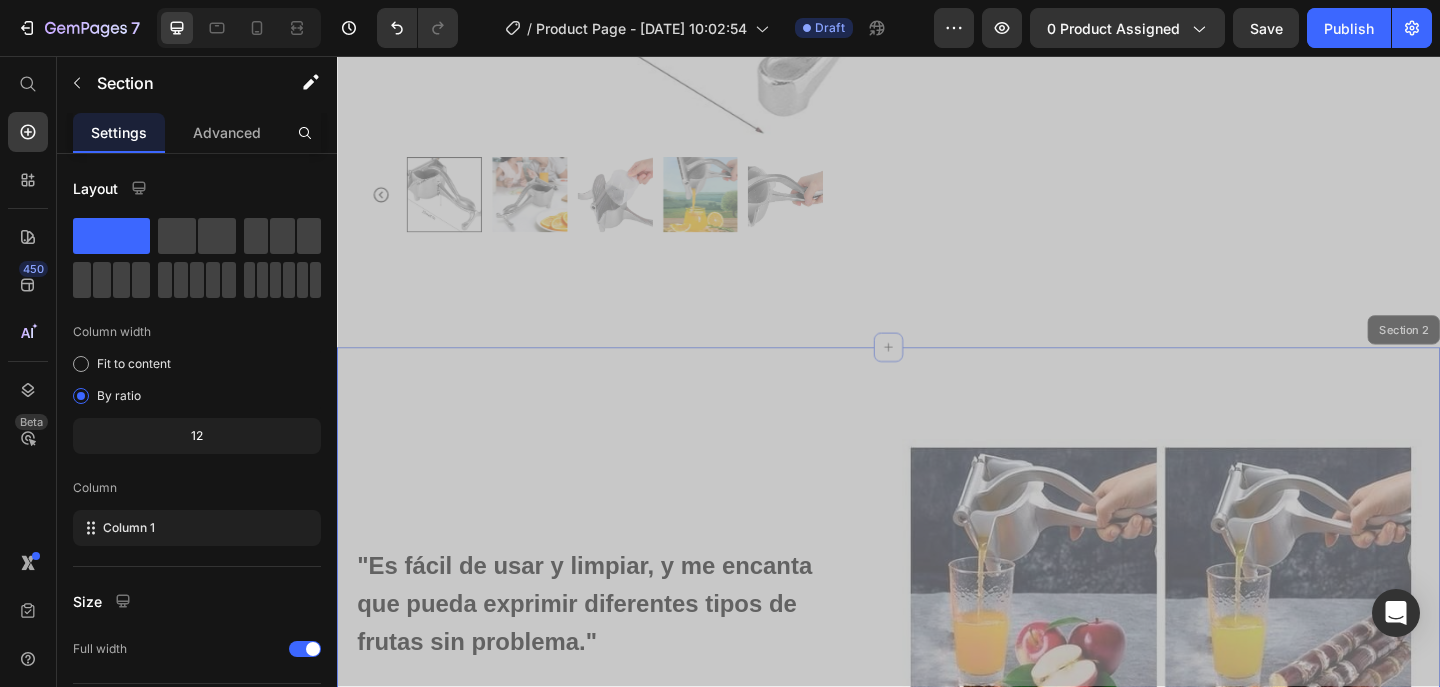 click on ""Es fácil de usar y limpiar, y me encanta que pueda exprimir diferentes tipos de frutas sin problema." Heading ¡Obtén jugo perfecto y sin pulpa de cualquier fruta con nuestro exprimidor manual de frutas! Su sistema práctico extrae todo el sabor sin residuos y su diseño fácil de limpiar te permite enjuagarlo en segundos, perfecto para mantener tu cocina impecable sin complicaciones. ¡Llévatelo a casa [DATE] y eleva tu experiencia de jugos al siguiente nivel!  Text Block Row Image Row "...y lo mejor es que no tendrás que preocuparte por el ruido que haces, ni desperdiciar ni una gota [PERSON_NAME]". Heading El exprimidor manual [PERSON_NAME] inoxidable está diseñado para maximizar la extracción [PERSON_NAME], asegurando que no se desperdicie ni una gota. Con su filtro de precisión y sistema ergonómico, te permite disfrutar de zumos frescos y saludables sin complicaciones. Olvídate de los exprimidores que dejan restos y de los eléctricos difíciles de limpiar. Invierte en calidad y durabilidad para tu cocina! Row" at bounding box center (937, 1383) 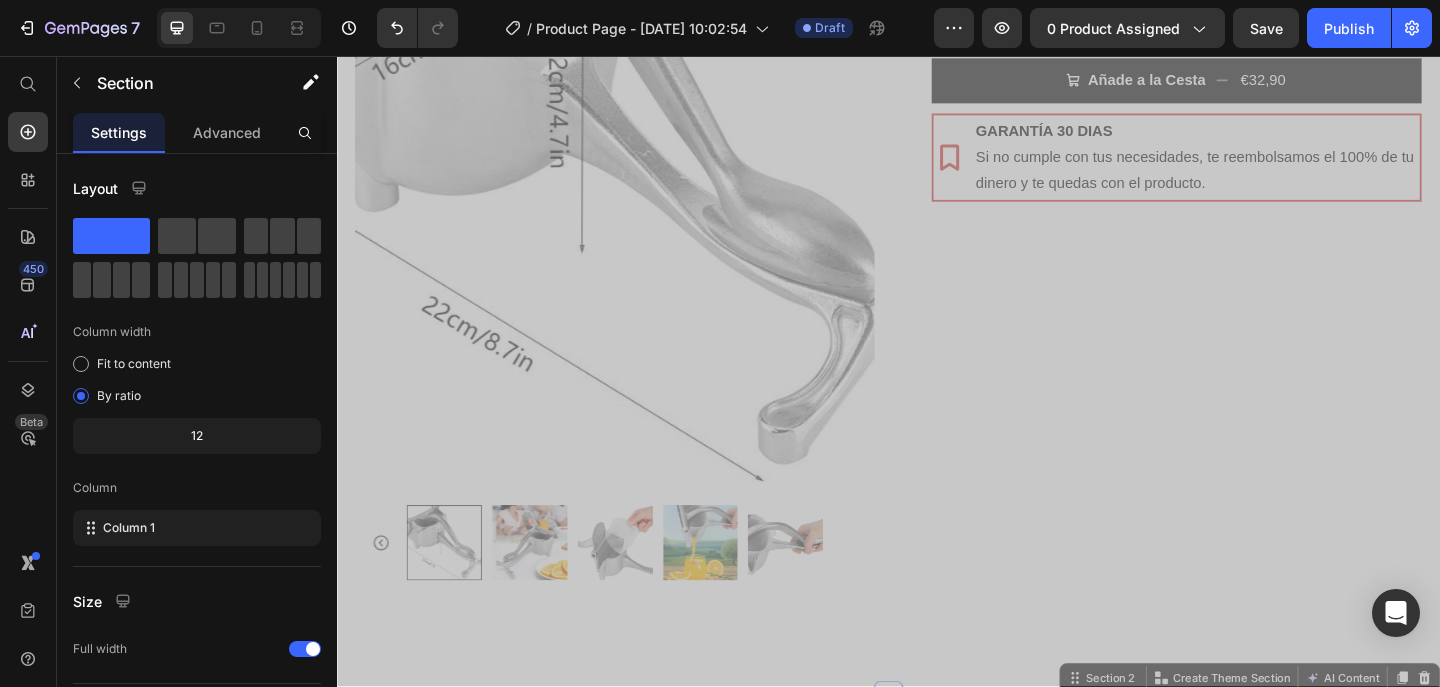 scroll, scrollTop: 374, scrollLeft: 0, axis: vertical 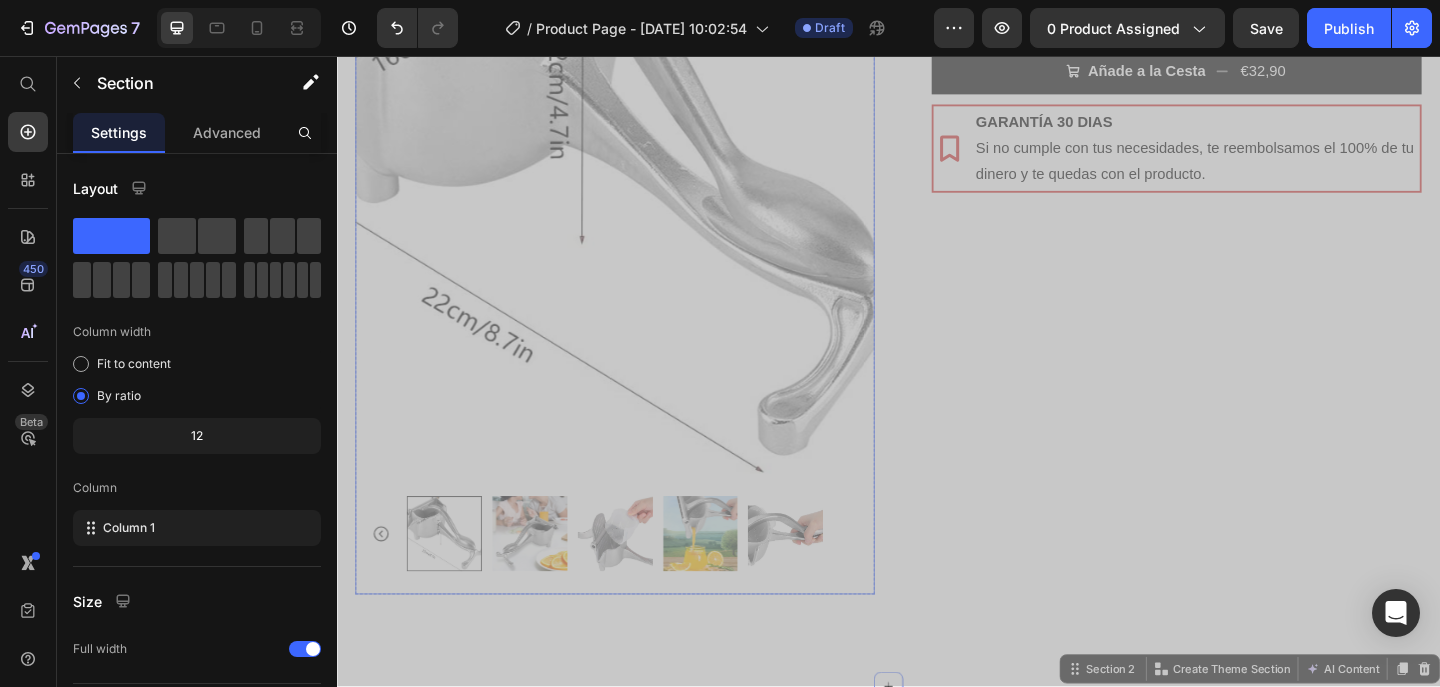click at bounding box center [732, 576] 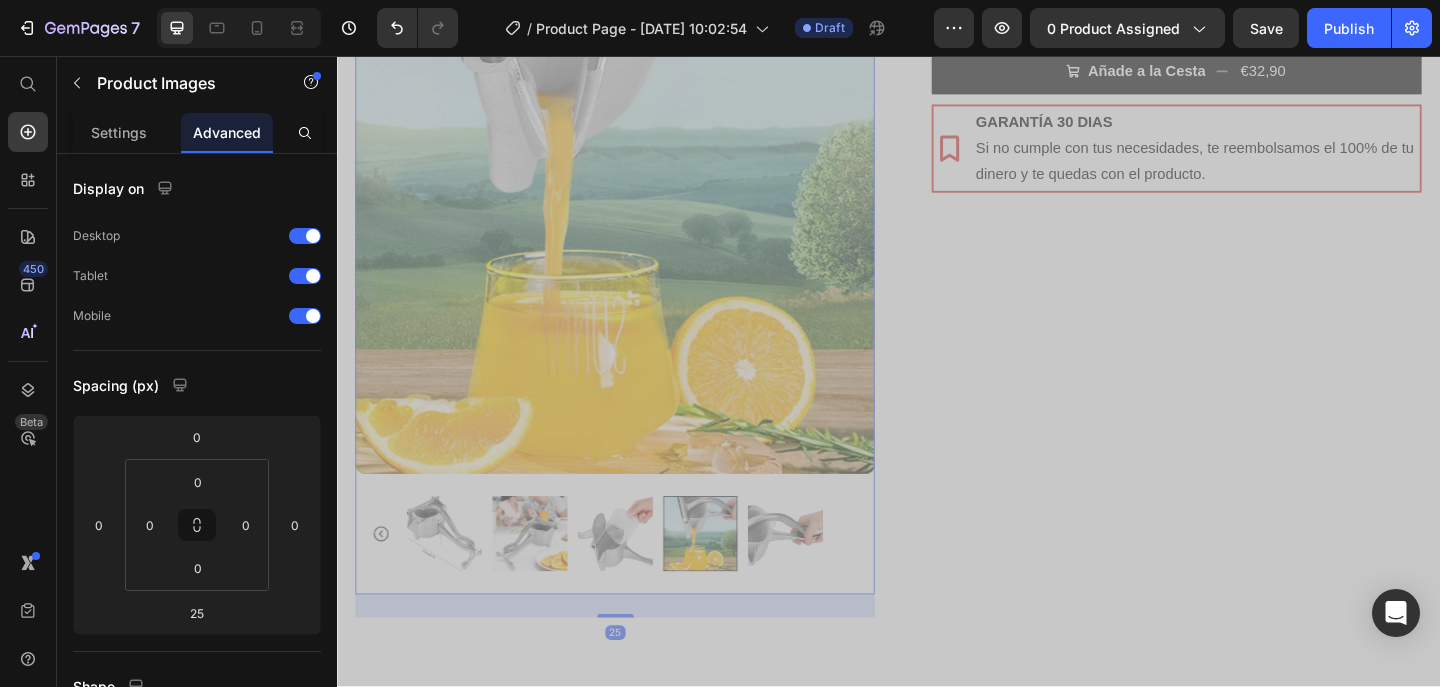 click 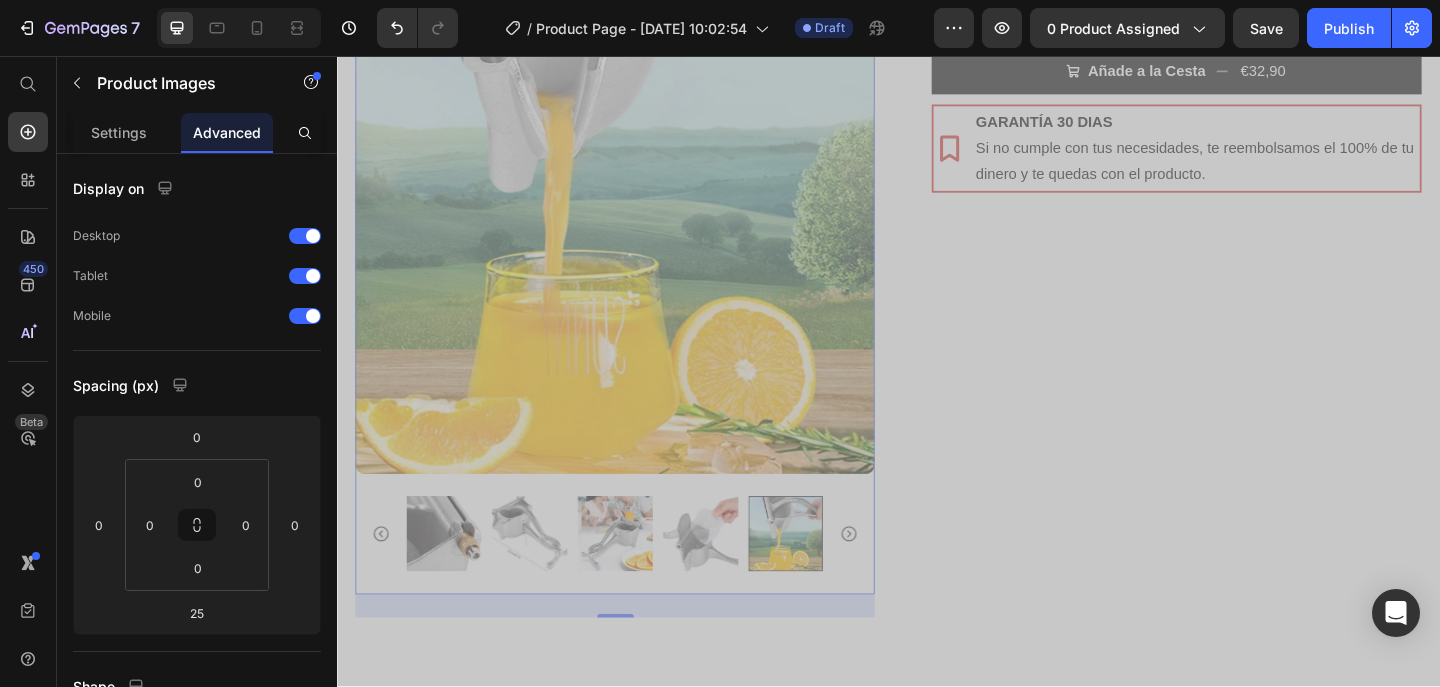 click 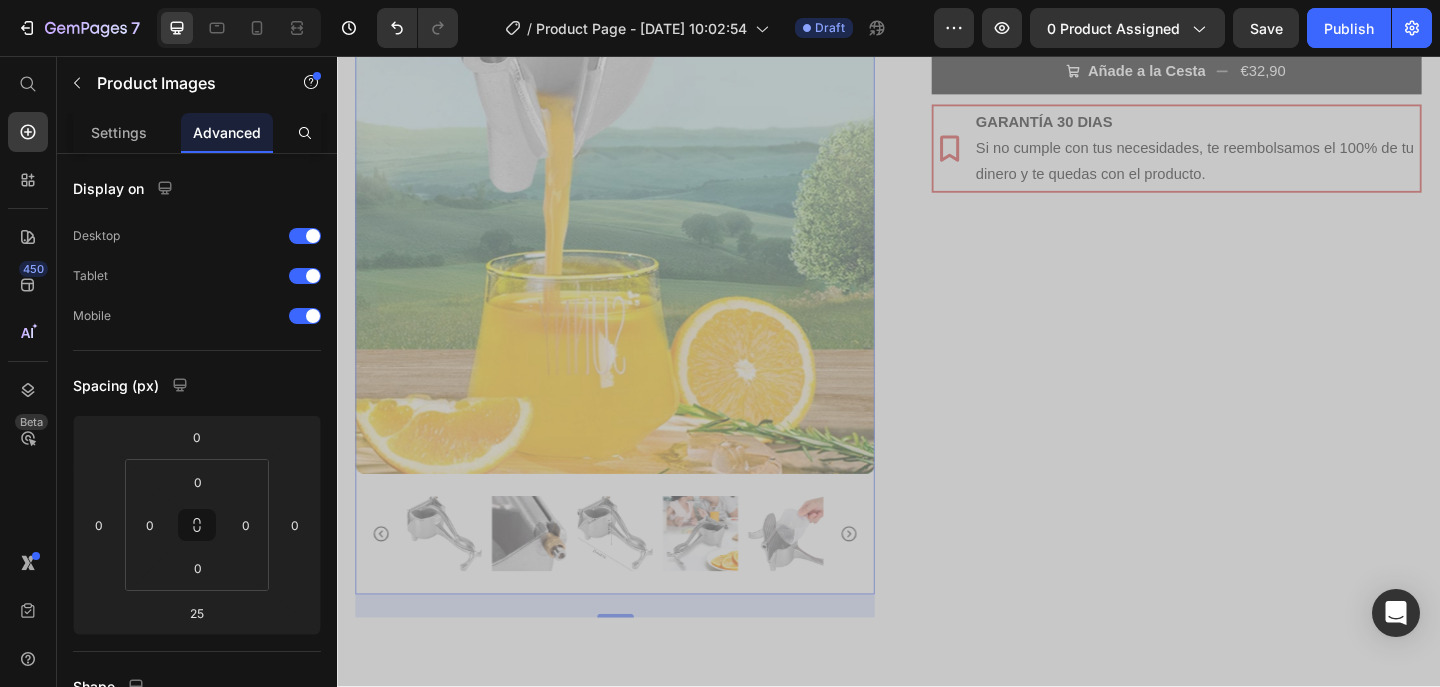 click 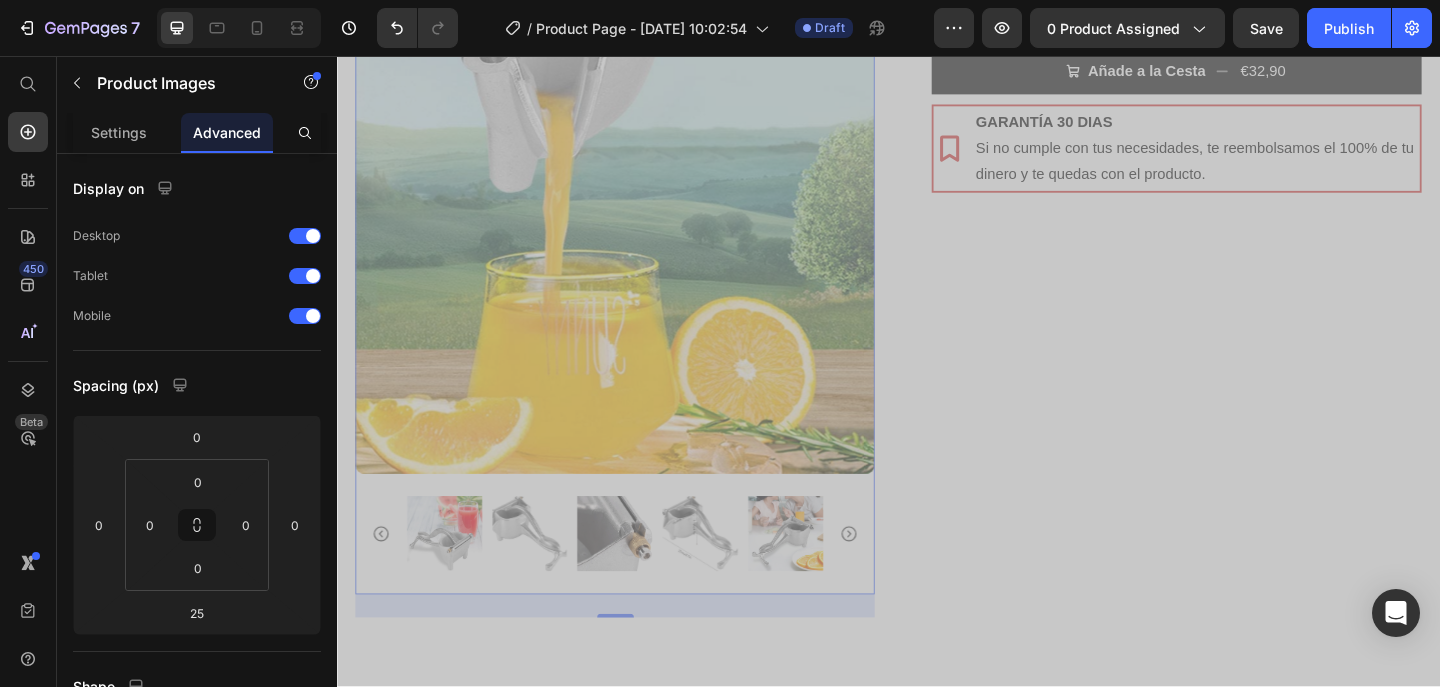 click 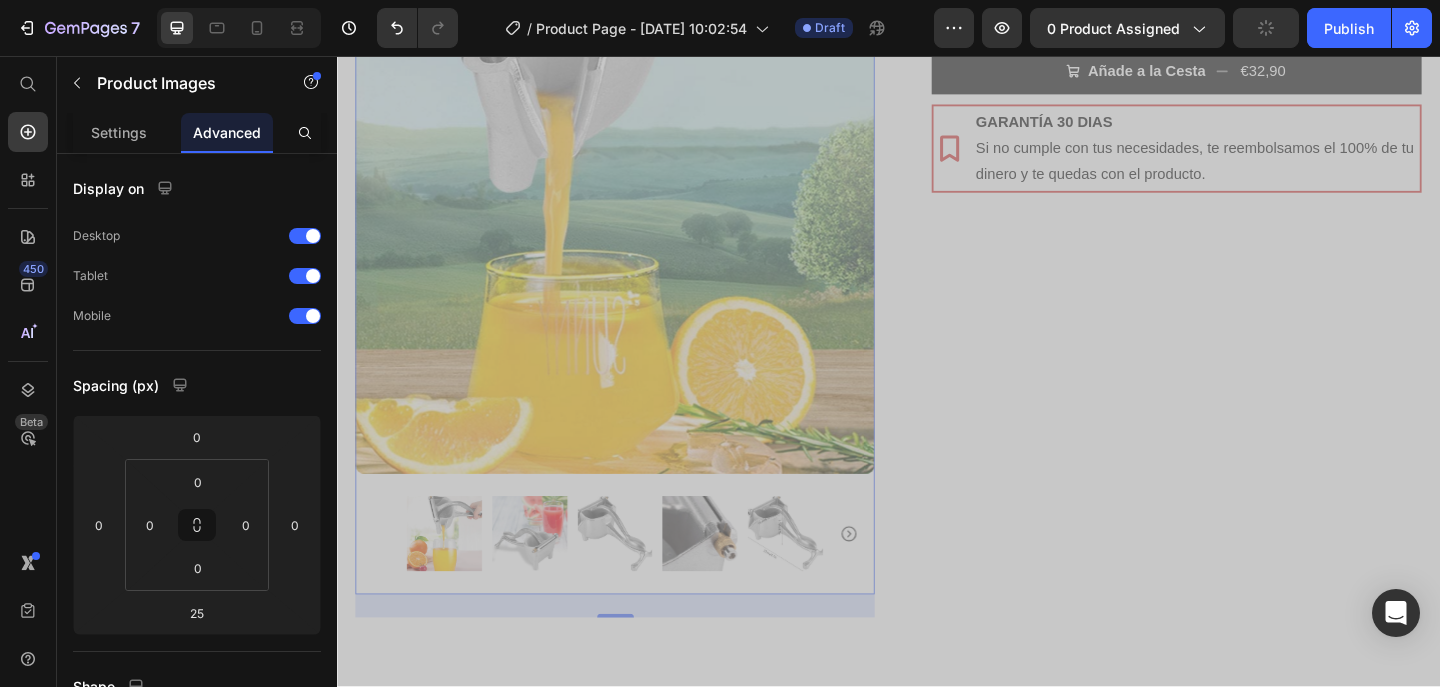 click at bounding box center [454, 576] 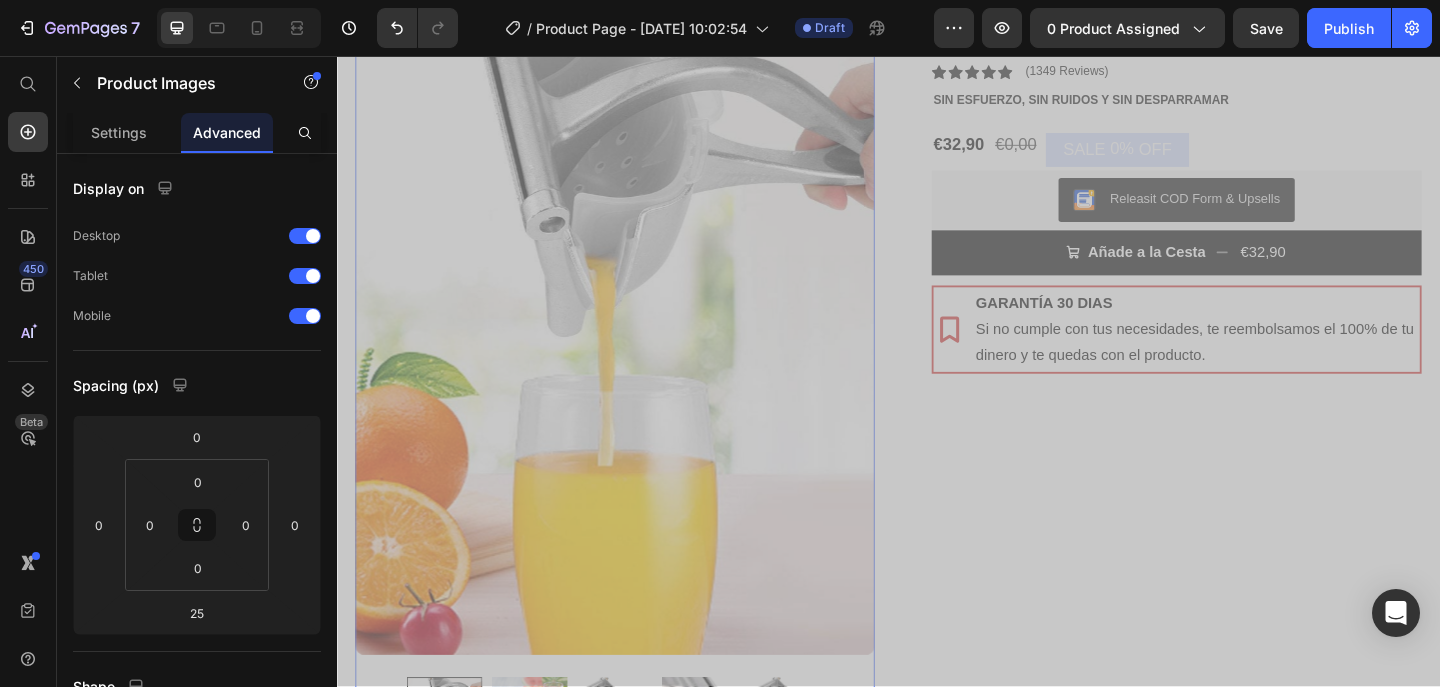 scroll, scrollTop: 182, scrollLeft: 0, axis: vertical 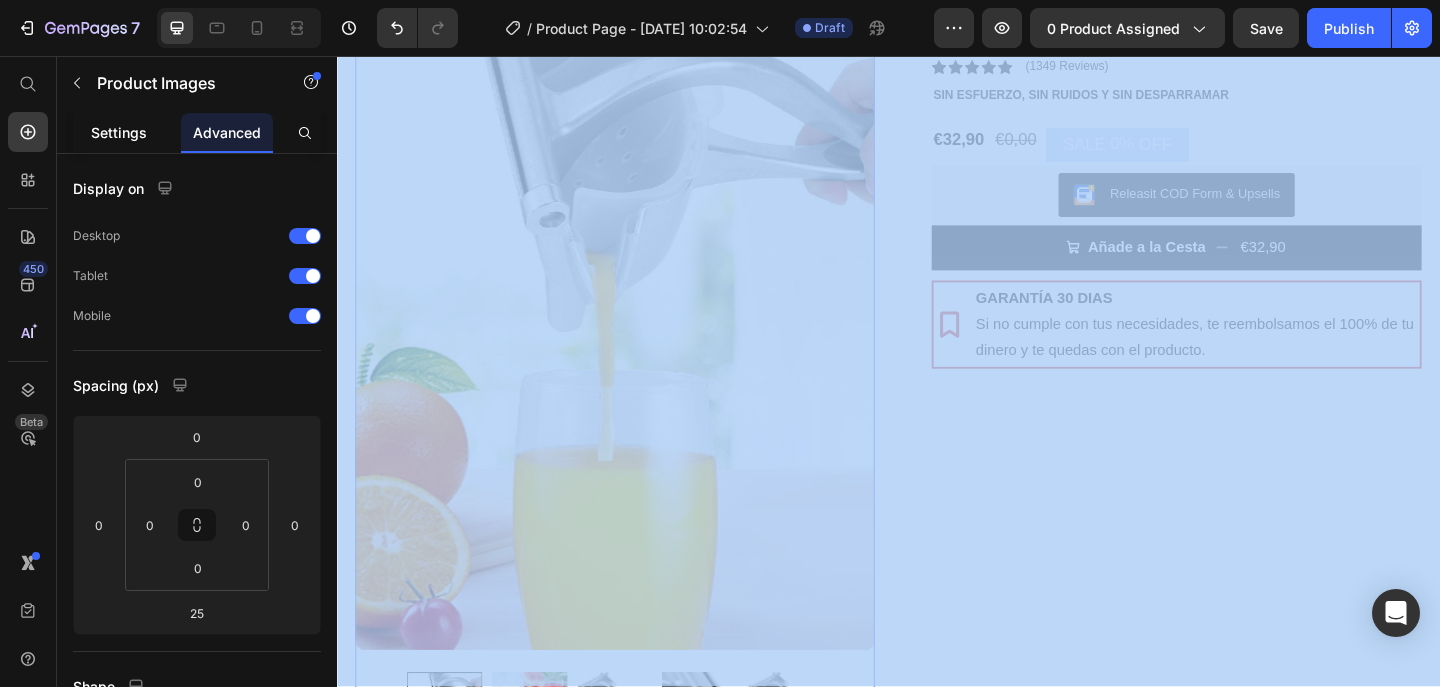 click on "Settings" at bounding box center [119, 132] 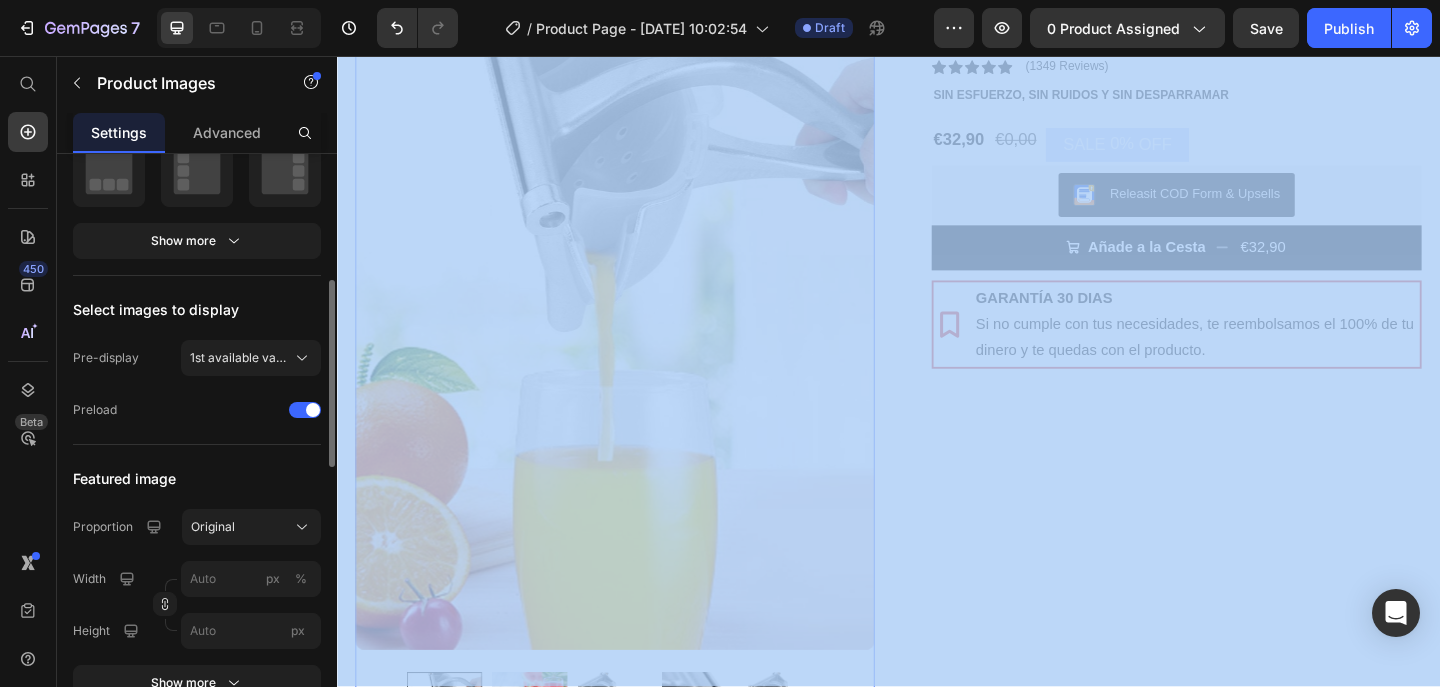 scroll, scrollTop: 450, scrollLeft: 0, axis: vertical 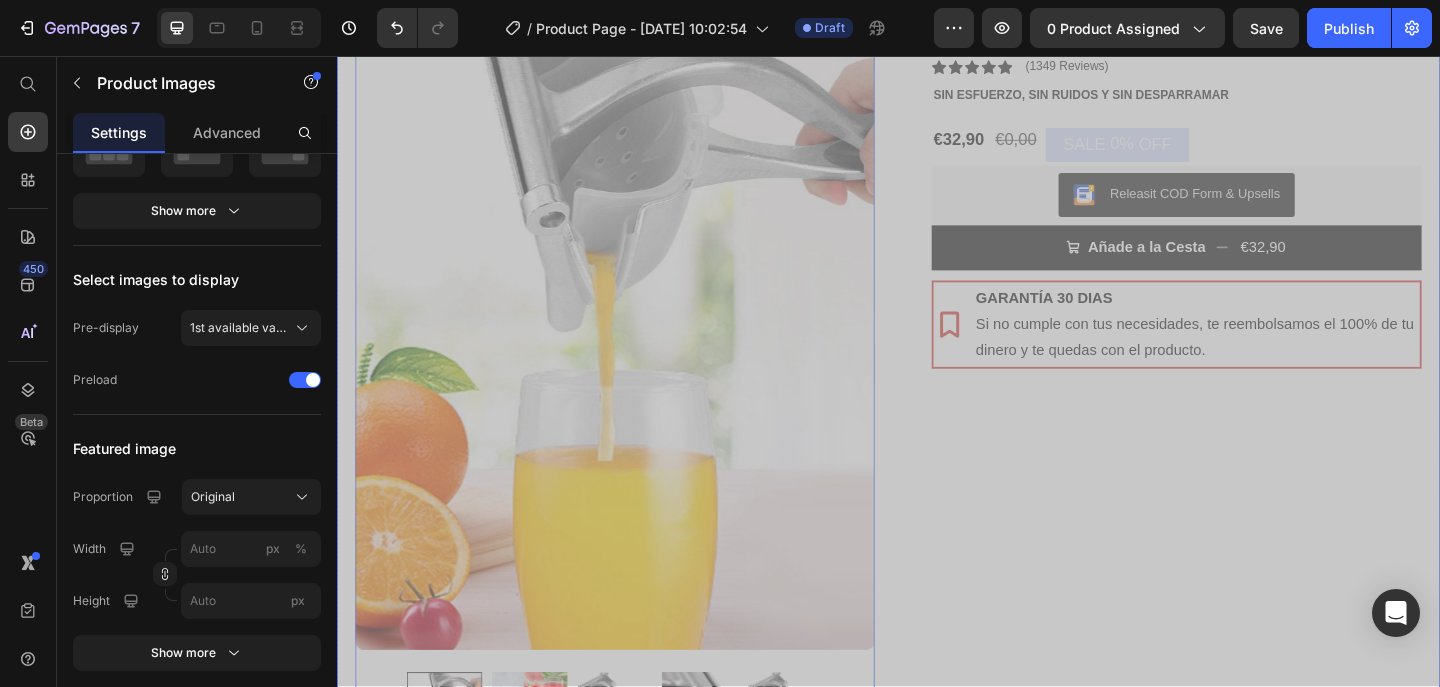 click on "Exprimidor manual de frutas Product Title Icon Icon Icon Icon Icon Icon List (1349 Reviews) Text Block Row Sin Esfuerzo, Sin Ruidos y Sin Desparramar Text Block €32,90 Product Price €0,00 Product Price SALE 0% OFF Discount Tag Row Releasit COD Form & Upsells Releasit COD Form & Upsells
Añade a la Cesta
€32,90 Add to Cart
GARANTÍA 30 DIAS   Si no cumple con tus necesidades, te reembolsamos el 100% de tu dinero y te quedas con el producto. Item List Row Row Image
Icon [PERSON_NAME]. ([GEOGRAPHIC_DATA], [GEOGRAPHIC_DATA]) Compra verificada Text Block Row Icon Icon Icon Icon “el mejor exprimidor que he usado, con diferencia".  Text Block Icon List Row Row Image
Icon [PERSON_NAME]. ([PERSON_NAME], [GEOGRAPHIC_DATA])  Compra verificada Text Block Row Icon Icon Icon Icon “Este exprimidor ha transformado mis mañanas. Es robusto y eficiente, Sin duda, una excelente compra.".  Text Block Icon List Row" at bounding box center (1234, 417) 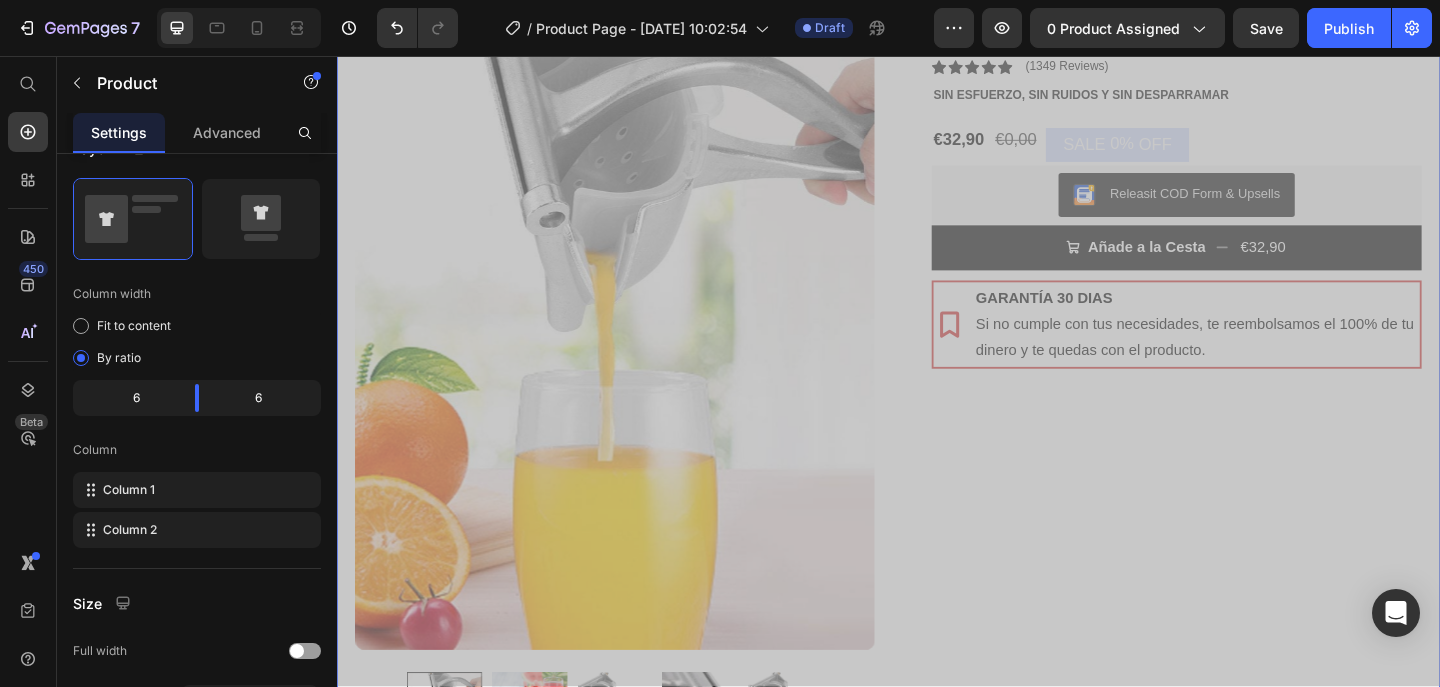 scroll, scrollTop: 0, scrollLeft: 0, axis: both 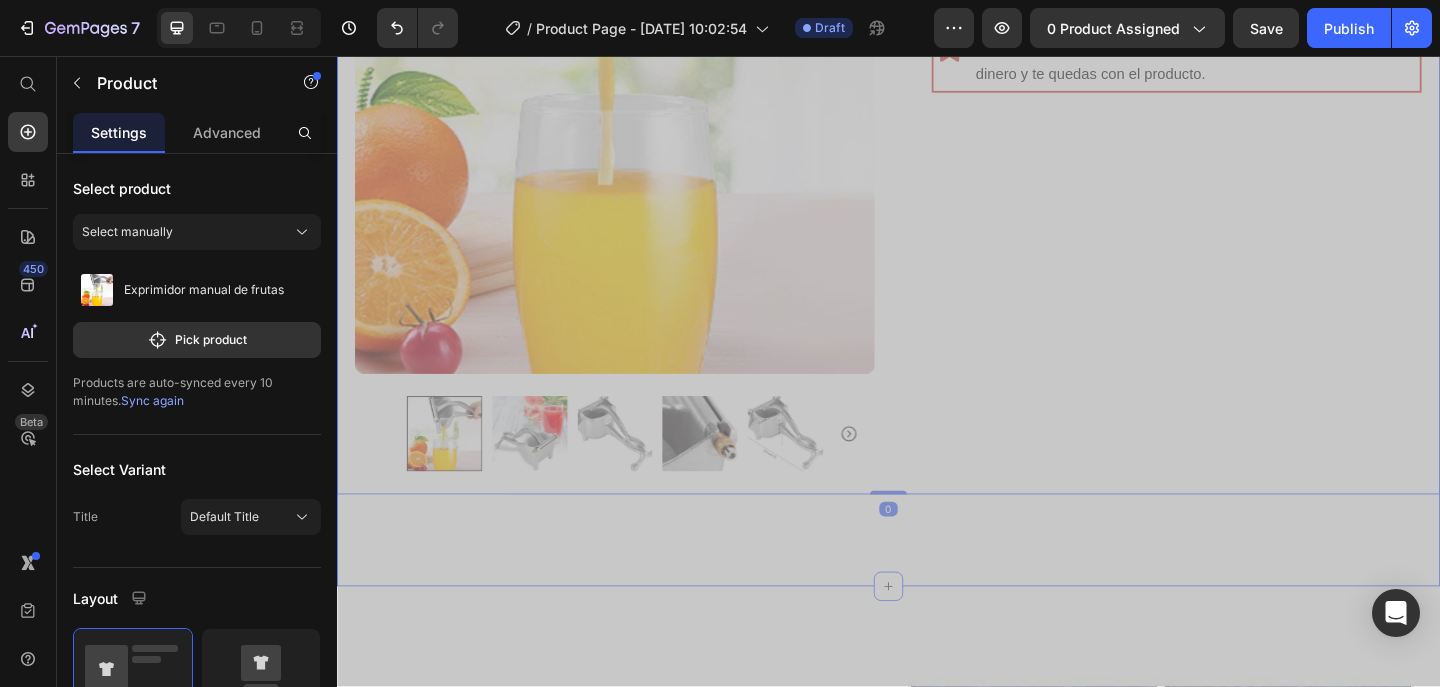 click on "Icon Free Shipping [DATE] Only Text Block Row
Icon 84,000+ Happy Customer Text Block Row Carousel Row
Product Images Row Exprimidor manual de frutas Product Title Icon Icon Icon Icon Icon Icon List (1349 Reviews) Text Block Row Sin Esfuerzo, Sin Ruidos y Sin Desparramar Text Block €32,90 Product Price €0,00 Product Price SALE 0% OFF Discount Tag Row Releasit COD Form & Upsells Releasit COD Form & Upsells
Añade a la Cesta
€32,90 Add to Cart
GARANTÍA 30 DIAS   Si no cumple con tus necesidades, te reembolsamos el 100% de tu dinero y te quedas con el producto. Item List Row Row Image
Icon [PERSON_NAME]. ([GEOGRAPHIC_DATA], [GEOGRAPHIC_DATA]) Compra verificada Text Block Row Icon Icon Icon Icon “el mejor exprimidor que he usado, con diferencia".  Text Block Icon List Row Row Image
Icon [PERSON_NAME]. ([PERSON_NAME], [GEOGRAPHIC_DATA])  Compra verificada Text Block Row Icon Icon Icon Icon Text Block Icon List Row Product   0 Section 1" at bounding box center [937, 123] 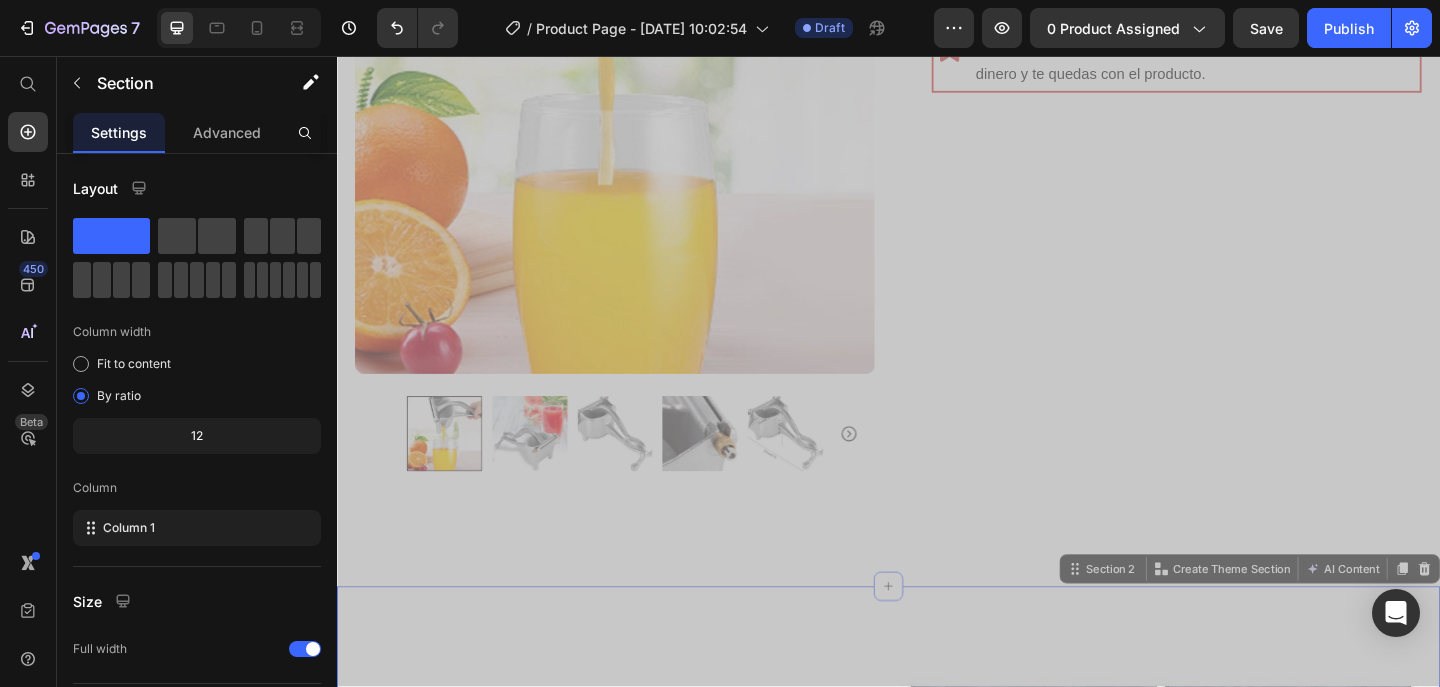 click on ""Es fácil de usar y limpiar, y me encanta que pueda exprimir diferentes tipos de frutas sin problema." Heading ¡Obtén jugo perfecto y sin pulpa de cualquier fruta con nuestro exprimidor manual de frutas! Su sistema práctico extrae todo el sabor sin residuos y su diseño fácil de limpiar te permite enjuagarlo en segundos, perfecto para mantener tu cocina impecable sin complicaciones. ¡Llévatelo a casa [DATE] y eleva tu experiencia de jugos al siguiente nivel!  Text Block Row Image Row "...y lo mejor es que no tendrás que preocuparte por el ruido que haces, ni desperdiciar ni una gota [PERSON_NAME]". Heading El exprimidor manual [PERSON_NAME] inoxidable está diseñado para maximizar la extracción [PERSON_NAME], asegurando que no se desperdicie ni una gota. Con su filtro de precisión y sistema ergonómico, te permite disfrutar de zumos frescos y saludables sin complicaciones. Olvídate de los exprimidores que dejan restos y de los eléctricos difíciles de limpiar. Invierte en calidad y durabilidad para tu cocina! Row" at bounding box center [937, 1643] 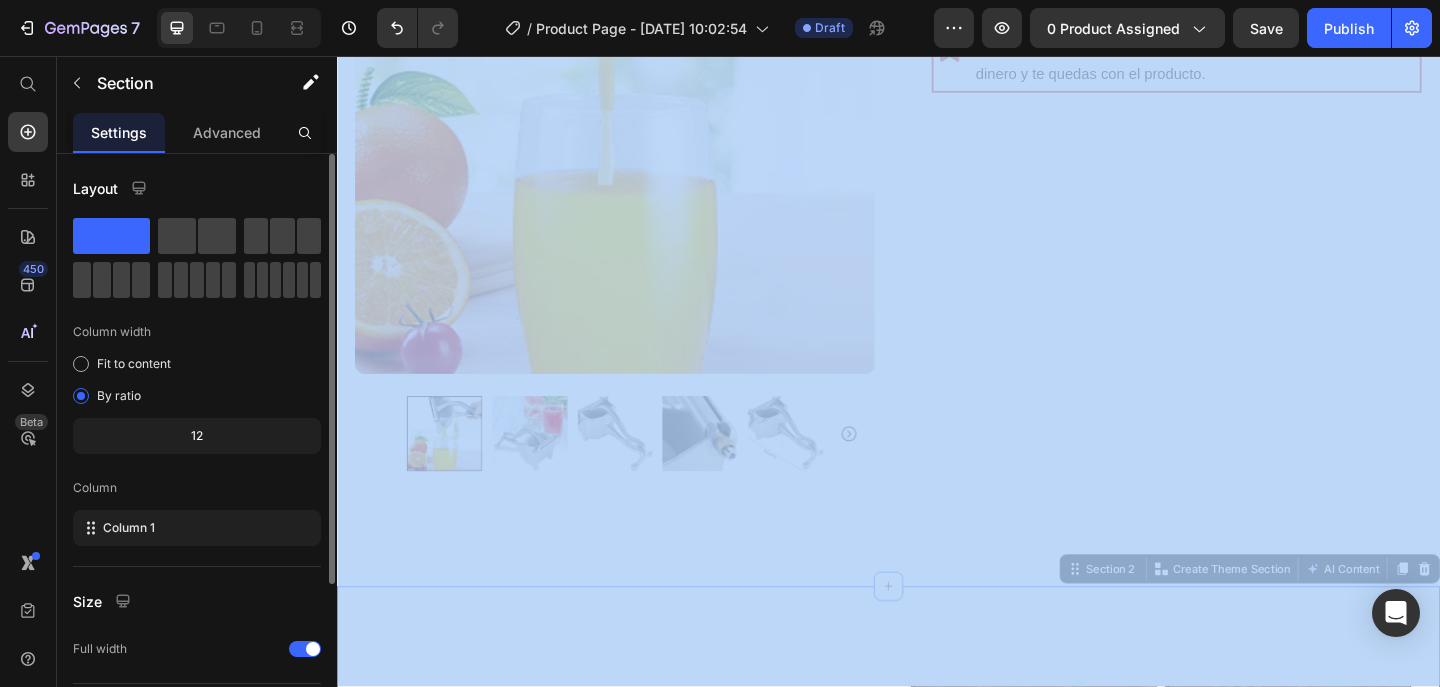 click 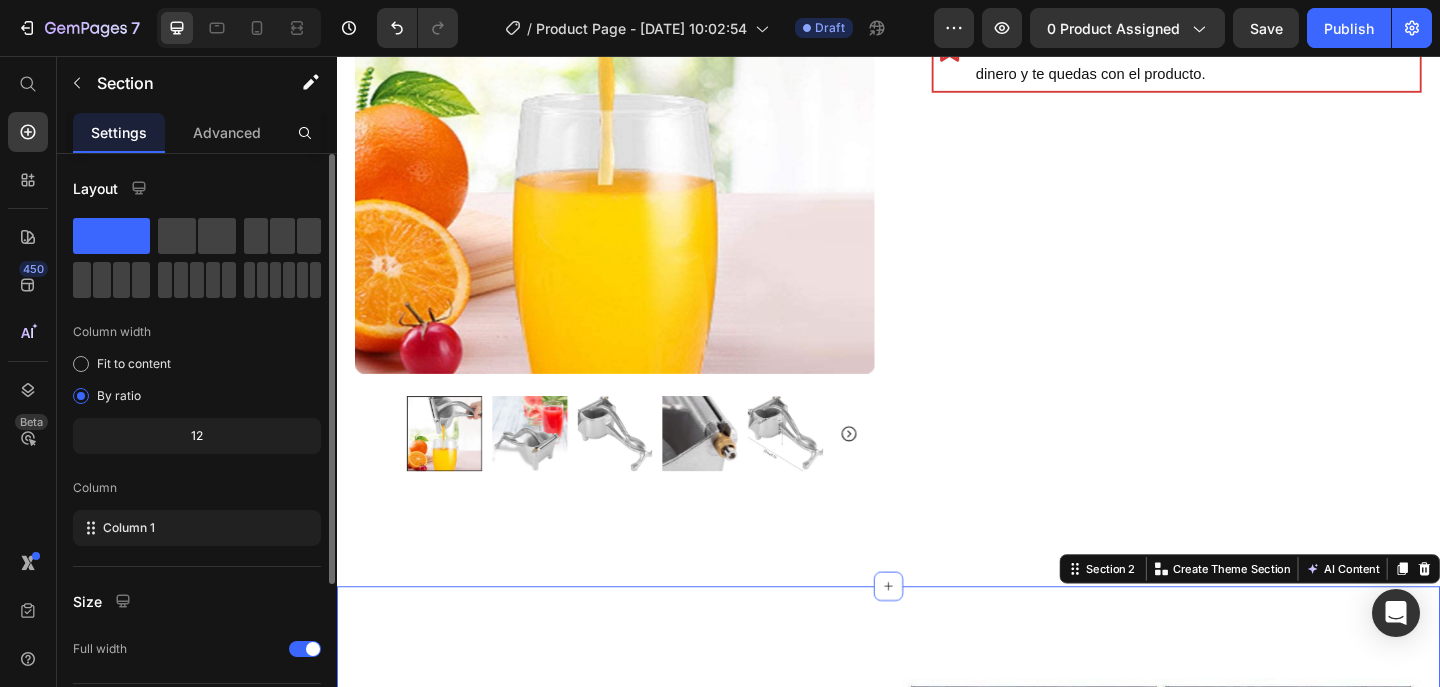 click 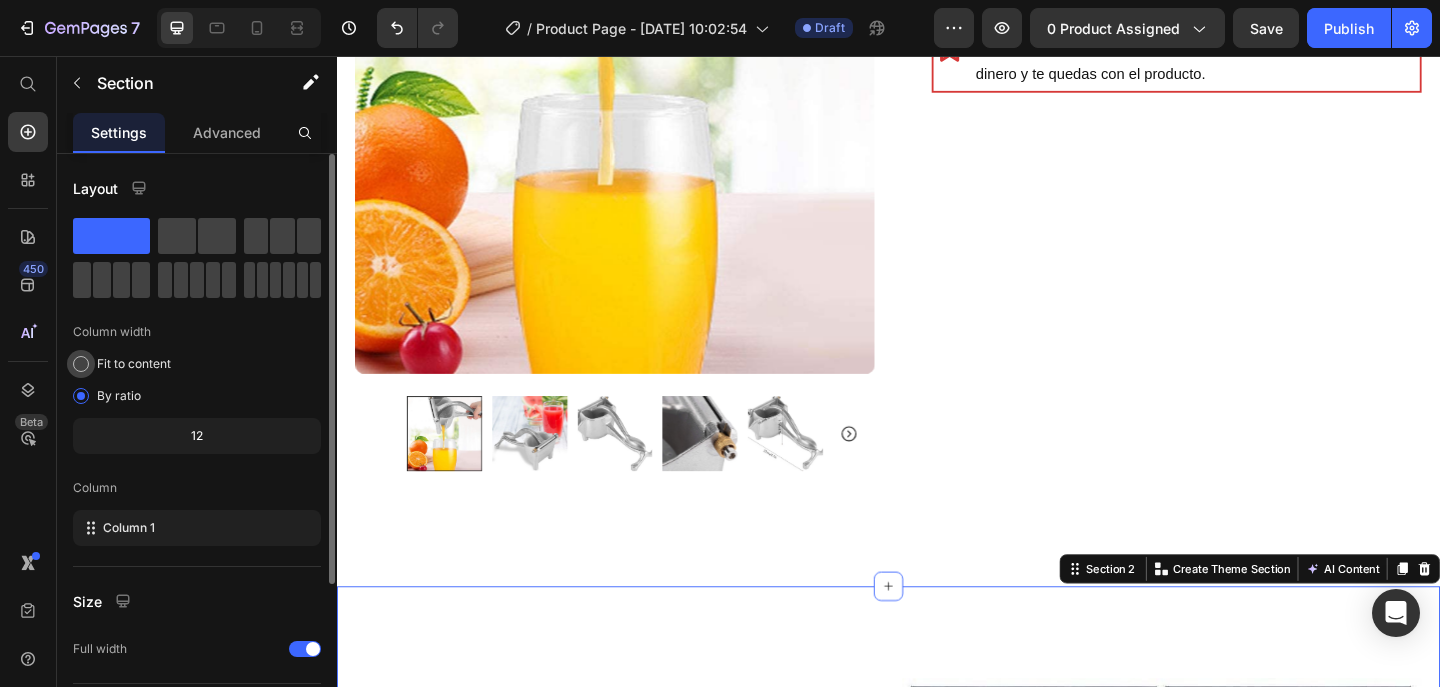 drag, startPoint x: 86, startPoint y: 355, endPoint x: 90, endPoint y: 377, distance: 22.36068 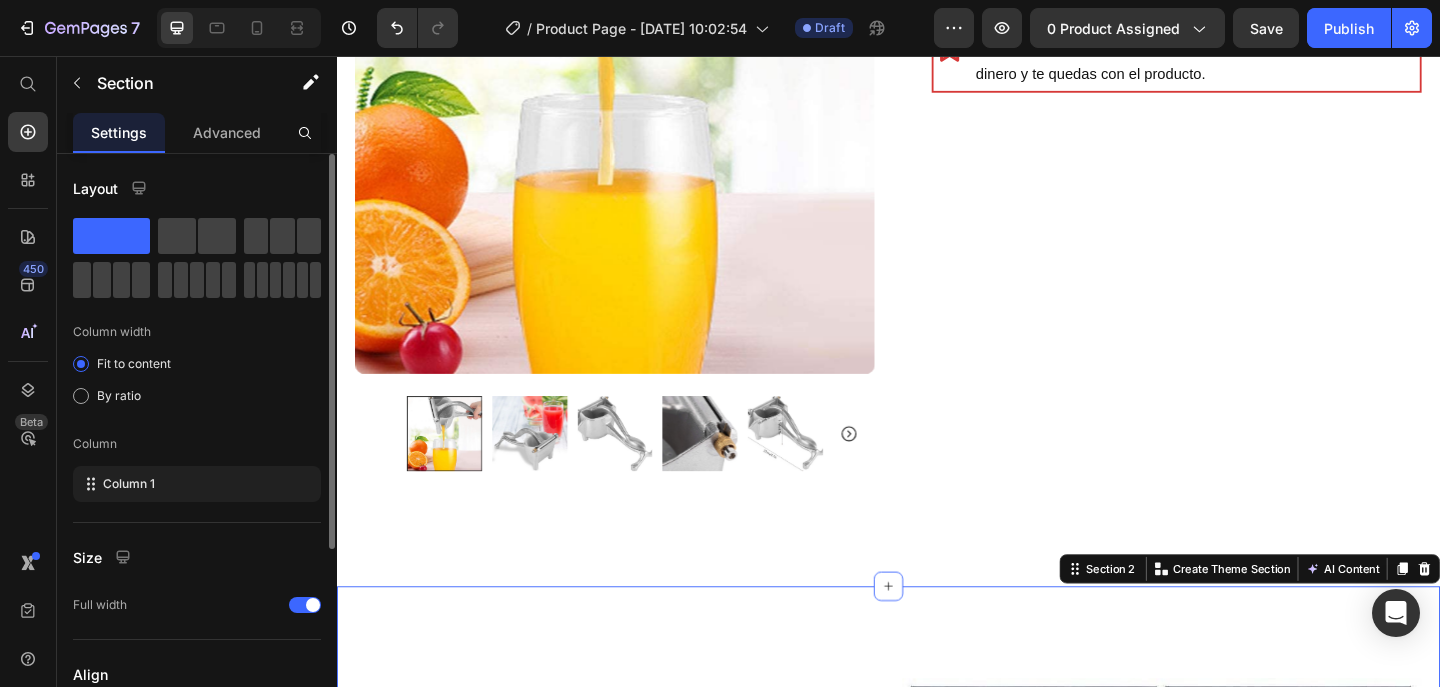 click 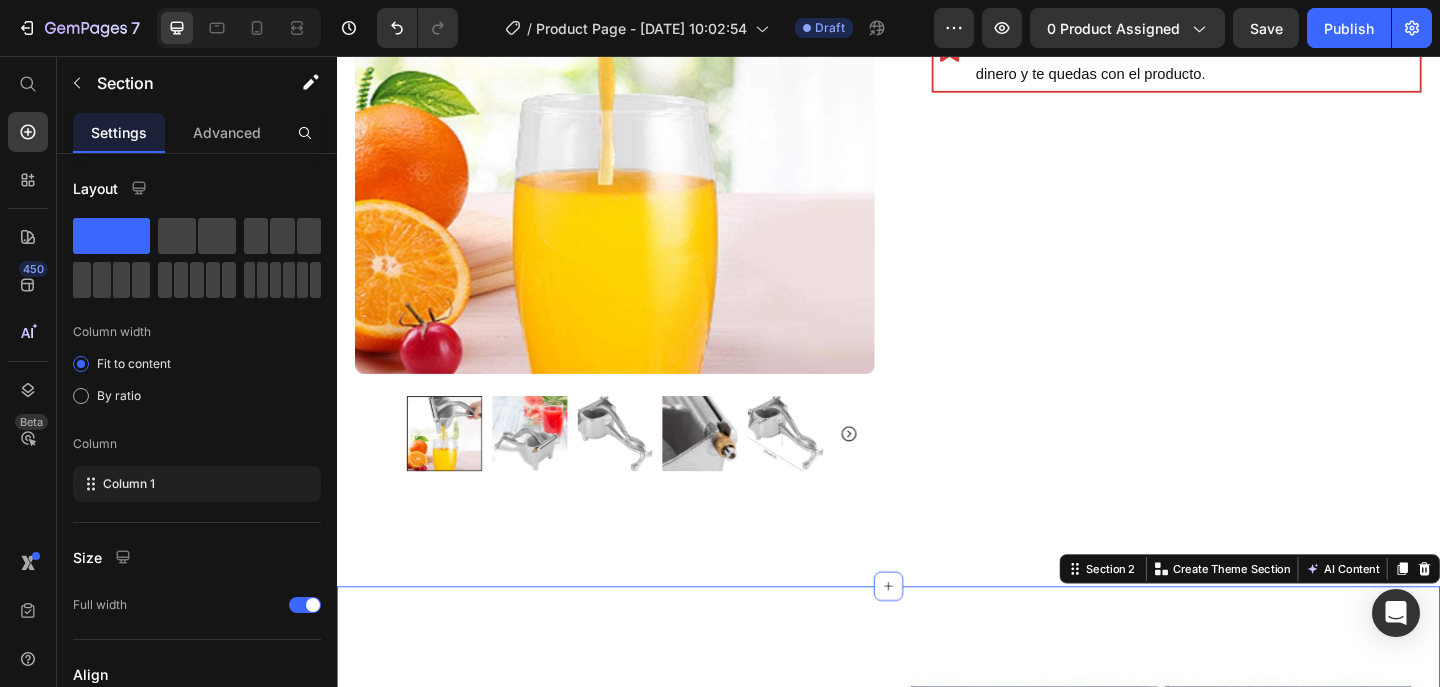 click on ""Es fácil de usar y limpiar, y me encanta que pueda exprimir diferentes tipos de frutas sin problema." Heading ¡Obtén jugo perfecto y sin pulpa de cualquier fruta con nuestro exprimidor manual de frutas! Su sistema práctico extrae todo el sabor sin residuos y su diseño fácil de limpiar te permite enjuagarlo en segundos, perfecto para mantener tu cocina impecable sin complicaciones. ¡Llévatelo a casa [DATE] y eleva tu experiencia de jugos al siguiente nivel!  Text Block Row Image Row "...y lo mejor es que no tendrás que preocuparte por el ruido que haces, ni desperdiciar ni una gota [PERSON_NAME]". Heading El exprimidor manual [PERSON_NAME] inoxidable está diseñado para maximizar la extracción [PERSON_NAME], asegurando que no se desperdicie ni una gota. Con su filtro de precisión y sistema ergonómico, te permite disfrutar de zumos frescos y saludables sin complicaciones. Olvídate de los exprimidores que dejan restos y de los eléctricos difíciles de limpiar. Invierte en calidad y durabilidad para tu cocina! Row" at bounding box center [937, 1643] 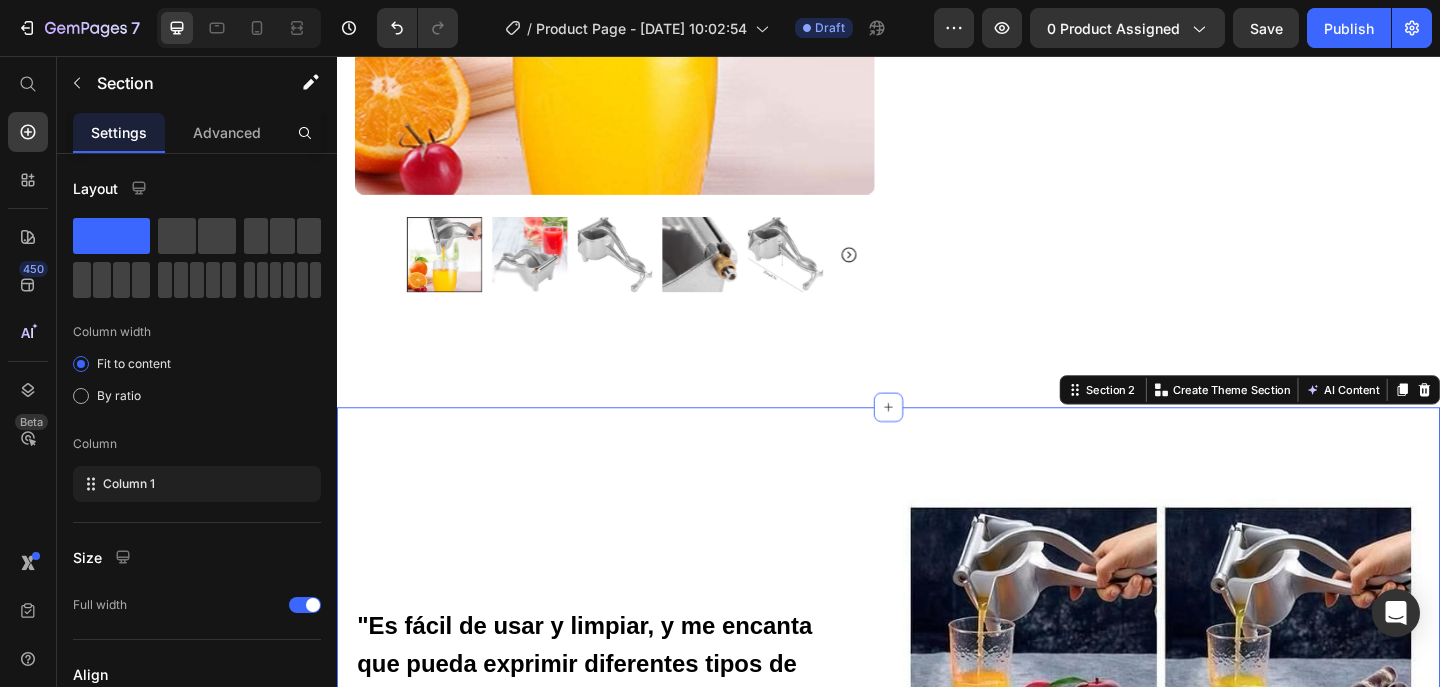 scroll, scrollTop: 681, scrollLeft: 0, axis: vertical 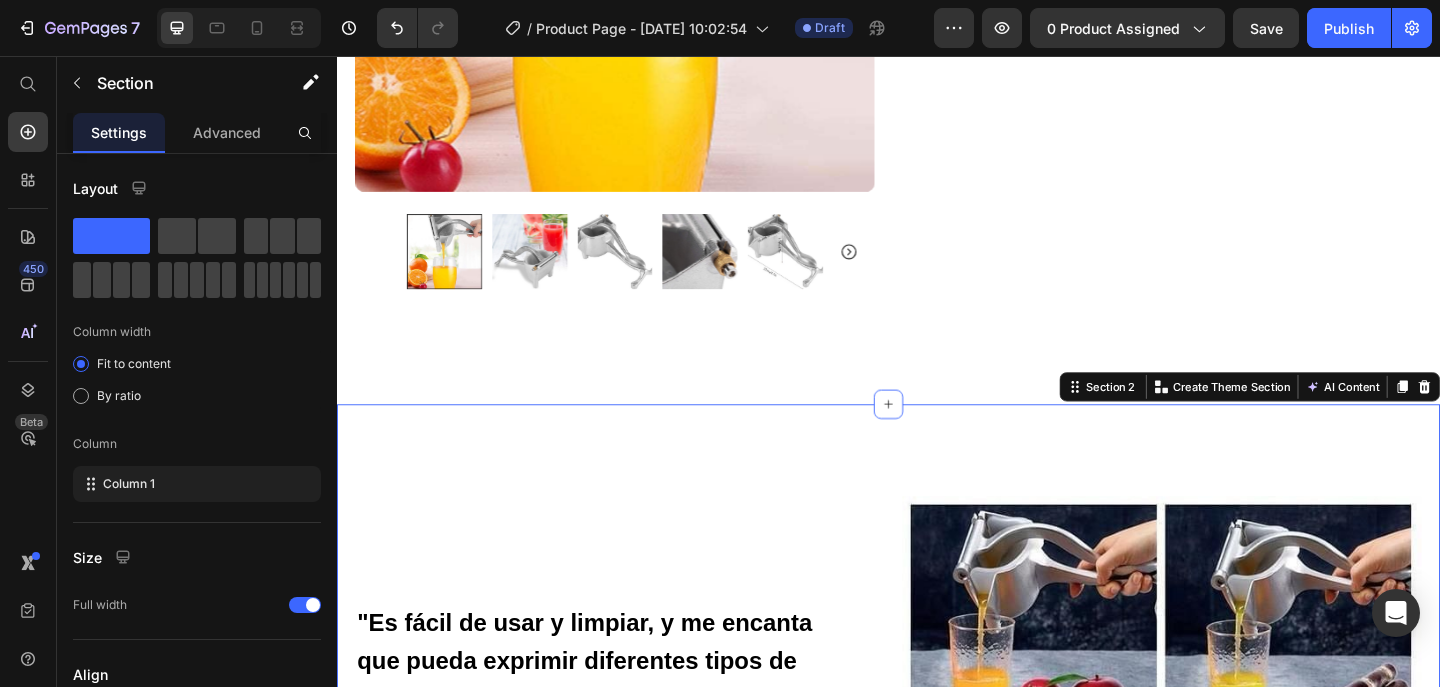 click on ""Es fácil de usar y limpiar, y me encanta que pueda exprimir diferentes tipos de frutas sin problema." Heading ¡Obtén jugo perfecto y sin pulpa de cualquier fruta con nuestro exprimidor manual de frutas! Su sistema práctico extrae todo el sabor sin residuos y su diseño fácil de limpiar te permite enjuagarlo en segundos, perfecto para mantener tu cocina impecable sin complicaciones. ¡Llévatelo a casa [DATE] y eleva tu experiencia de jugos al siguiente nivel!  Text Block Row Image Row "...y lo mejor es que no tendrás que preocuparte por el ruido que haces, ni desperdiciar ni una gota [PERSON_NAME]". Heading El exprimidor manual [PERSON_NAME] inoxidable está diseñado para maximizar la extracción [PERSON_NAME], asegurando que no se desperdicie ni una gota. Con su filtro de precisión y sistema ergonómico, te permite disfrutar de zumos frescos y saludables sin complicaciones. Olvídate de los exprimidores que dejan restos y de los eléctricos difíciles de limpiar. Invierte en calidad y durabilidad para tu cocina! Row" at bounding box center [937, 1445] 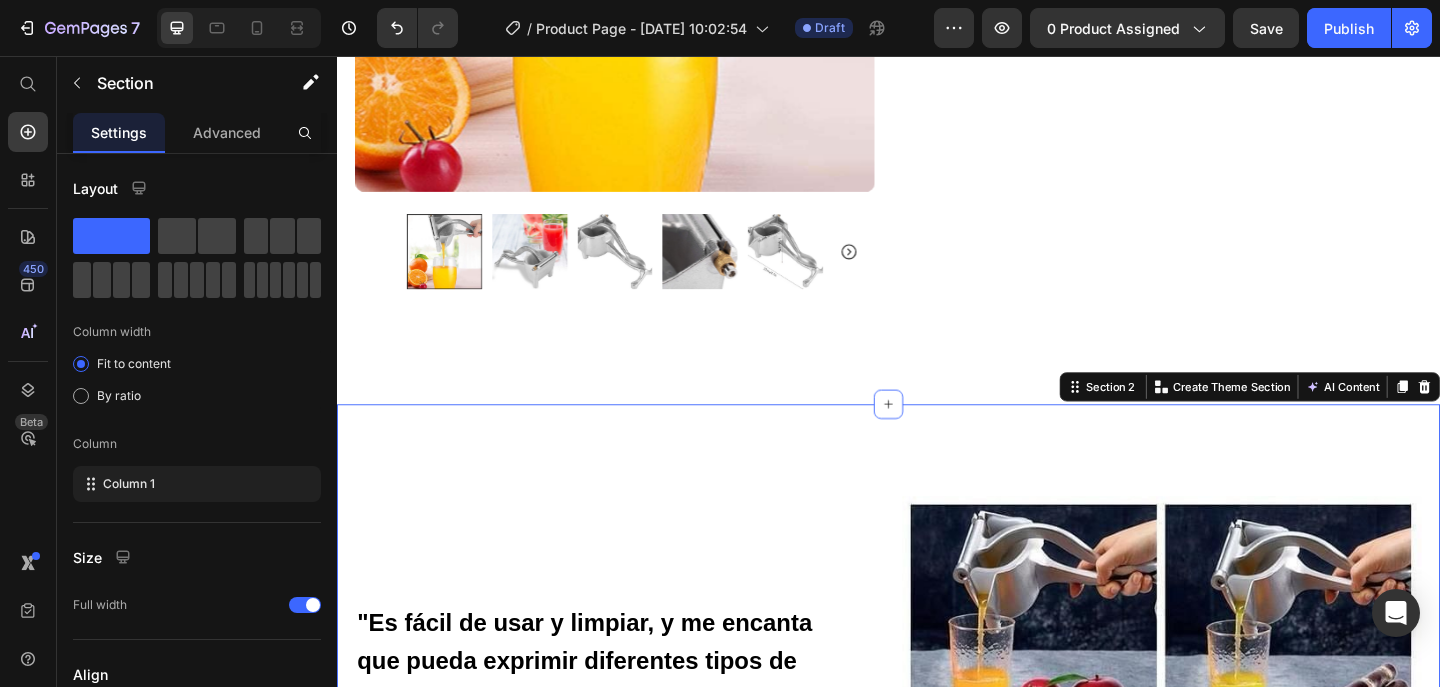 click on ""Es fácil de usar y limpiar, y me encanta que pueda exprimir diferentes tipos de frutas sin problema." Heading ¡Obtén jugo perfecto y sin pulpa de cualquier fruta con nuestro exprimidor manual de frutas! Su sistema práctico extrae todo el sabor sin residuos y su diseño fácil de limpiar te permite enjuagarlo en segundos, perfecto para mantener tu cocina impecable sin complicaciones. ¡Llévatelo a casa [DATE] y eleva tu experiencia de jugos al siguiente nivel!  Text Block Row Image Row "...y lo mejor es que no tendrás que preocuparte por el ruido que haces, ni desperdiciar ni una gota [PERSON_NAME]". Heading El exprimidor manual [PERSON_NAME] inoxidable está diseñado para maximizar la extracción [PERSON_NAME], asegurando que no se desperdicie ni una gota. Con su filtro de precisión y sistema ergonómico, te permite disfrutar de zumos frescos y saludables sin complicaciones. Olvídate de los exprimidores que dejan restos y de los eléctricos difíciles de limpiar. Invierte en calidad y durabilidad para tu cocina! Row" at bounding box center (937, 1445) 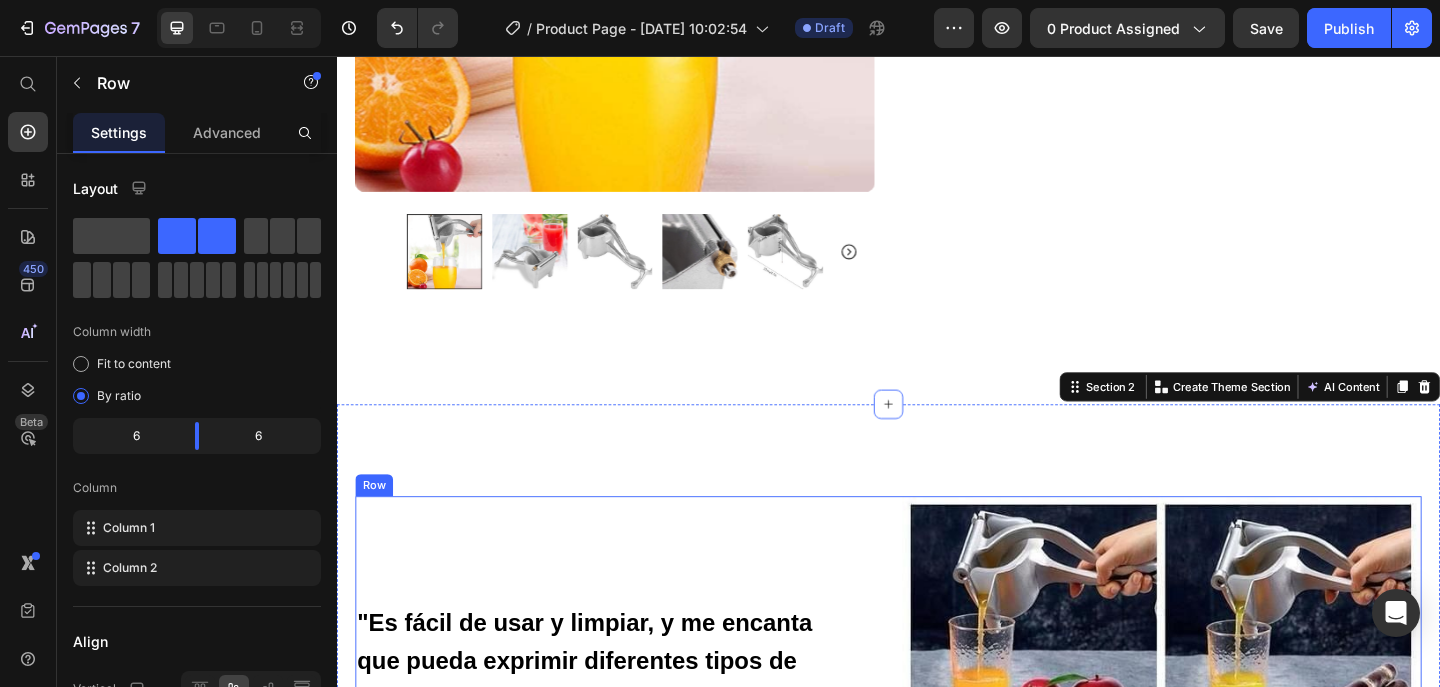 drag, startPoint x: 605, startPoint y: 553, endPoint x: 618, endPoint y: 524, distance: 31.780497 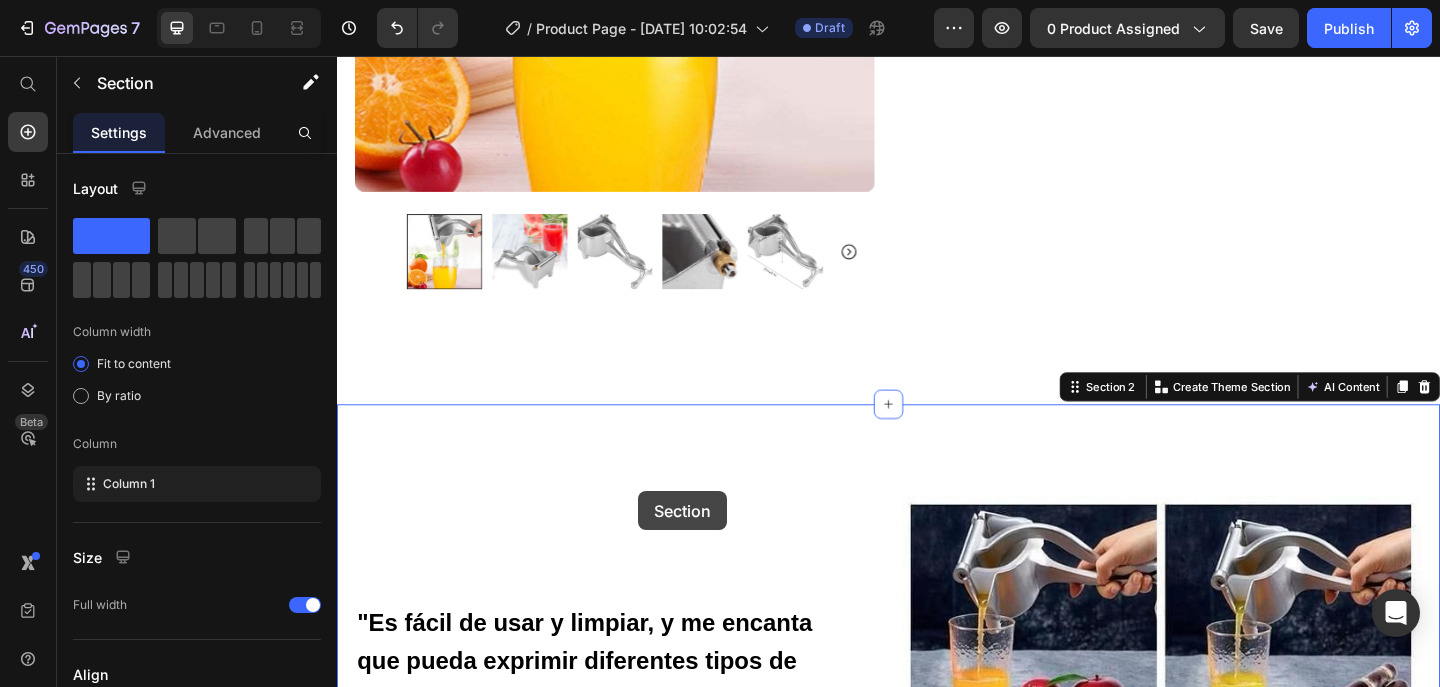 click on ""Es fácil de usar y limpiar, y me encanta que pueda exprimir diferentes tipos de frutas sin problema." Heading ¡Obtén jugo perfecto y sin pulpa de cualquier fruta con nuestro exprimidor manual de frutas! Su sistema práctico extrae todo el sabor sin residuos y su diseño fácil de limpiar te permite enjuagarlo en segundos, perfecto para mantener tu cocina impecable sin complicaciones. ¡Llévatelo a casa [DATE] y eleva tu experiencia de jugos al siguiente nivel!  Text Block Row Image Row "...y lo mejor es que no tendrás que preocuparte por el ruido que haces, ni desperdiciar ni una gota [PERSON_NAME]". Heading El exprimidor manual [PERSON_NAME] inoxidable está diseñado para maximizar la extracción [PERSON_NAME], asegurando que no se desperdicie ni una gota. Con su filtro de precisión y sistema ergonómico, te permite disfrutar de zumos frescos y saludables sin complicaciones. Olvídate de los exprimidores que dejan restos y de los eléctricos difíciles de limpiar. Invierte en calidad y durabilidad para tu cocina! Row" at bounding box center (937, 1445) 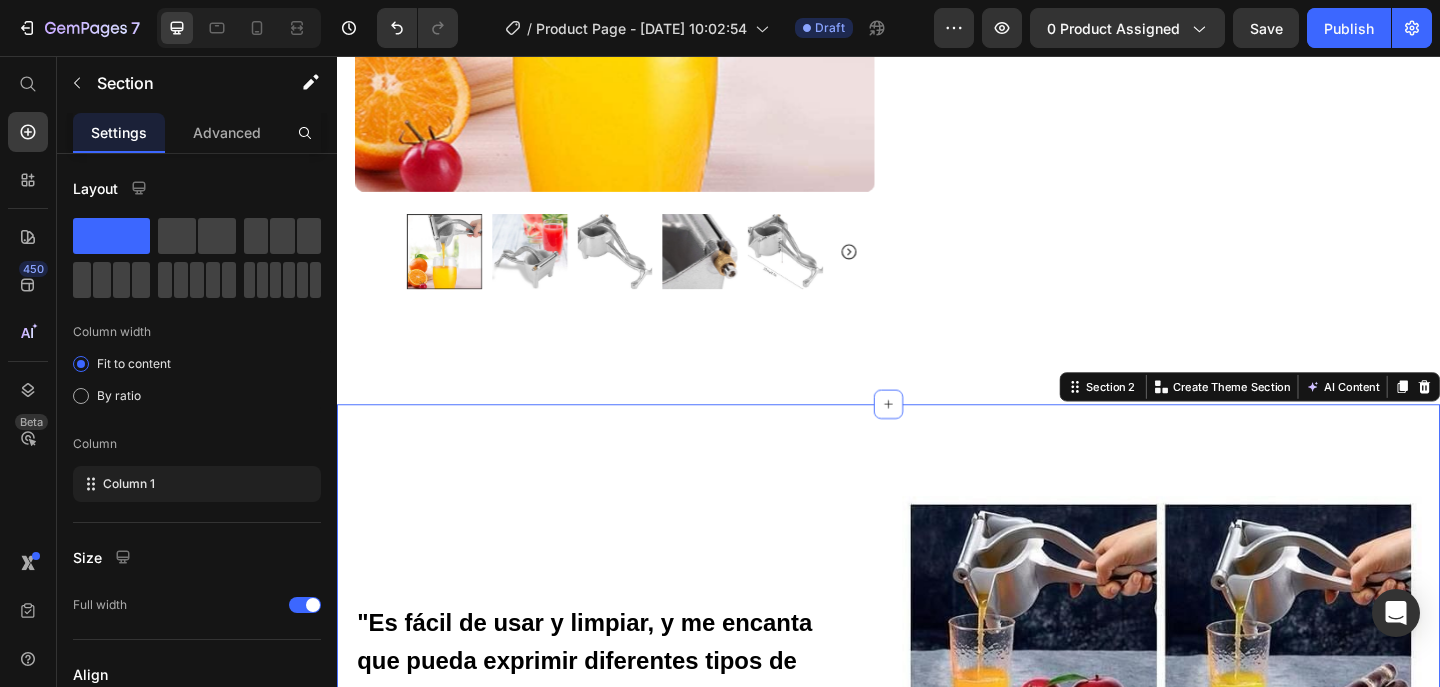 click on ""Es fácil de usar y limpiar, y me encanta que pueda exprimir diferentes tipos de frutas sin problema." Heading ¡Obtén jugo perfecto y sin pulpa de cualquier fruta con nuestro exprimidor manual de frutas! Su sistema práctico extrae todo el sabor sin residuos y su diseño fácil de limpiar te permite enjuagarlo en segundos, perfecto para mantener tu cocina impecable sin complicaciones. ¡Llévatelo a casa [DATE] y eleva tu experiencia de jugos al siguiente nivel!  Text Block Row Image Row "...y lo mejor es que no tendrás que preocuparte por el ruido que haces, ni desperdiciar ni una gota [PERSON_NAME]". Heading El exprimidor manual [PERSON_NAME] inoxidable está diseñado para maximizar la extracción [PERSON_NAME], asegurando que no se desperdicie ni una gota. Con su filtro de precisión y sistema ergonómico, te permite disfrutar de zumos frescos y saludables sin complicaciones. Olvídate de los exprimidores que dejan restos y de los eléctricos difíciles de limpiar. Invierte en calidad y durabilidad para tu cocina! Row" at bounding box center (937, 1445) 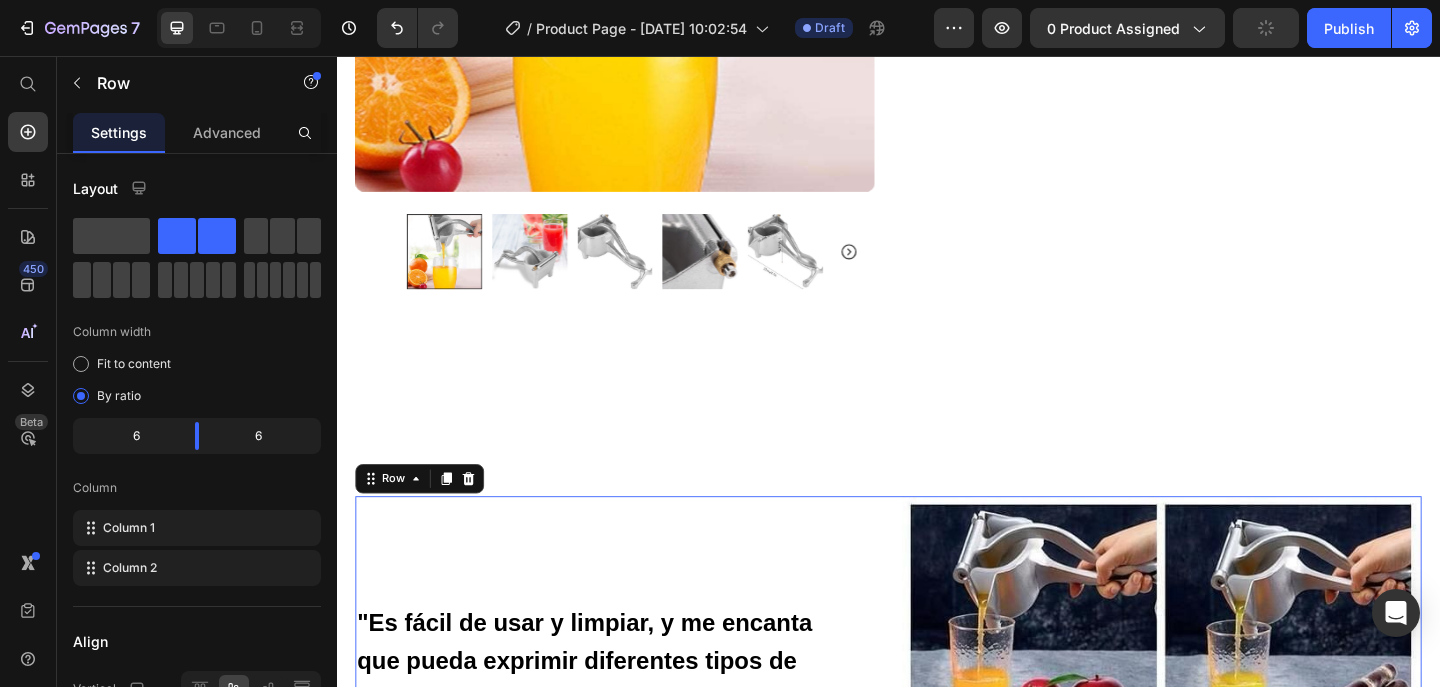click on ""Es fácil de usar y limpiar, y me encanta que pueda exprimir diferentes tipos de frutas sin problema." Heading ¡Obtén jugo perfecto y sin pulpa de cualquier fruta con nuestro exprimidor manual de frutas! Su sistema práctico extrae todo el sabor sin residuos y su diseño fácil de limpiar te permite enjuagarlo en segundos, perfecto para mantener tu cocina impecable sin complicaciones. ¡Llévatelo a casa [DATE] y eleva tu experiencia de jugos al siguiente nivel!  Text Block Row" at bounding box center (639, 817) 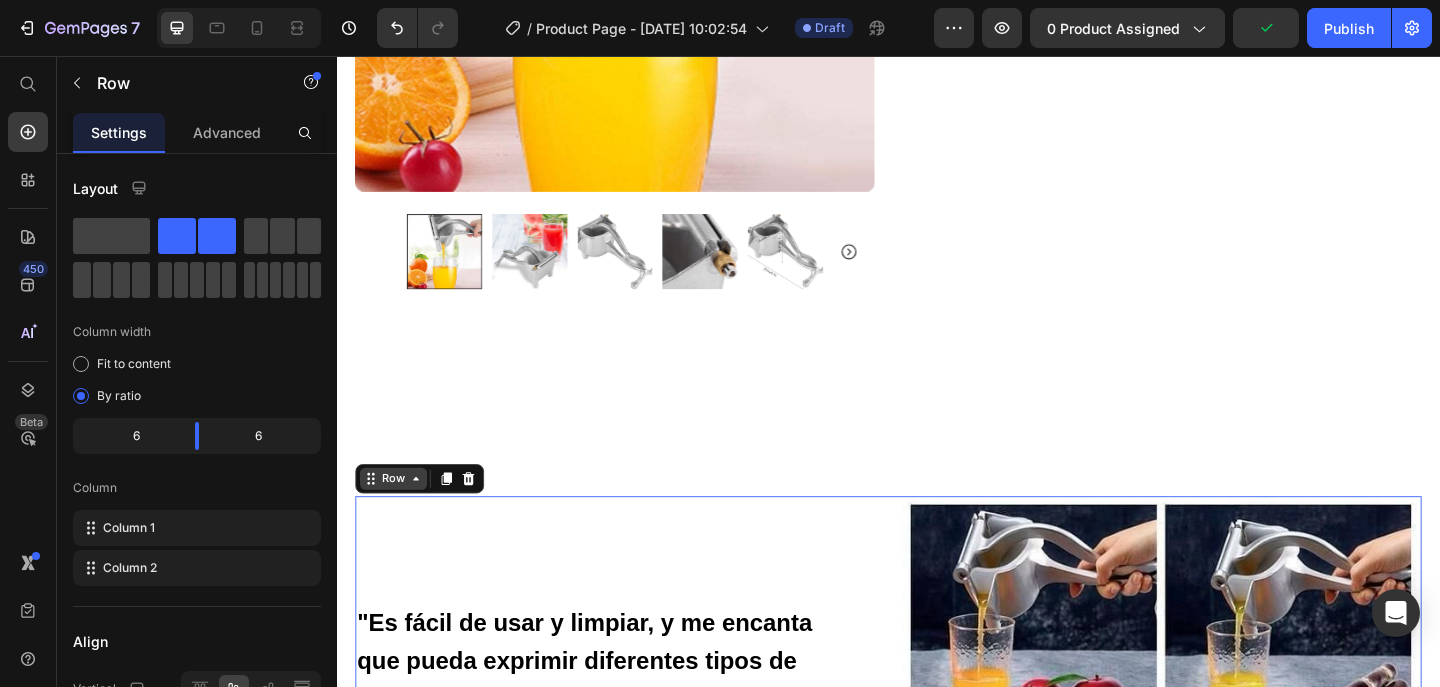 click 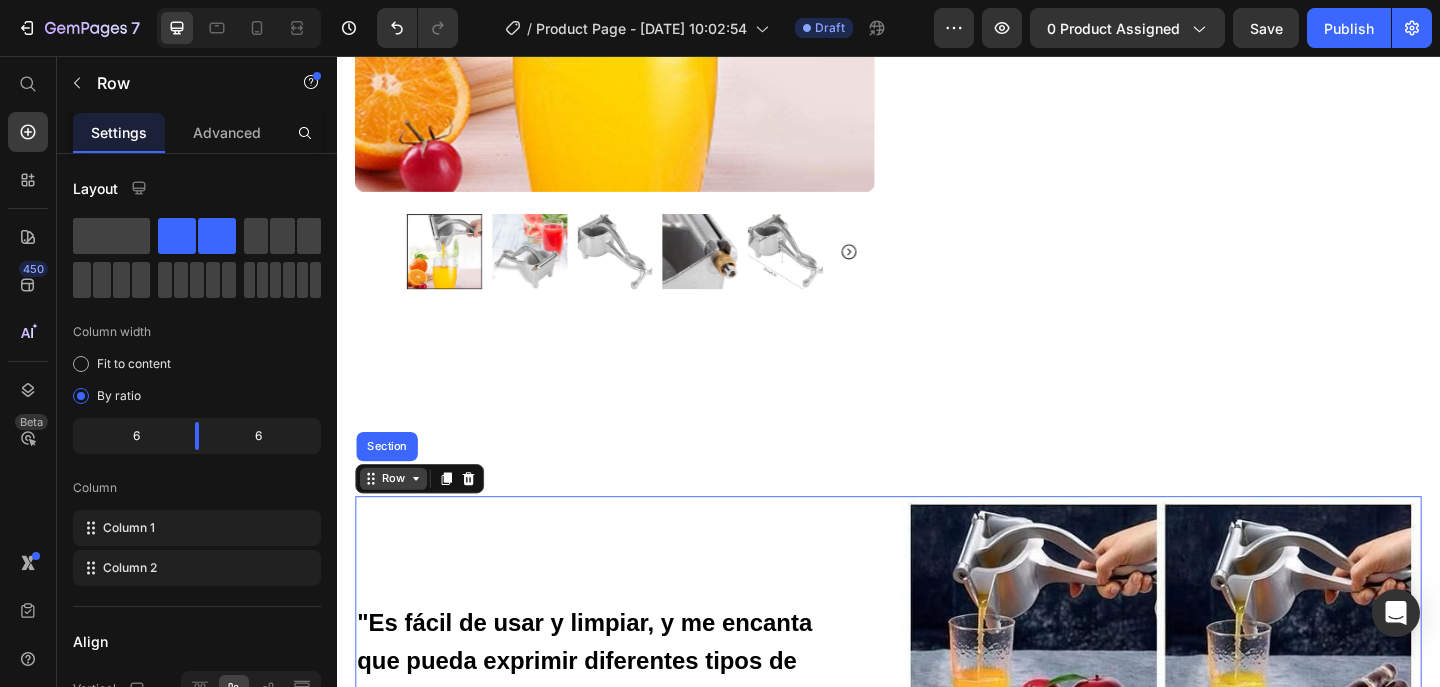 click 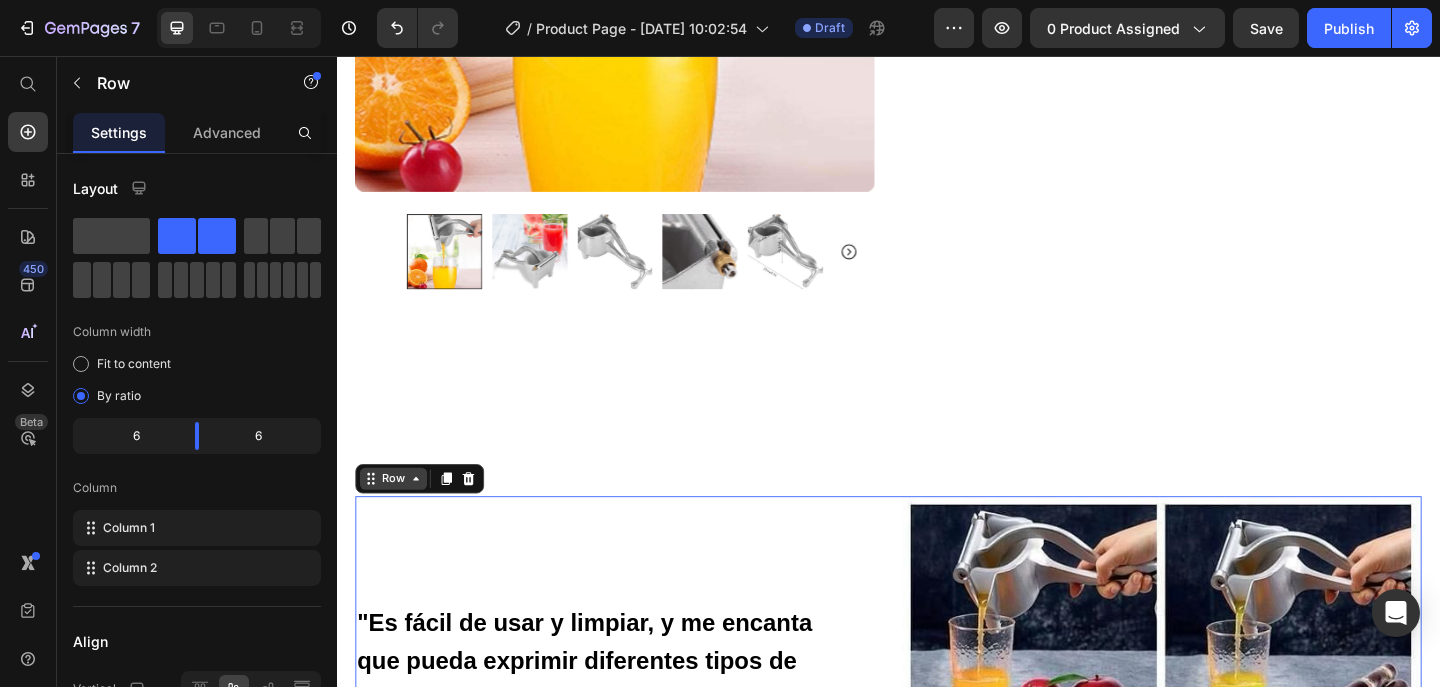 click 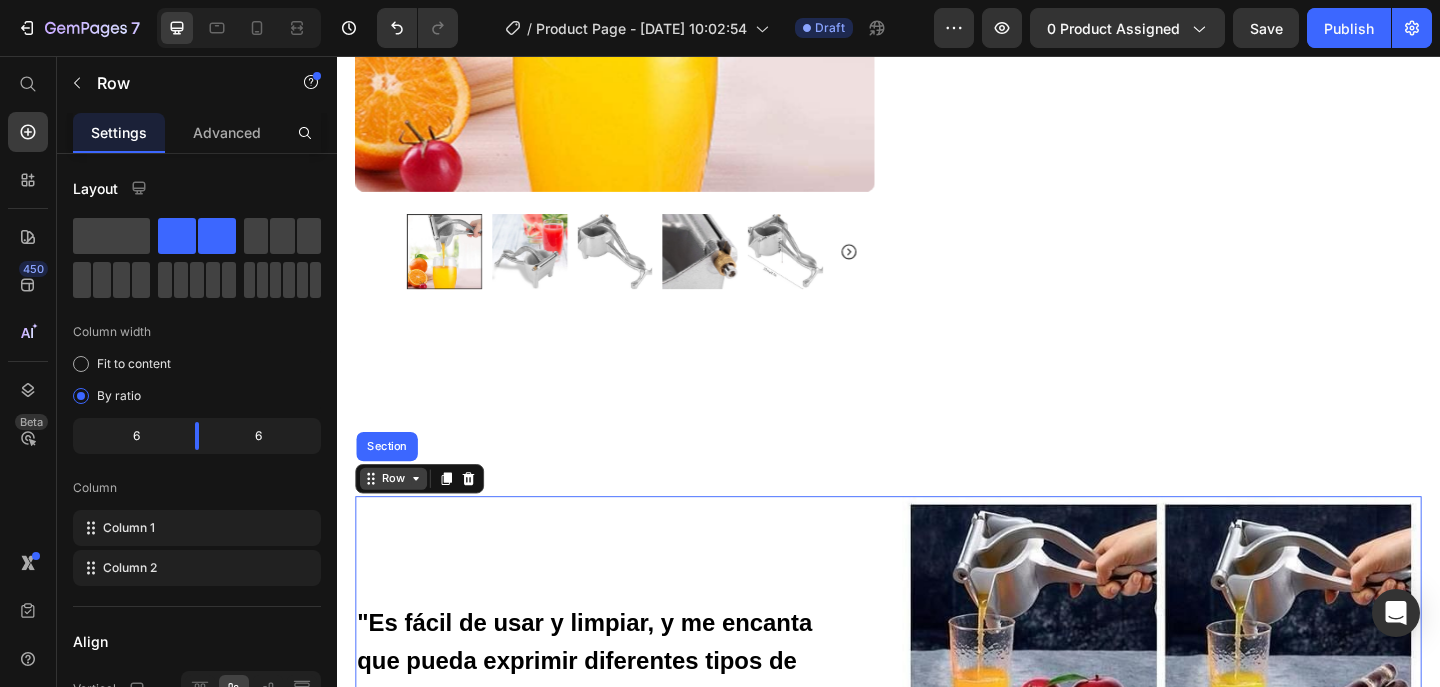 click 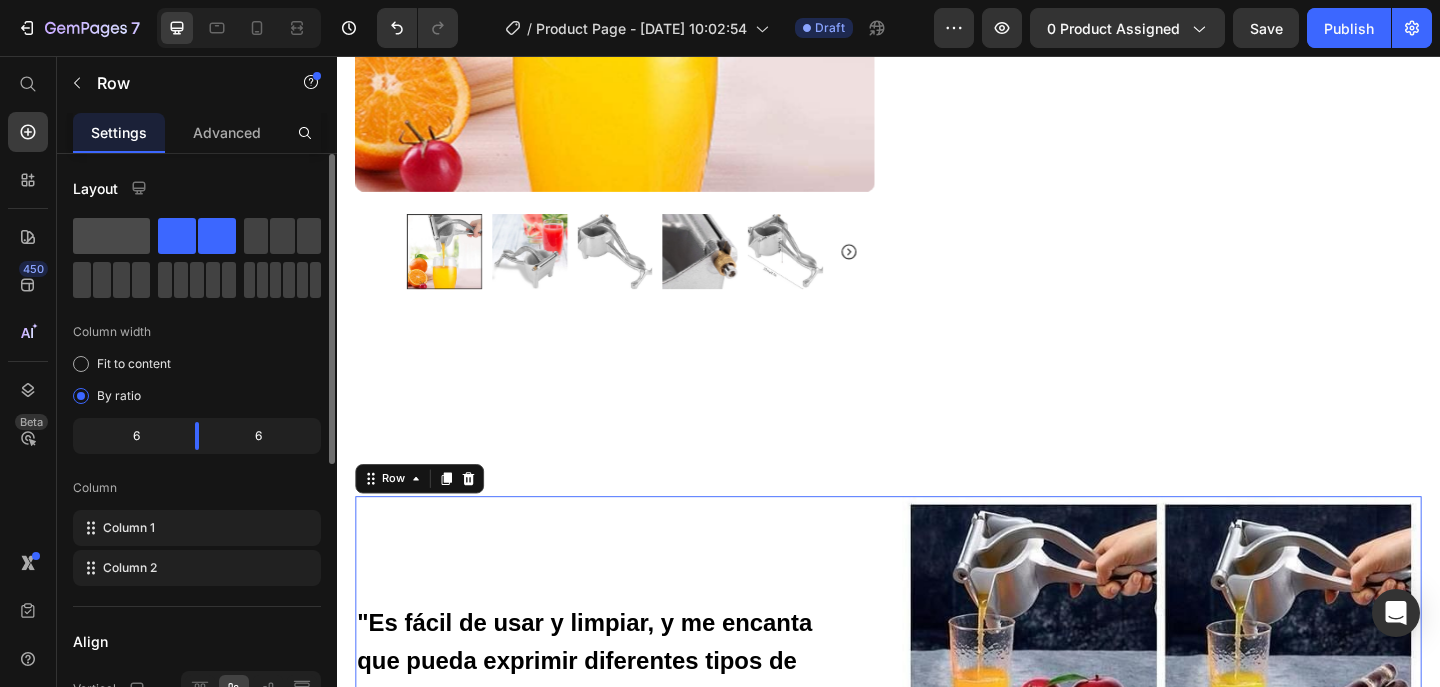 click 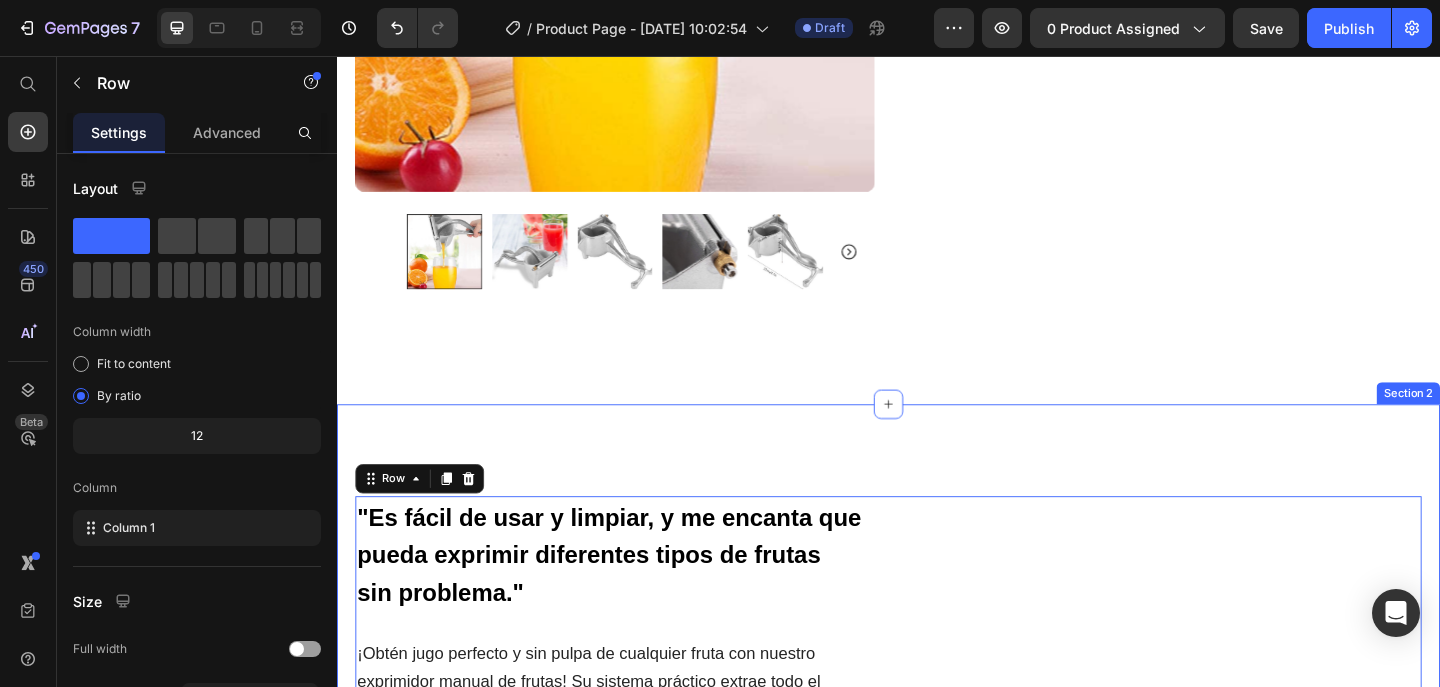 click on "Icon Free Shipping [DATE] Only Text Block Row
Icon 84,000+ Happy Customer Text Block Row Carousel Row
Product Images Row Exprimidor manual de frutas Product Title Icon Icon Icon Icon Icon Icon List (1349 Reviews) Text Block Row Sin Esfuerzo, Sin Ruidos y Sin Desparramar Text Block €32,90 Product Price €0,00 Product Price SALE 0% OFF Discount Tag Row Releasit COD Form & Upsells Releasit COD Form & Upsells
Añade a la Cesta
€32,90 Add to Cart
GARANTÍA 30 DIAS   Si no cumple con tus necesidades, te reembolsamos el 100% de tu dinero y te quedas con el producto. Item List Row Row Image
Icon [PERSON_NAME]. ([GEOGRAPHIC_DATA], [GEOGRAPHIC_DATA]) Compra verificada Text Block Row Icon Icon Icon Icon “el mejor exprimidor que he usado, con diferencia".  Text Block Icon List Row Row Image
Icon [PERSON_NAME]. ([PERSON_NAME], [GEOGRAPHIC_DATA])  Compra verificada Text Block Row Icon Icon Icon Icon Text Block Icon List Row Product Section 1" at bounding box center [937, -75] 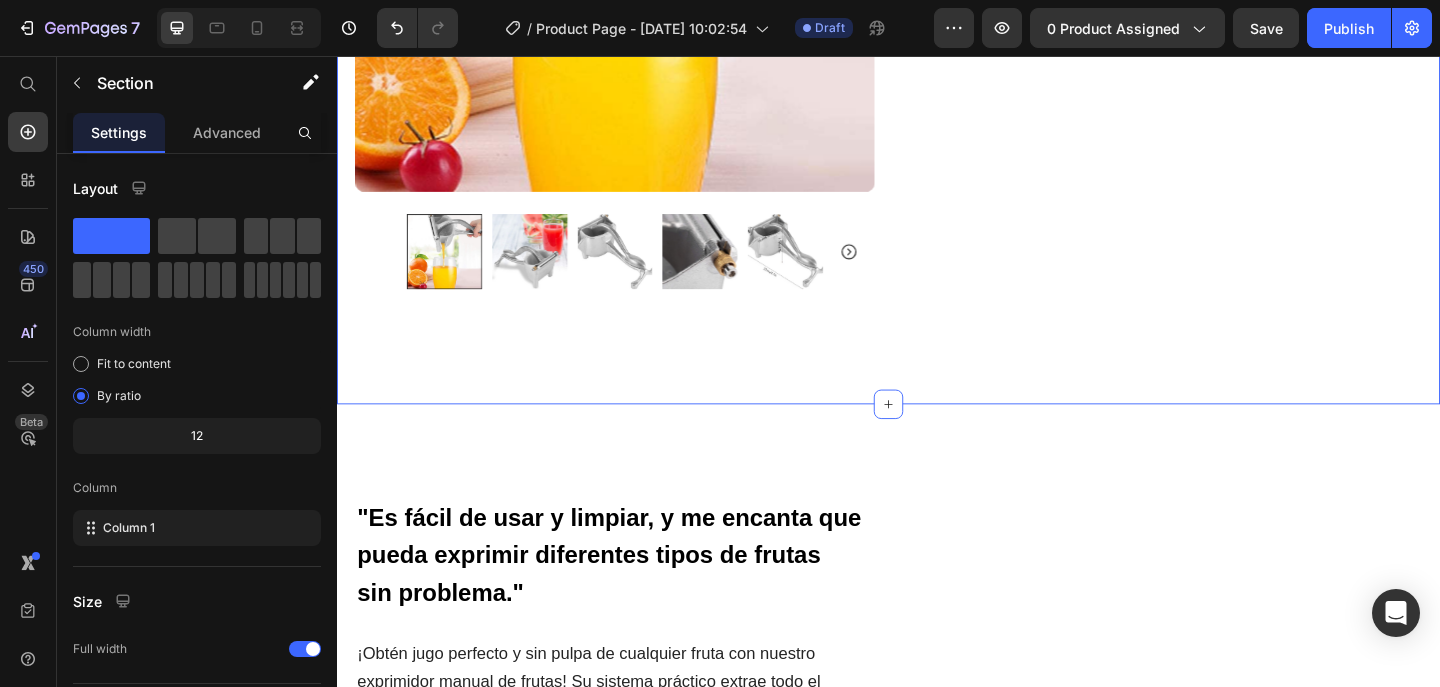 click on "Icon Free Shipping [DATE] Only Text Block Row
Icon 84,000+ Happy Customer Text Block Row Carousel Row
Product Images Row Exprimidor manual de frutas Product Title Icon Icon Icon Icon Icon Icon List (1349 Reviews) Text Block Row Sin Esfuerzo, Sin Ruidos y Sin Desparramar Text Block €32,90 Product Price €0,00 Product Price SALE 0% OFF Discount Tag Row Releasit COD Form & Upsells Releasit COD Form & Upsells
Añade a la Cesta
€32,90 Add to Cart
GARANTÍA 30 DIAS   Si no cumple con tus necesidades, te reembolsamos el 100% de tu dinero y te quedas con el producto. Item List Row Row Image
Icon [PERSON_NAME]. ([GEOGRAPHIC_DATA], [GEOGRAPHIC_DATA]) Compra verificada Text Block Row Icon Icon Icon Icon “el mejor exprimidor que he usado, con diferencia".  Text Block Icon List Row Row Image
Icon [PERSON_NAME]. ([PERSON_NAME], [GEOGRAPHIC_DATA])  Compra verificada Text Block Row Icon Icon Icon Icon Text Block Icon List Row Product Section 1   Product" at bounding box center [937, -75] 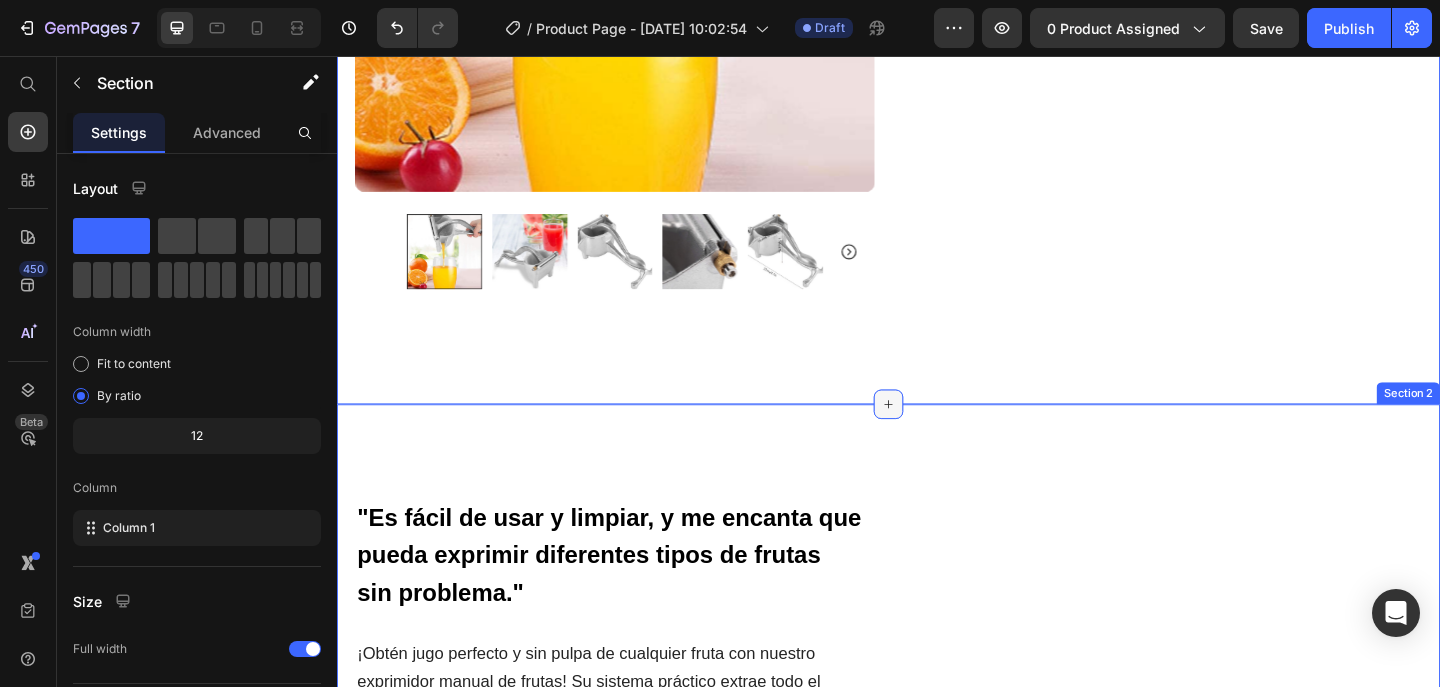 click at bounding box center [937, 435] 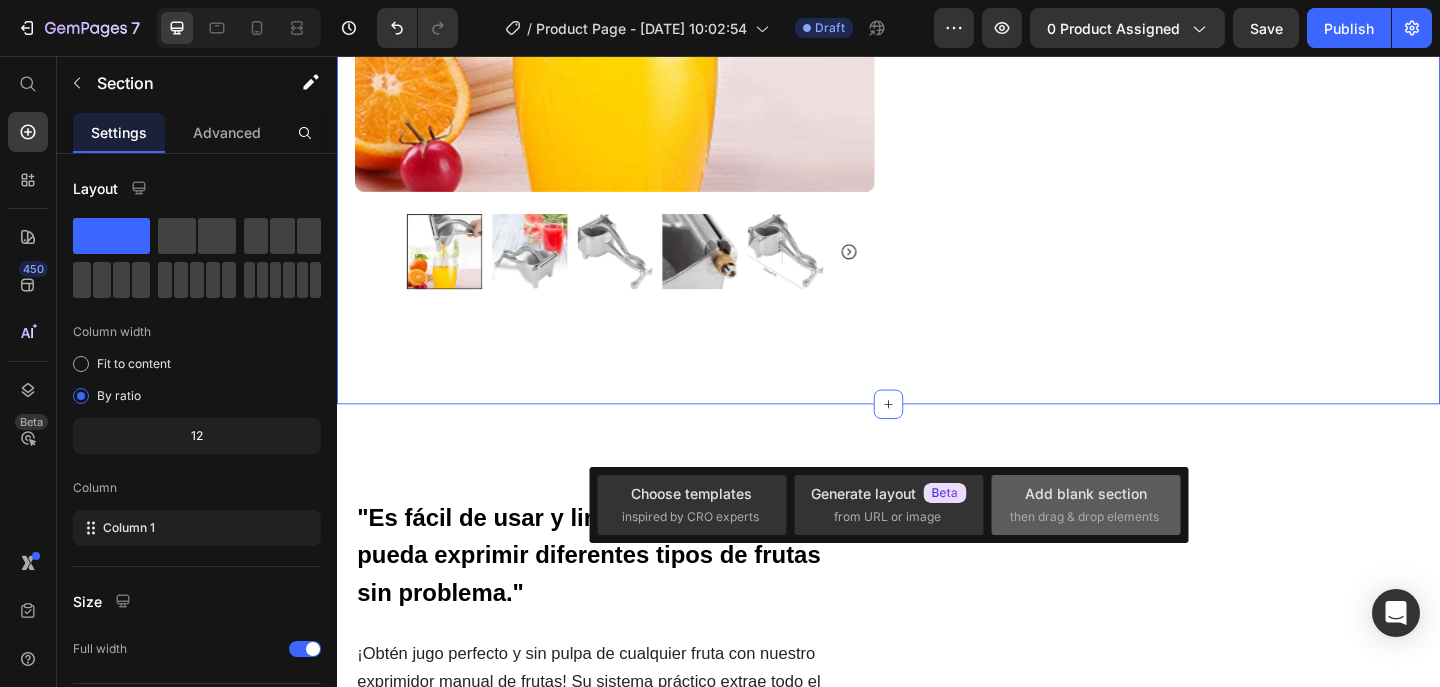 click on "Add blank section" at bounding box center (1086, 493) 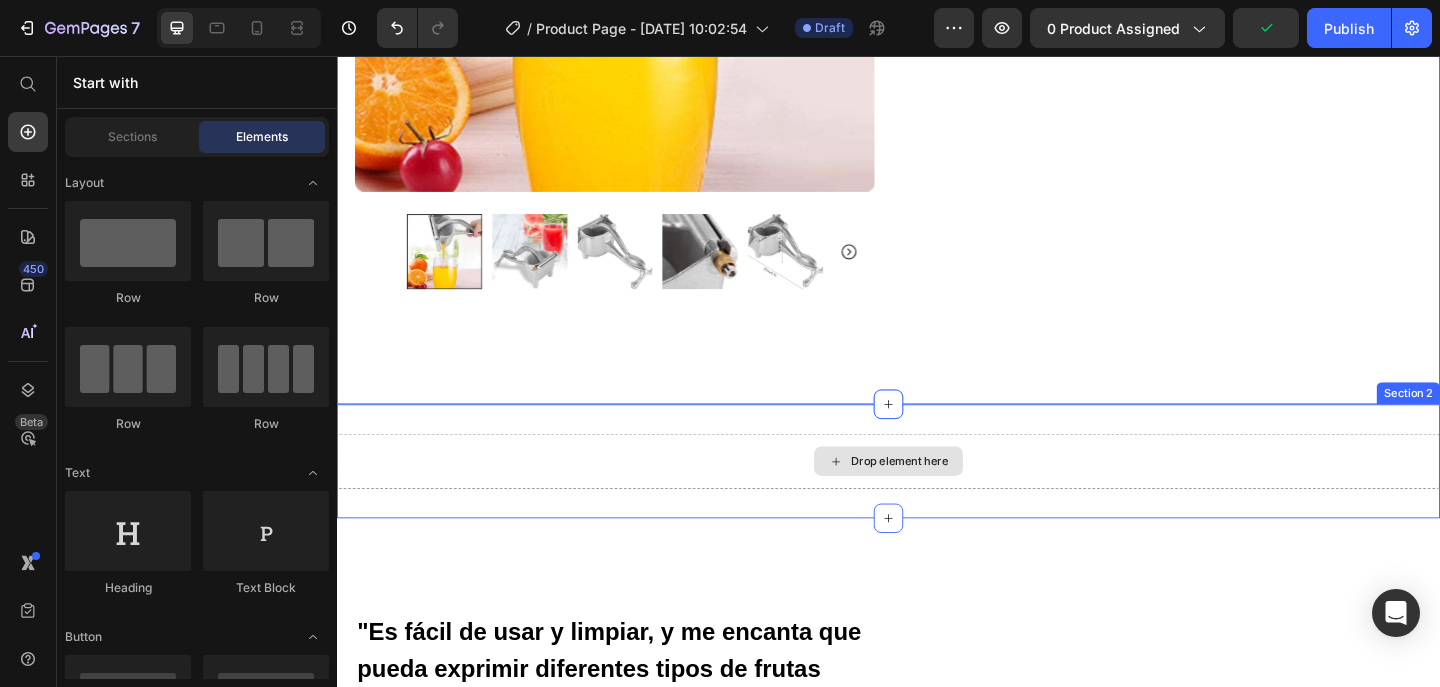 click on "Drop element here" at bounding box center [949, 497] 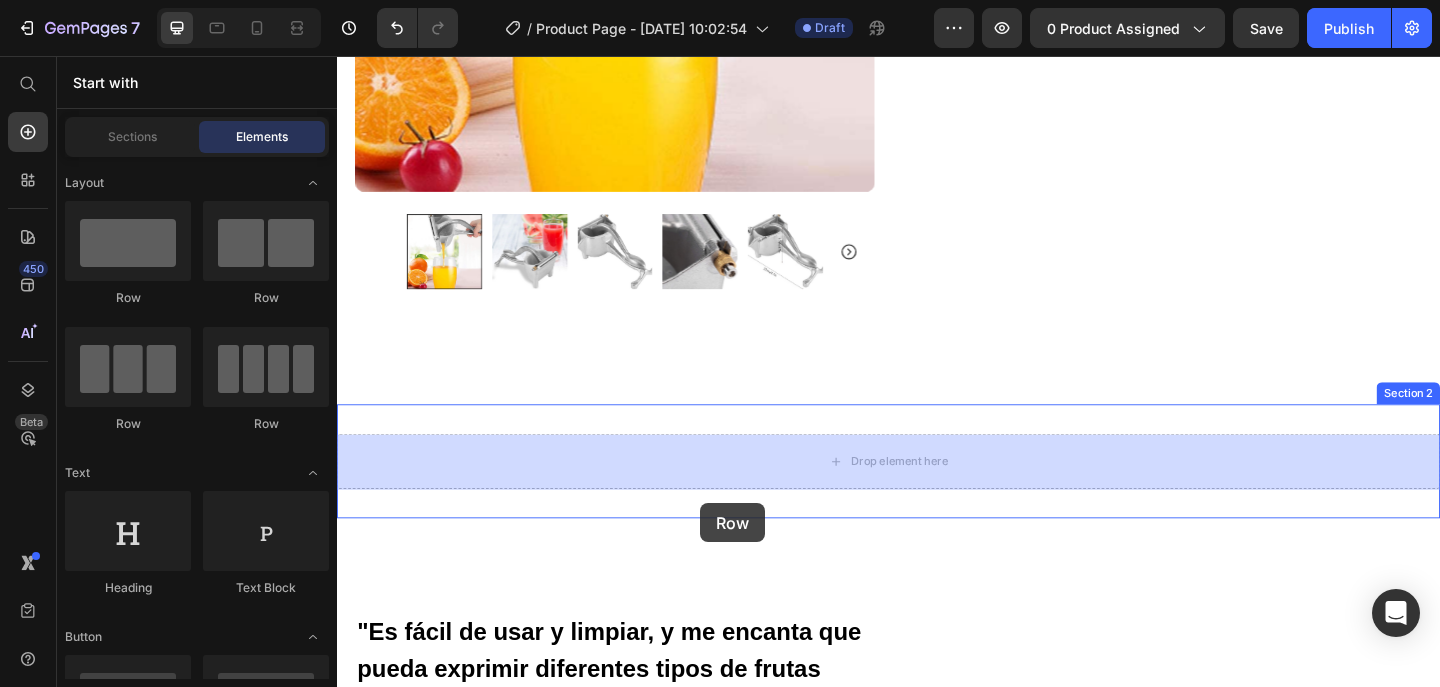 drag, startPoint x: 492, startPoint y: 305, endPoint x: 700, endPoint y: 503, distance: 287.17242 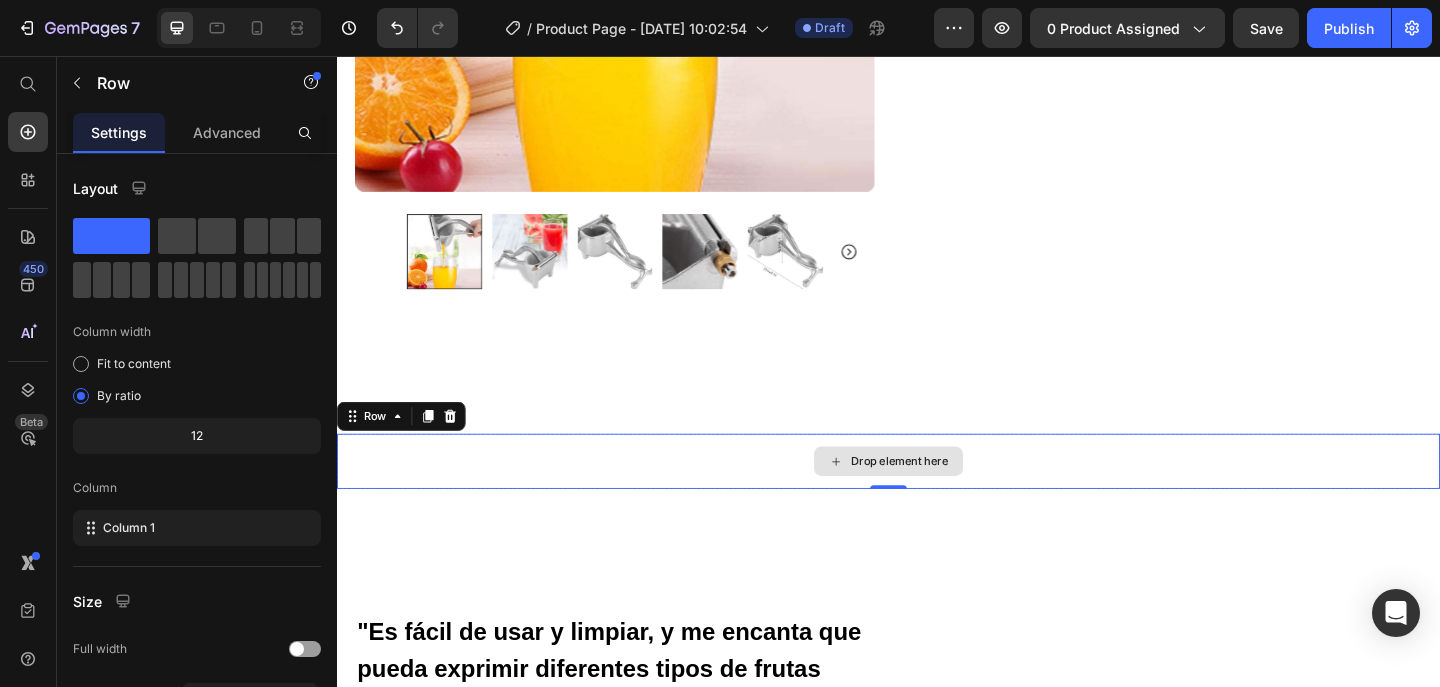 click on "Drop element here" at bounding box center [937, 497] 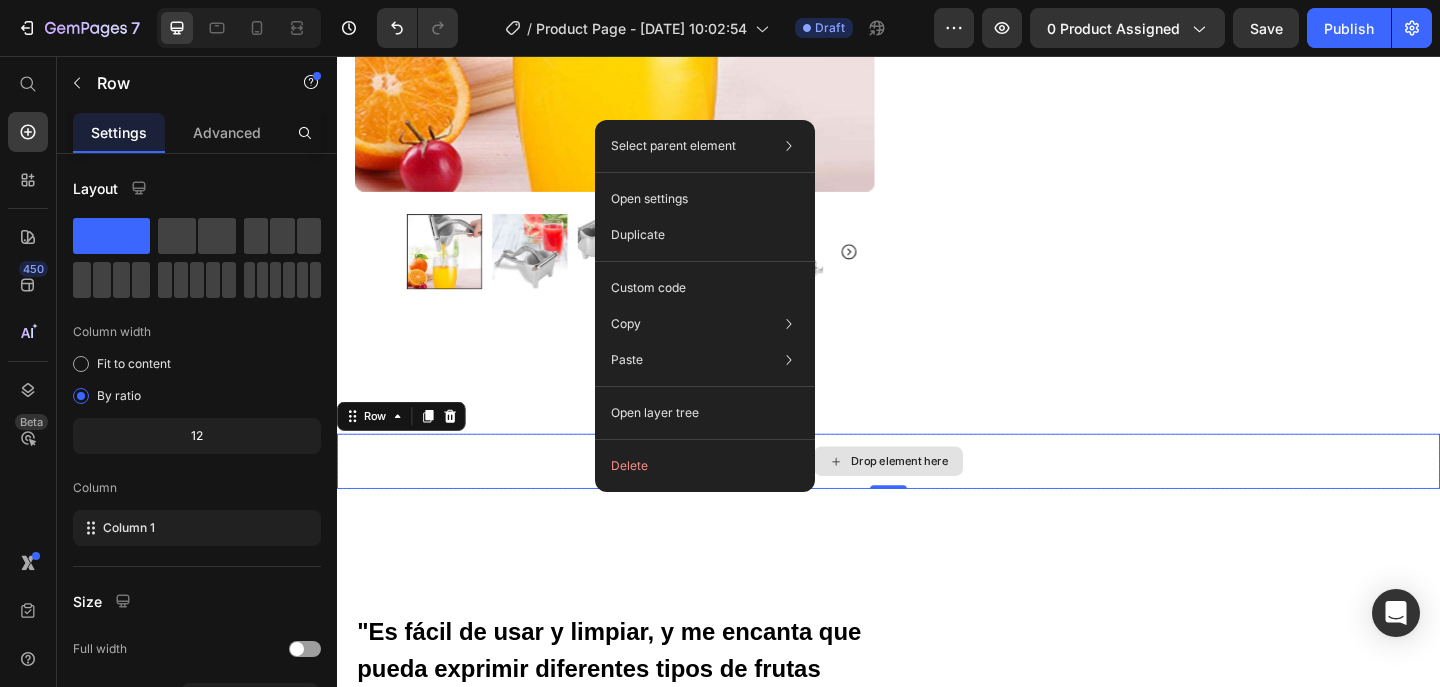 click on "Drop element here" at bounding box center [937, 497] 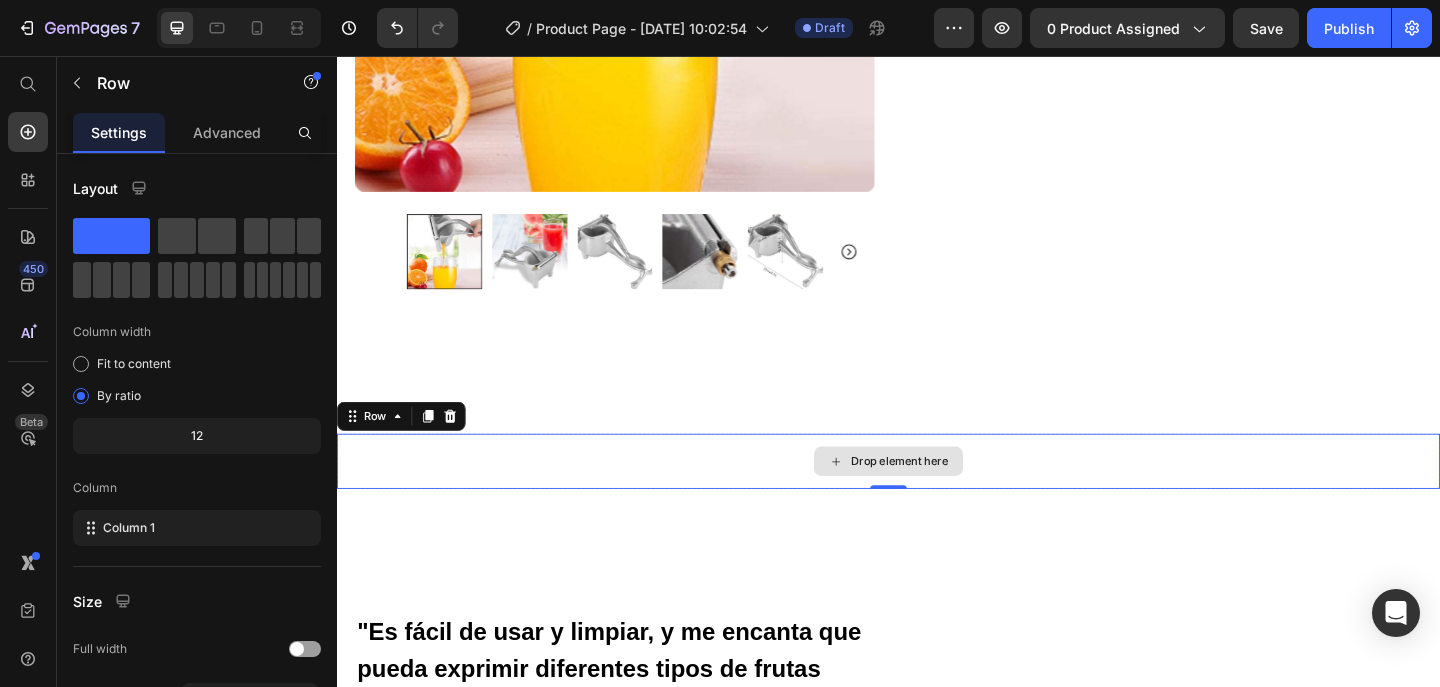 click on "Drop element here" at bounding box center [949, 497] 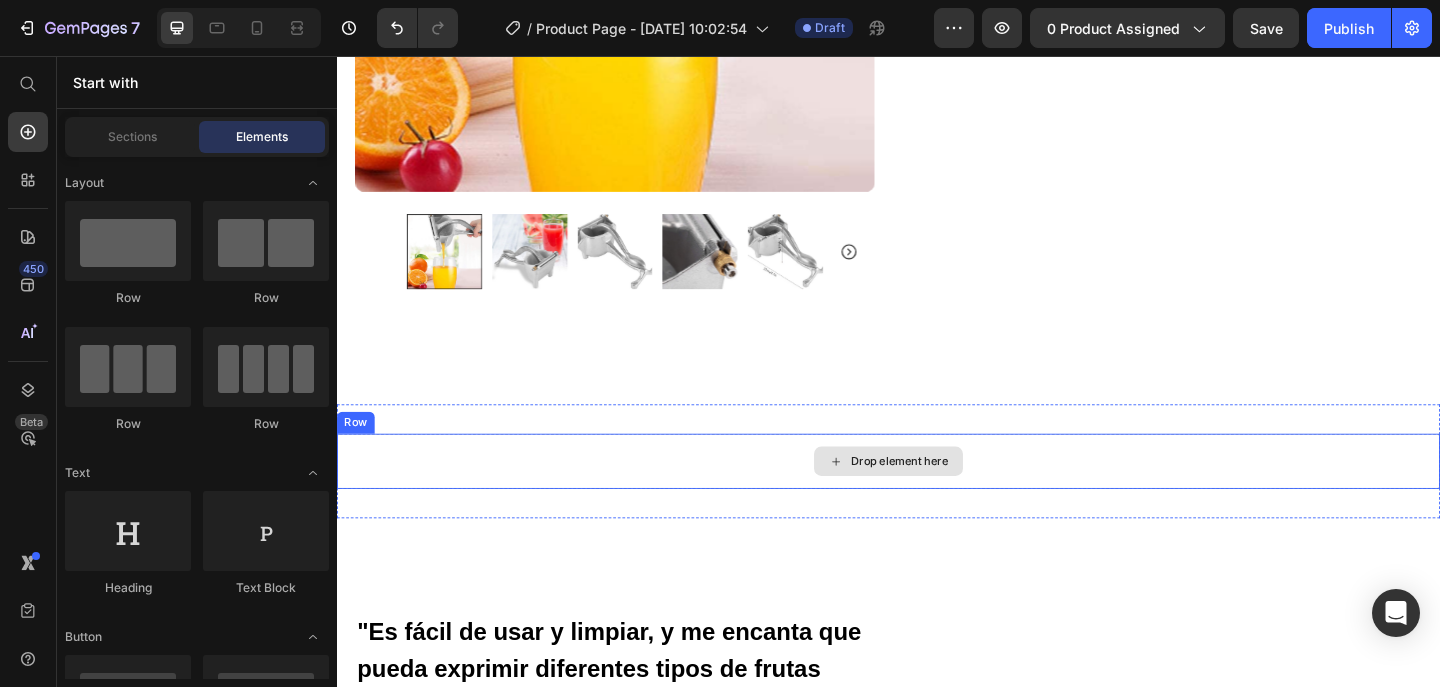 click on "Drop element here" at bounding box center [949, 497] 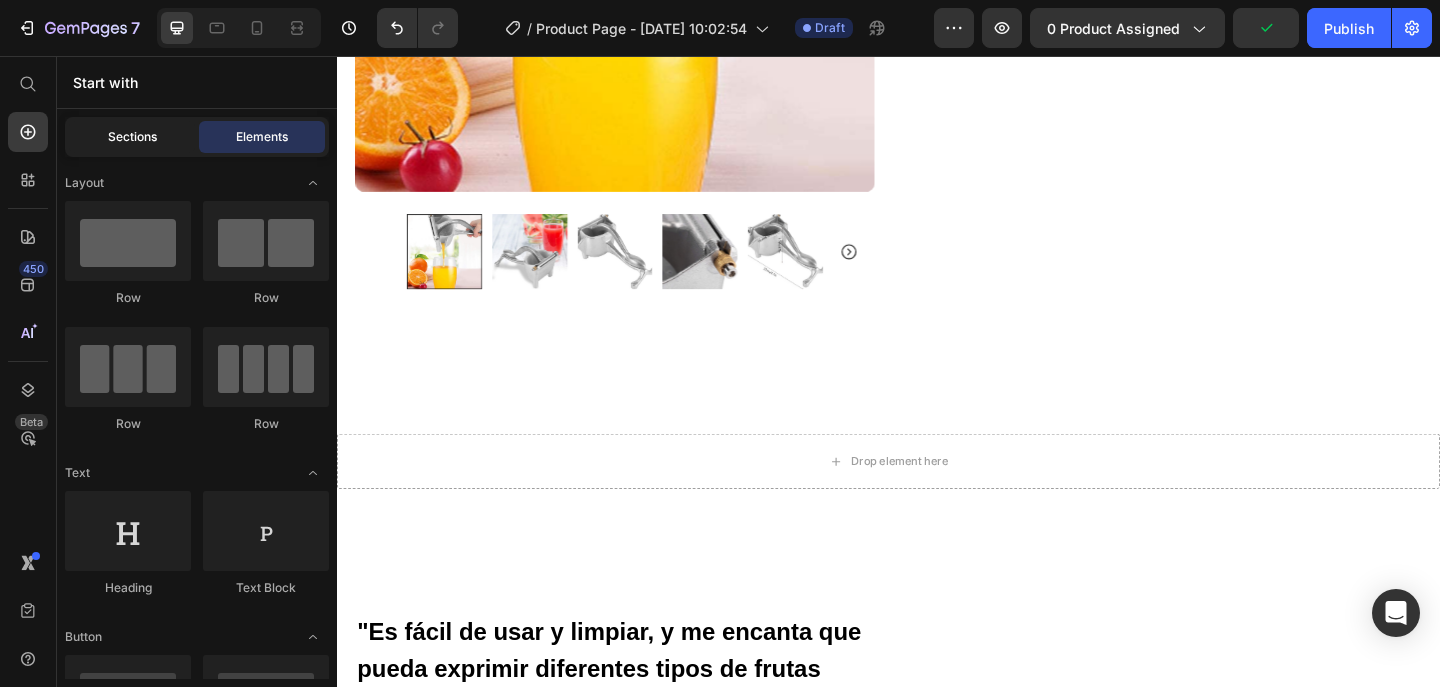 click on "Sections" 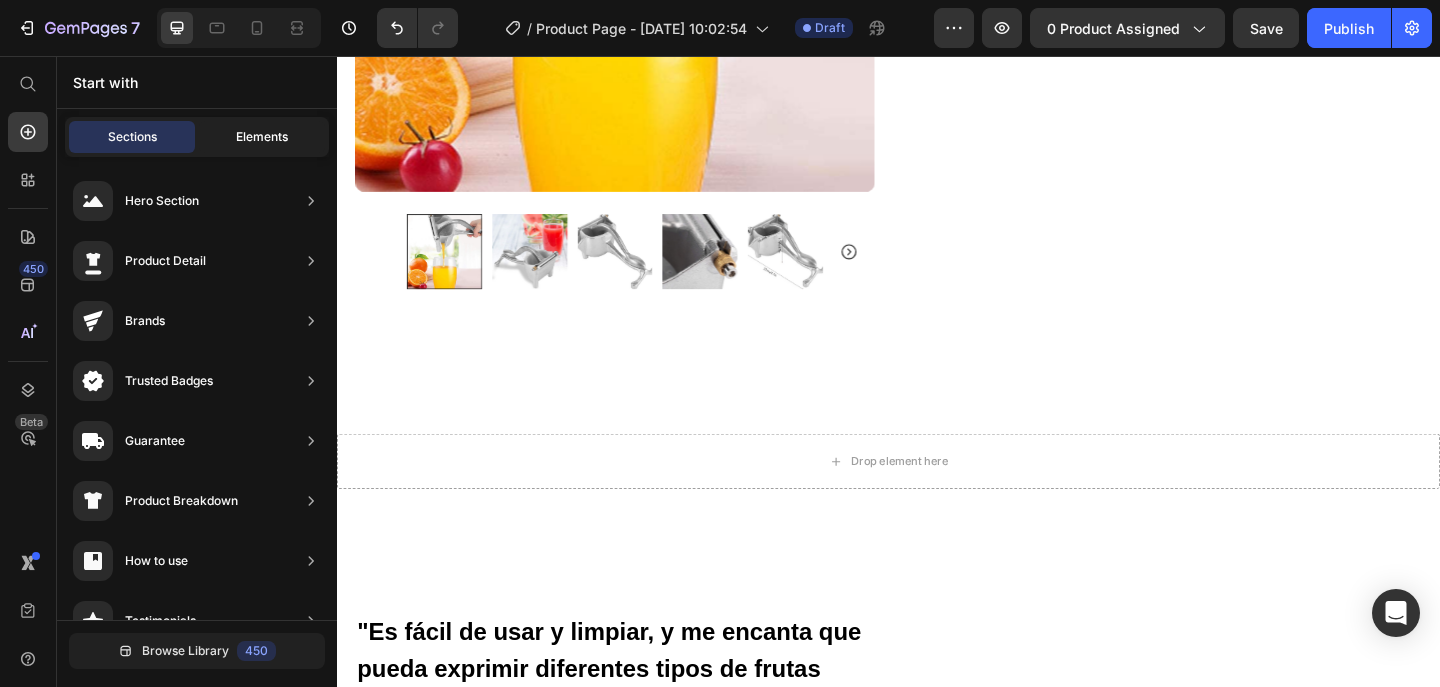 click on "Elements" at bounding box center (262, 137) 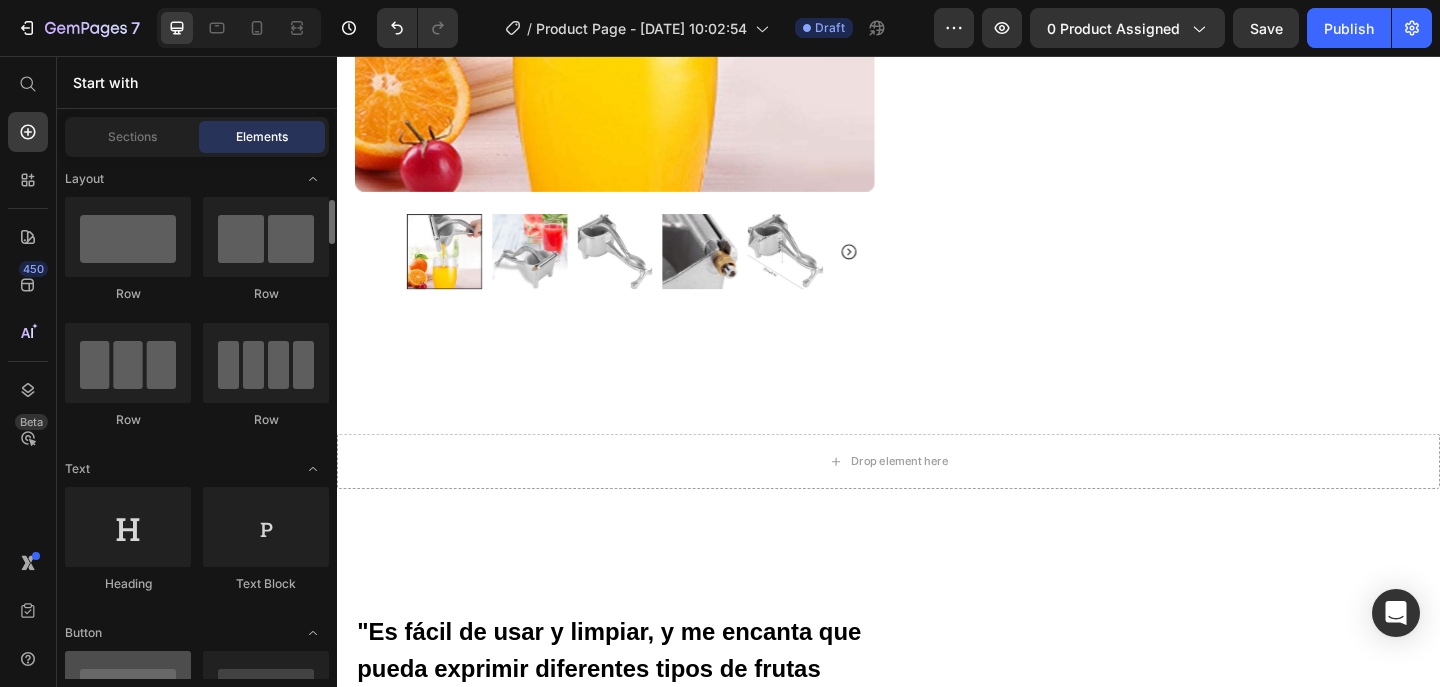 scroll, scrollTop: 0, scrollLeft: 0, axis: both 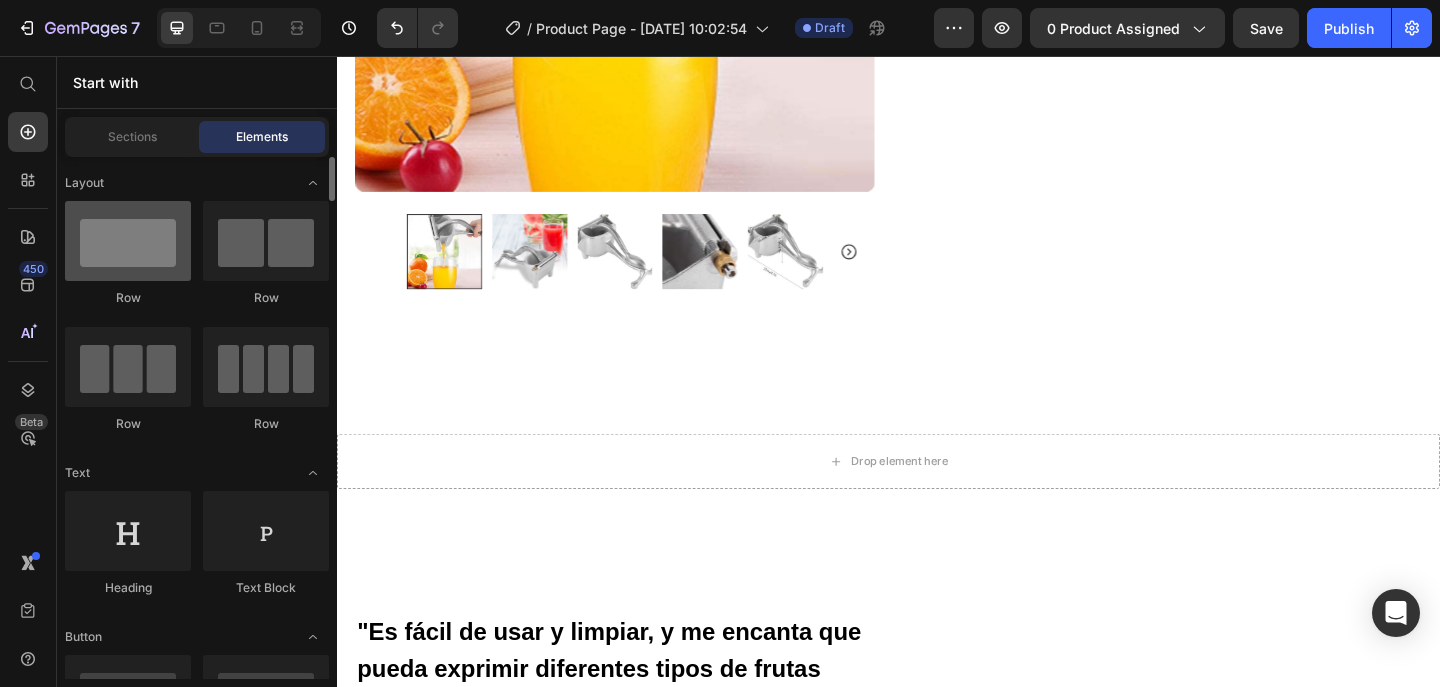 click at bounding box center (128, 241) 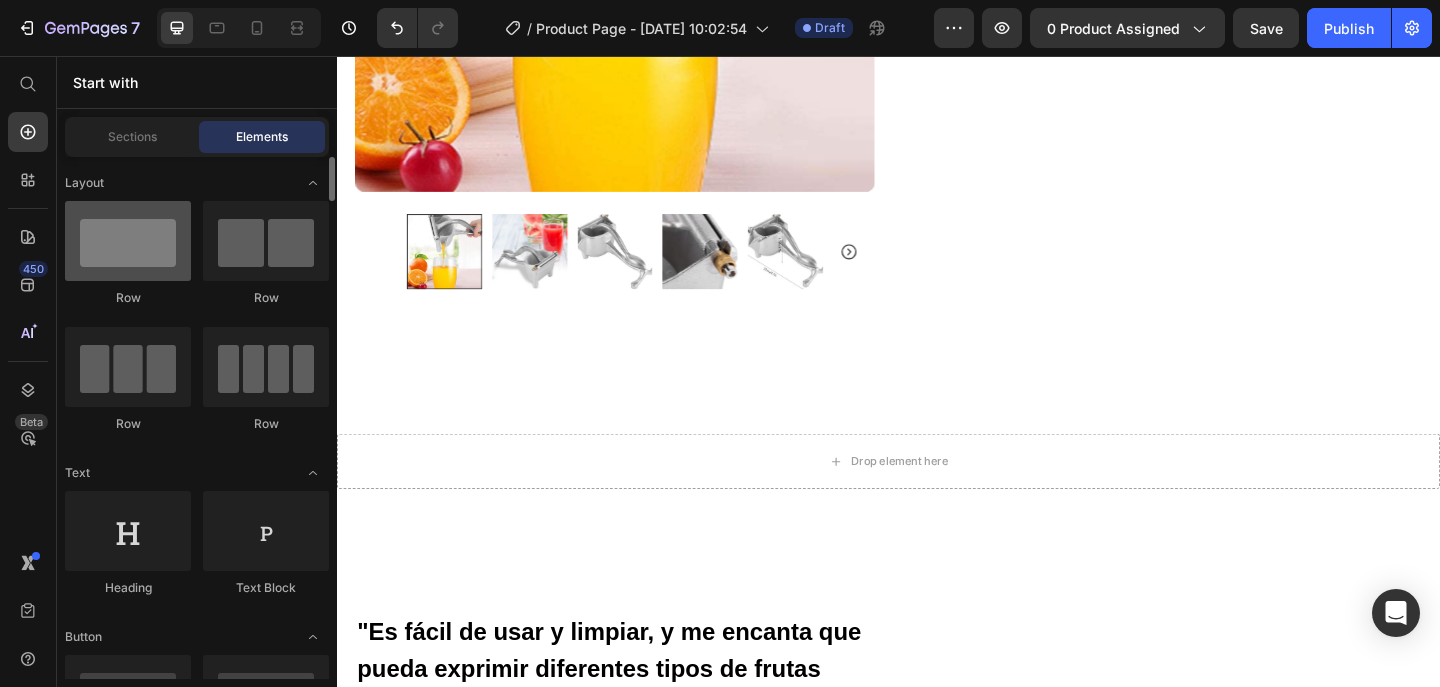 click at bounding box center (128, 241) 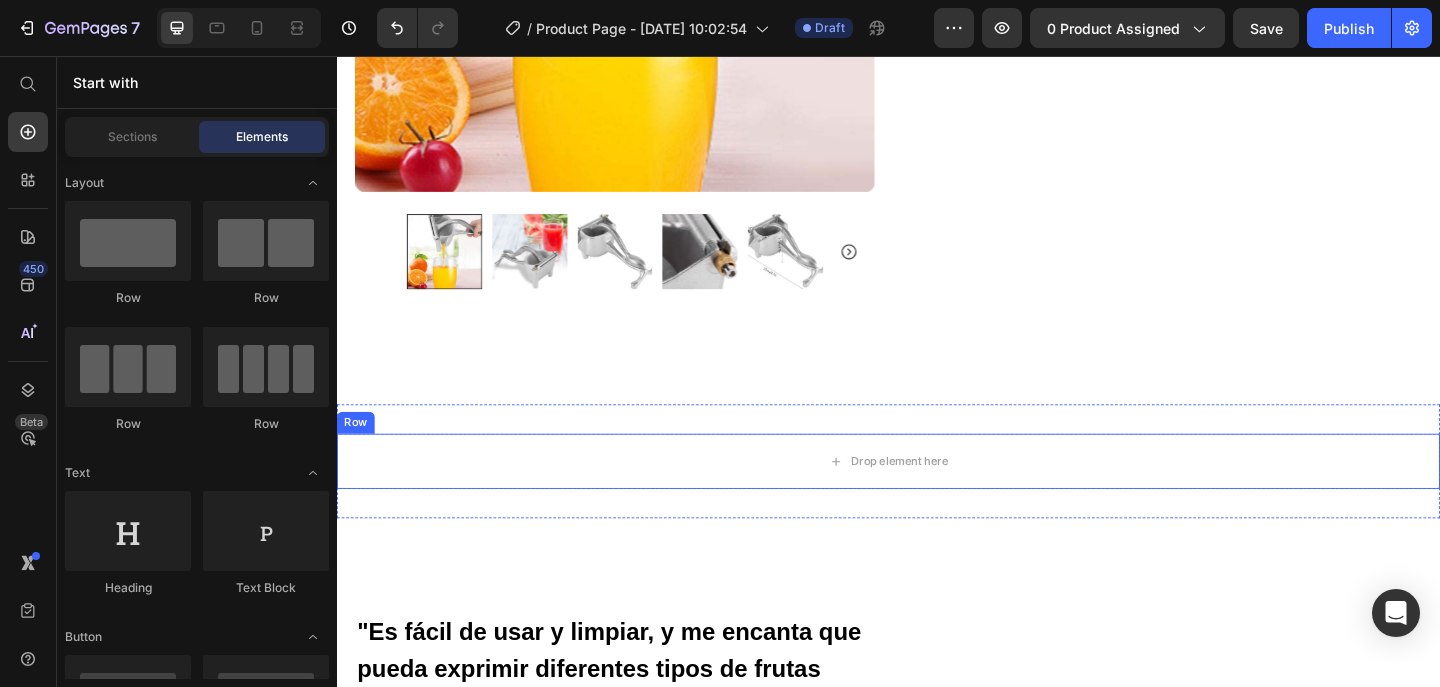 click on "Drop element here" at bounding box center [949, 497] 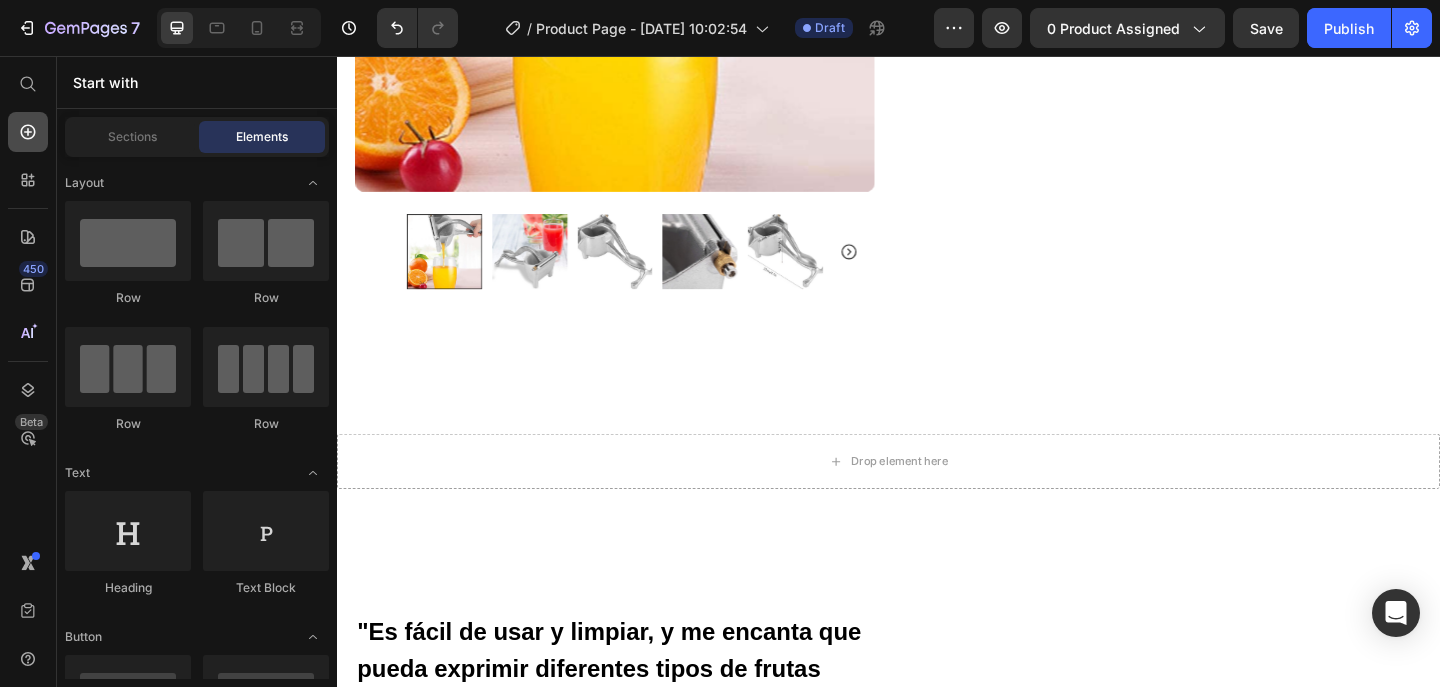 click 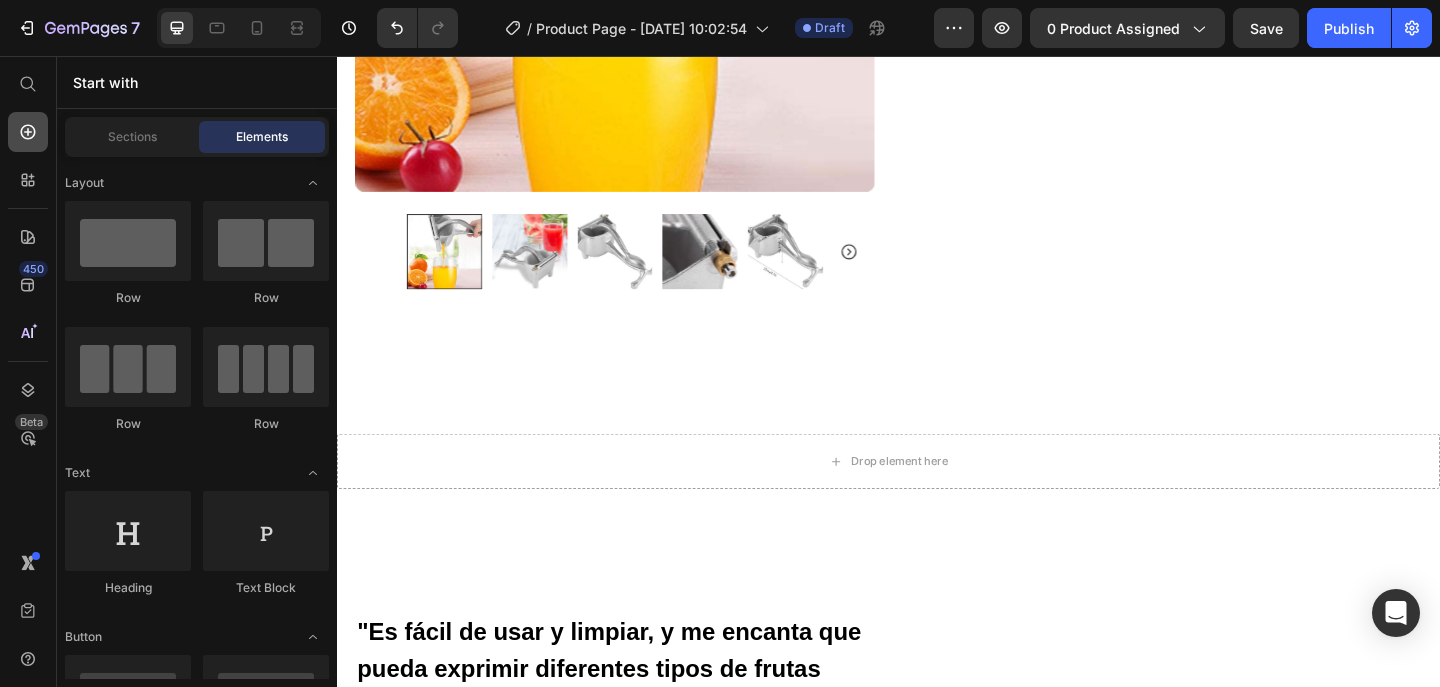 click 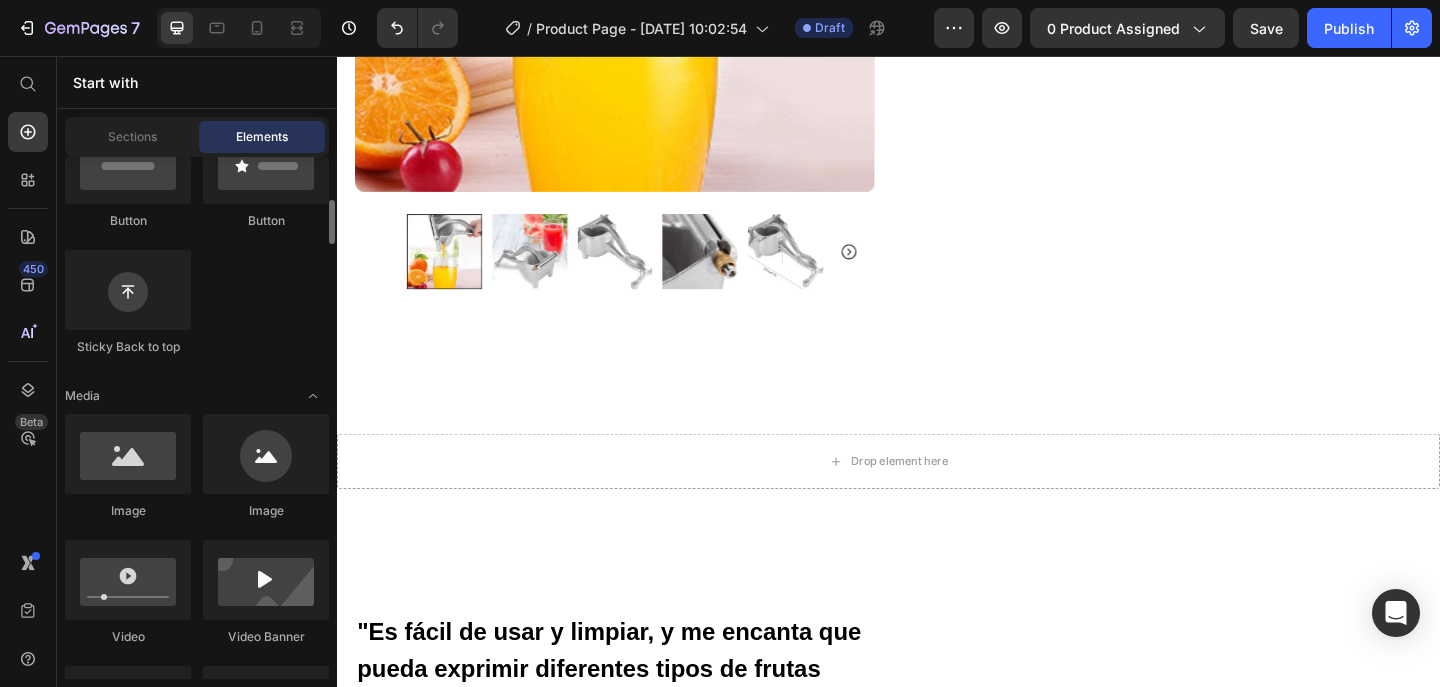 scroll, scrollTop: 530, scrollLeft: 0, axis: vertical 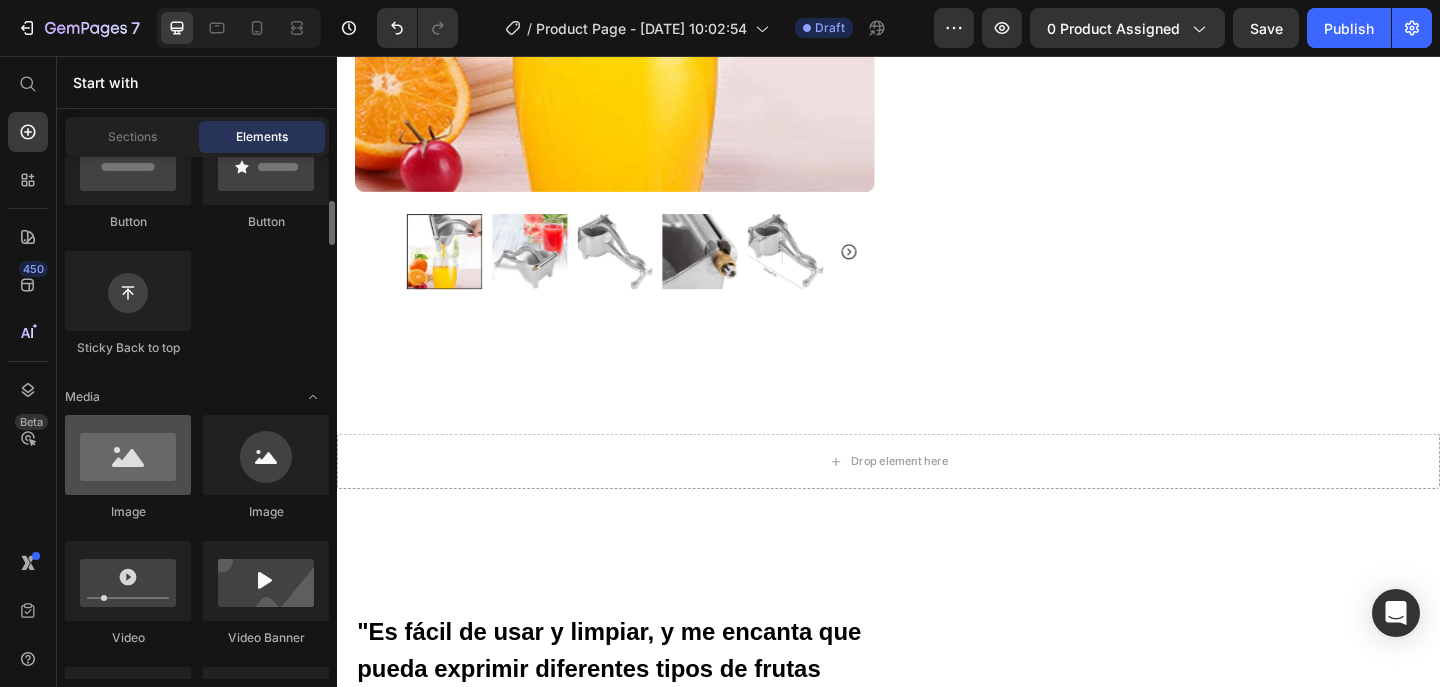 click at bounding box center [128, 455] 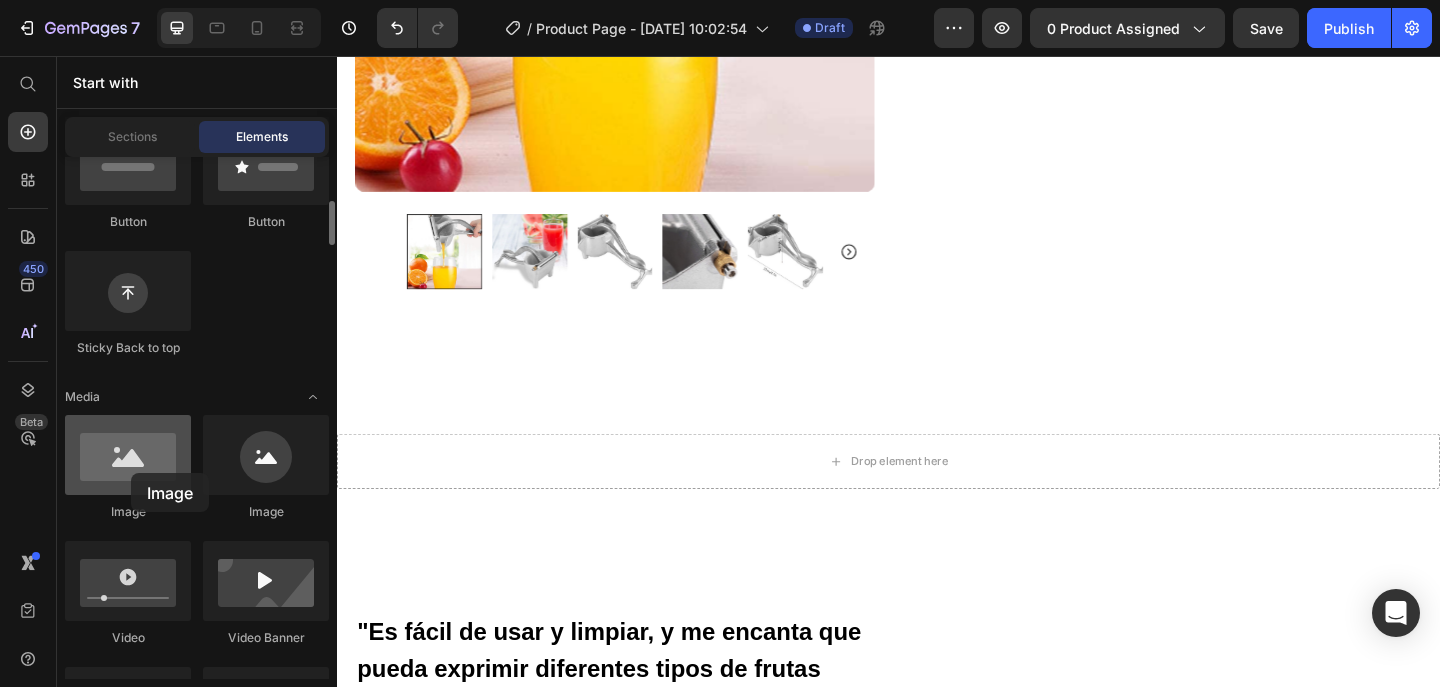 click at bounding box center (128, 455) 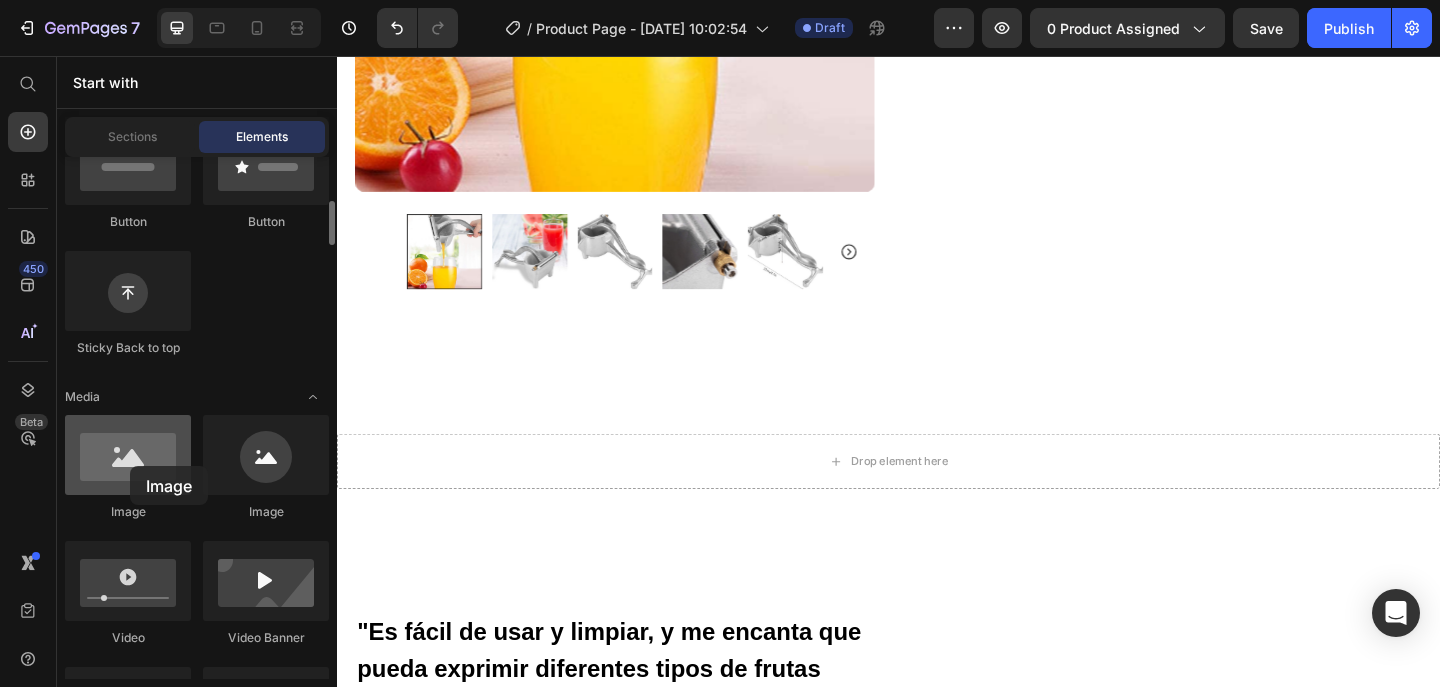 click at bounding box center (128, 455) 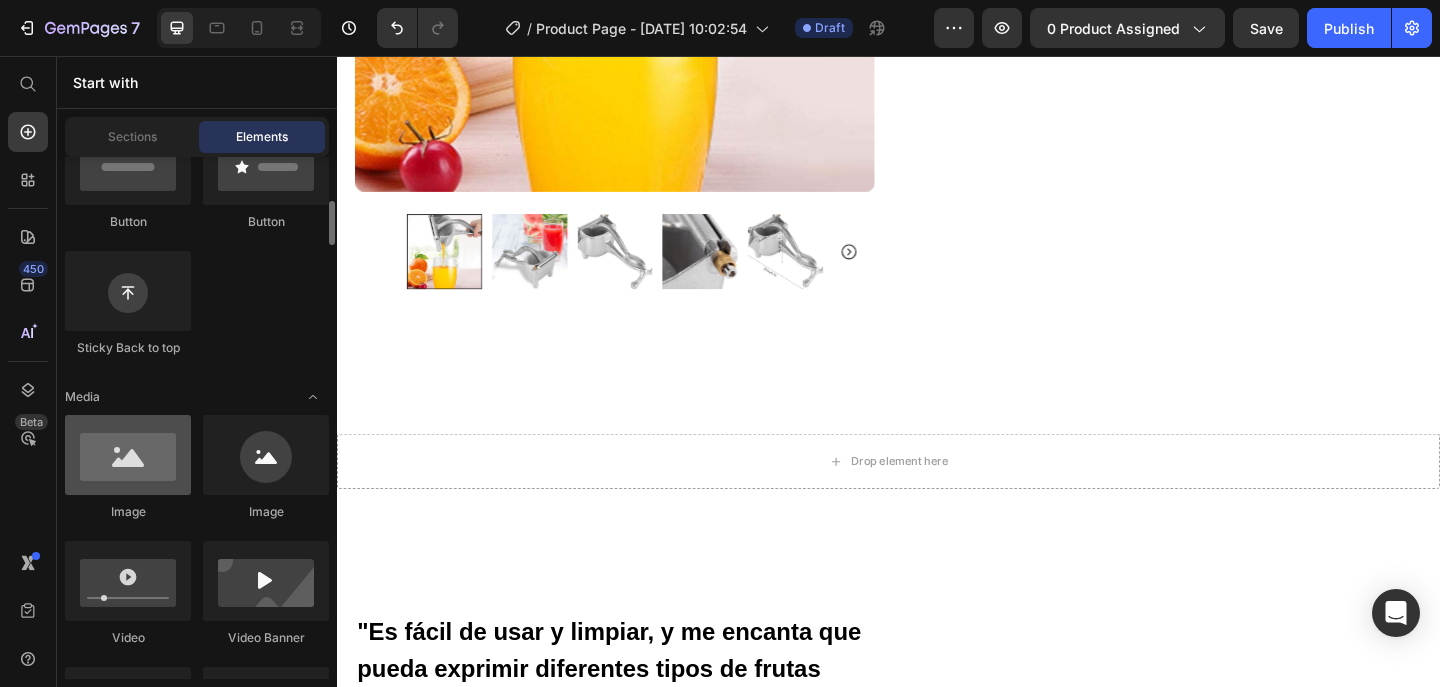 click at bounding box center (128, 455) 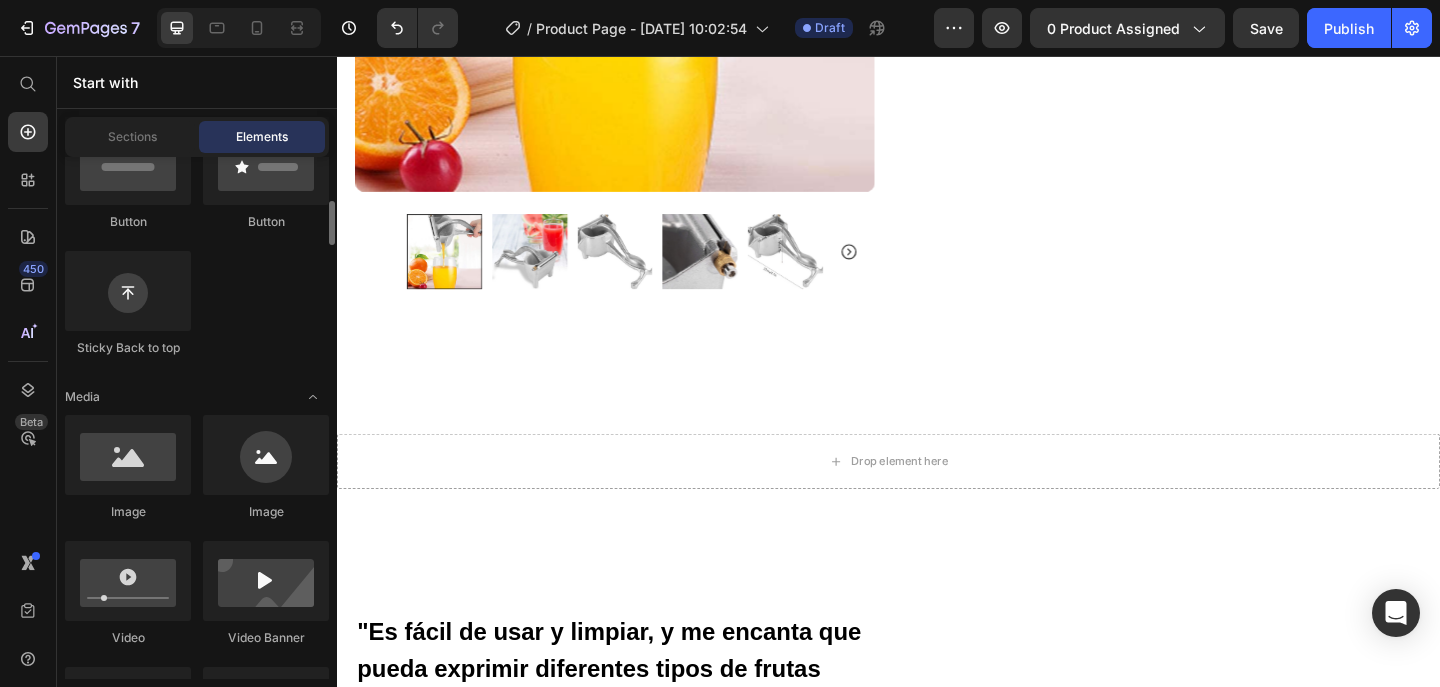 click on "Image" 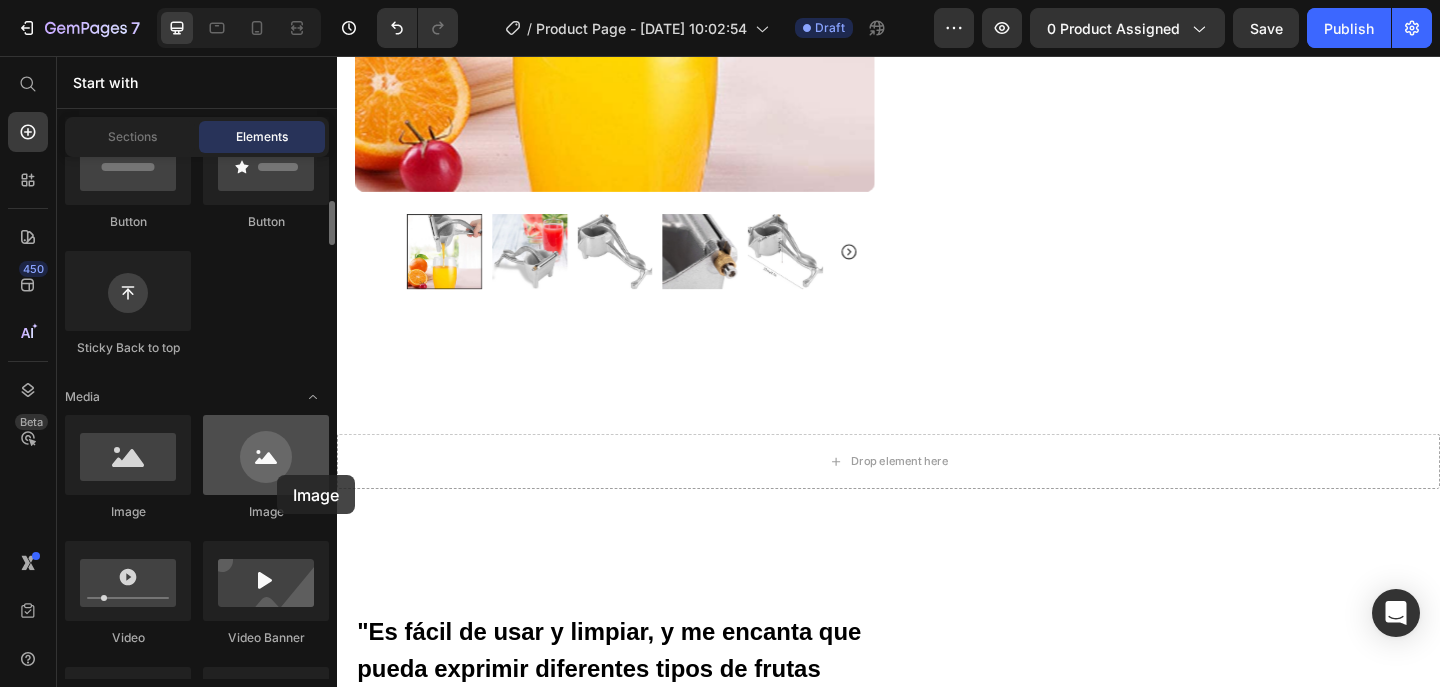 click at bounding box center [266, 455] 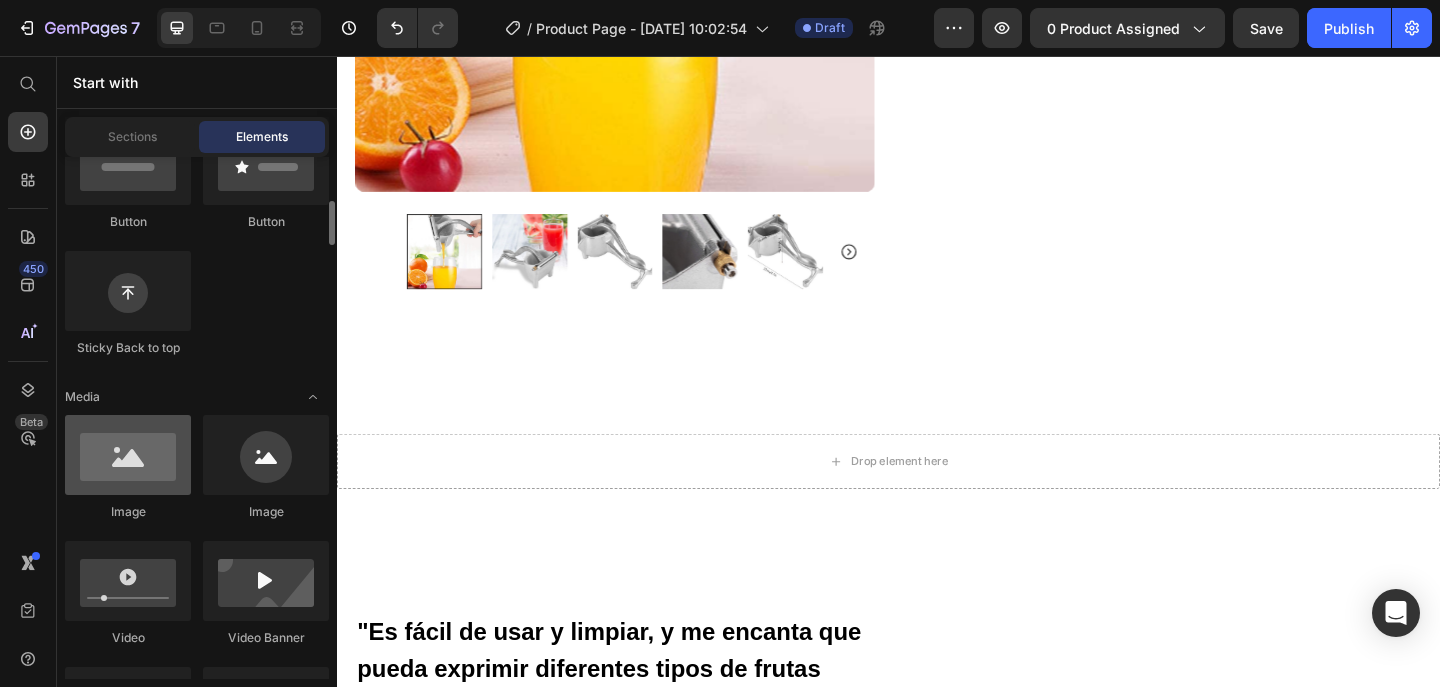 click at bounding box center (128, 455) 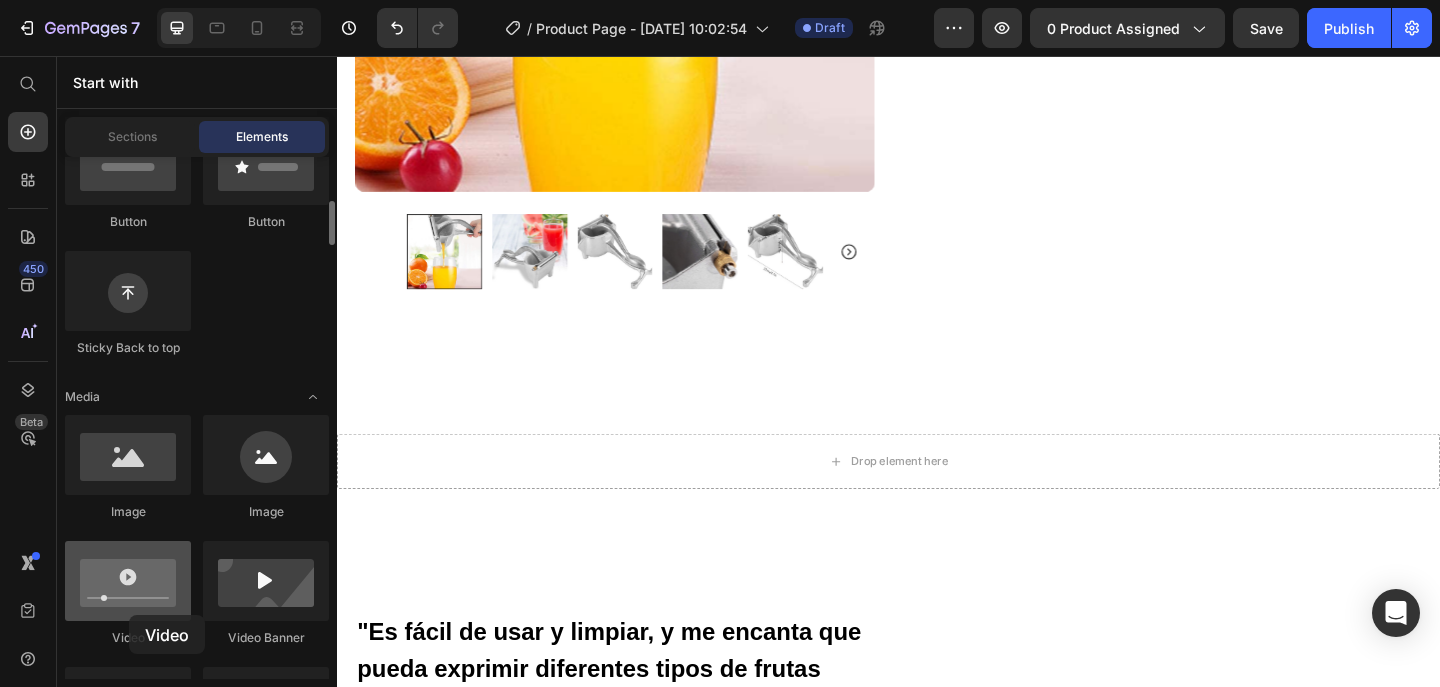 click at bounding box center (128, 581) 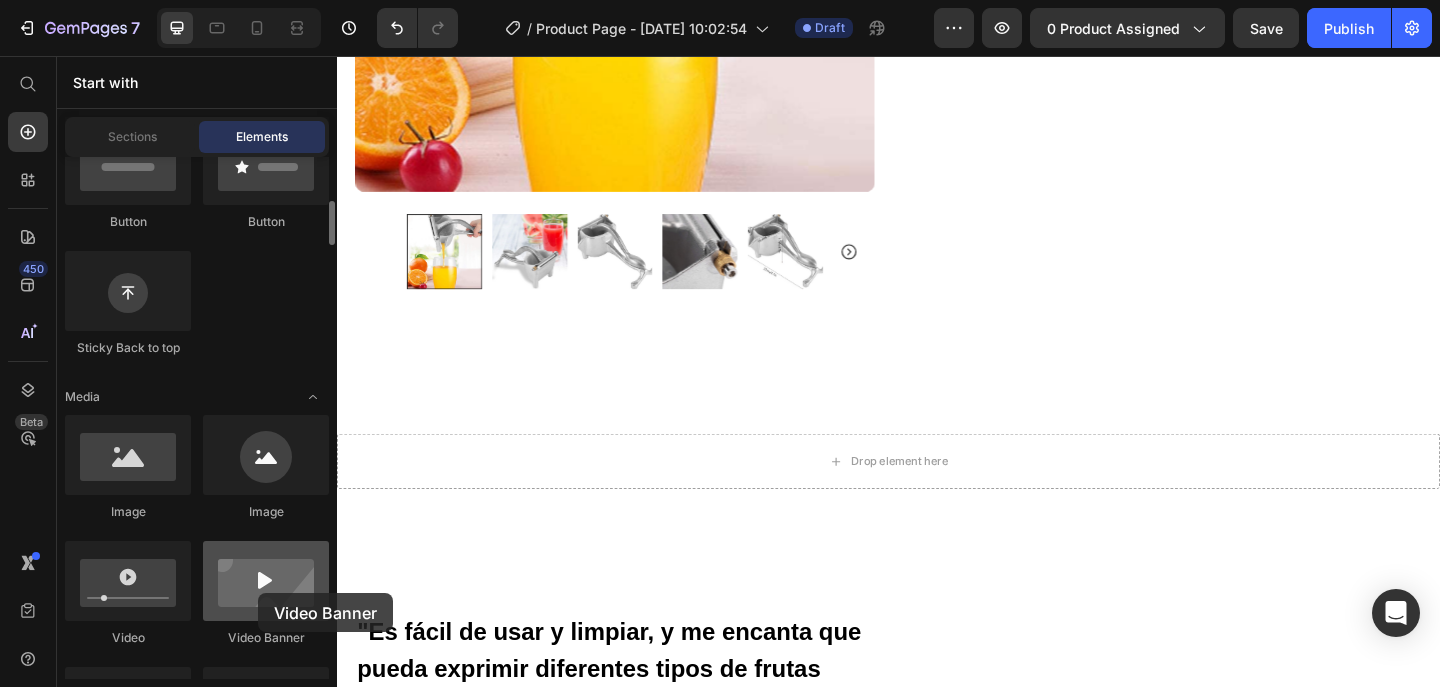 click at bounding box center [266, 581] 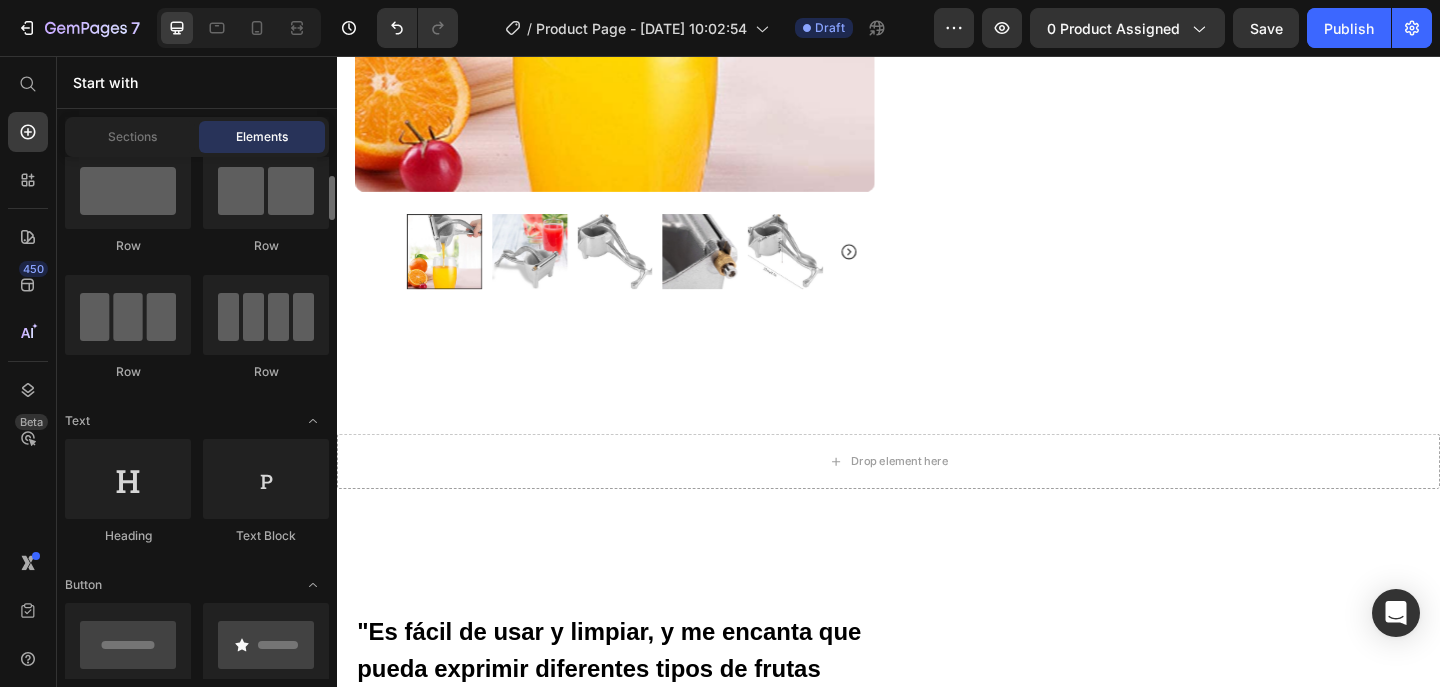 scroll, scrollTop: 0, scrollLeft: 0, axis: both 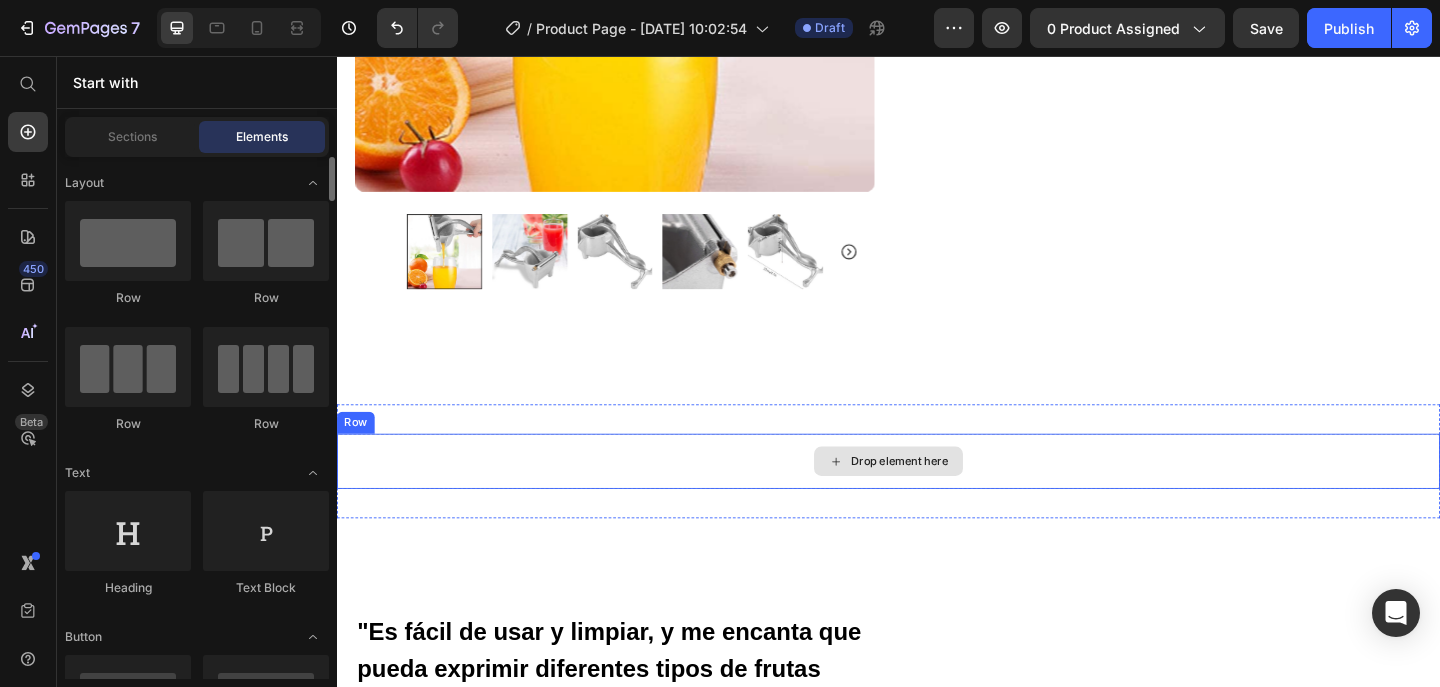 click on "Drop element here" at bounding box center (937, 497) 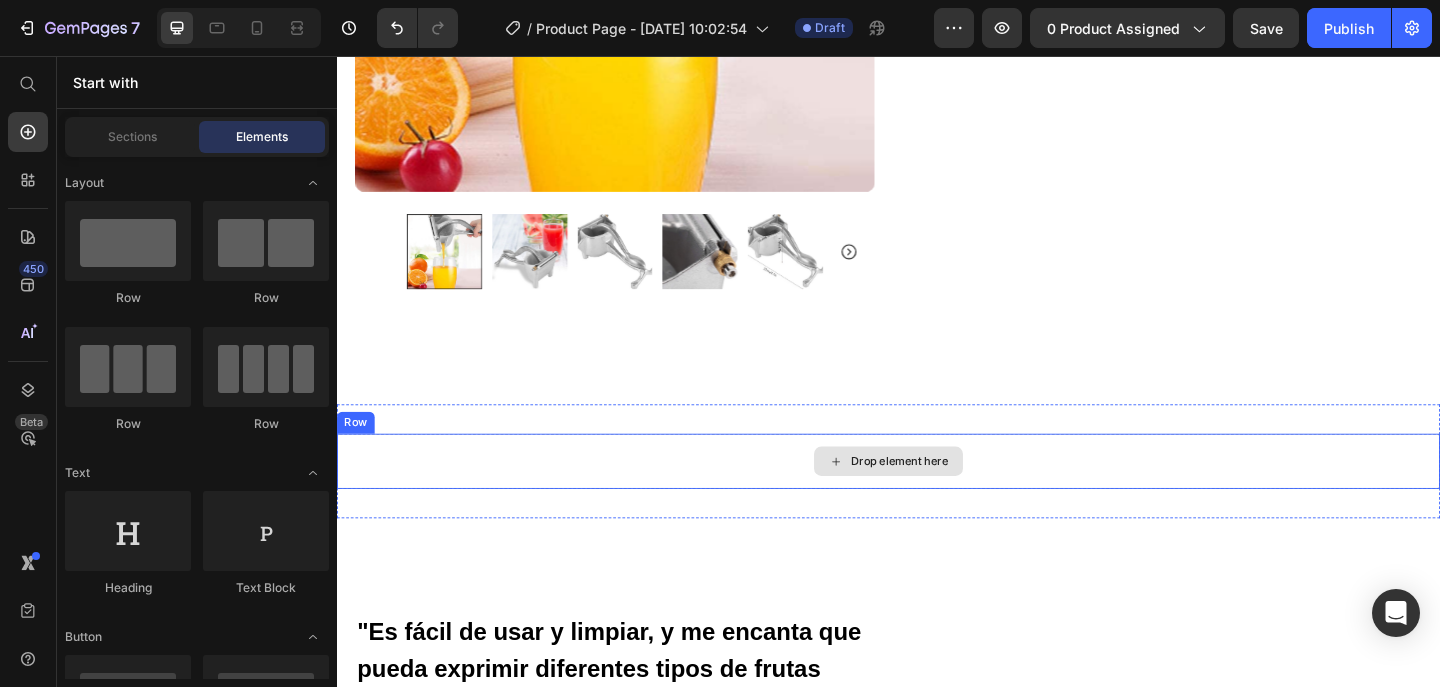 click 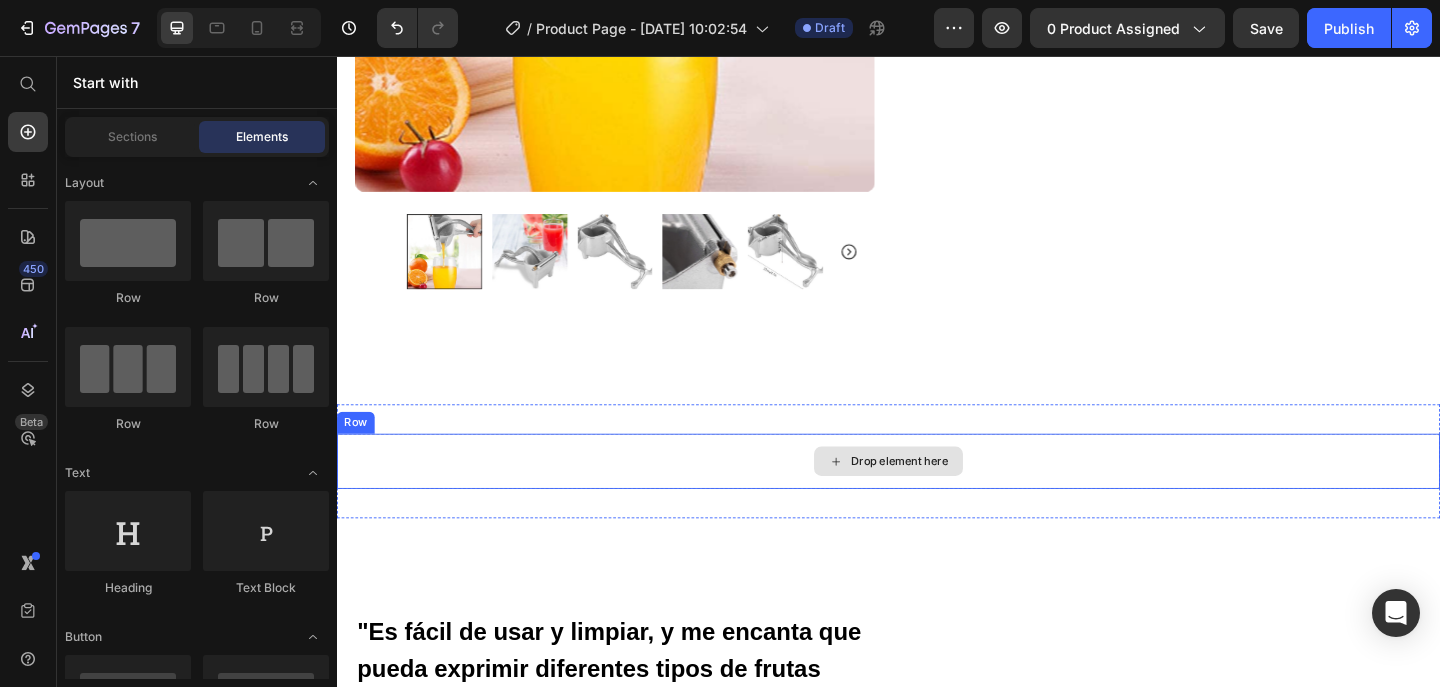 click on "Drop element here" at bounding box center [949, 497] 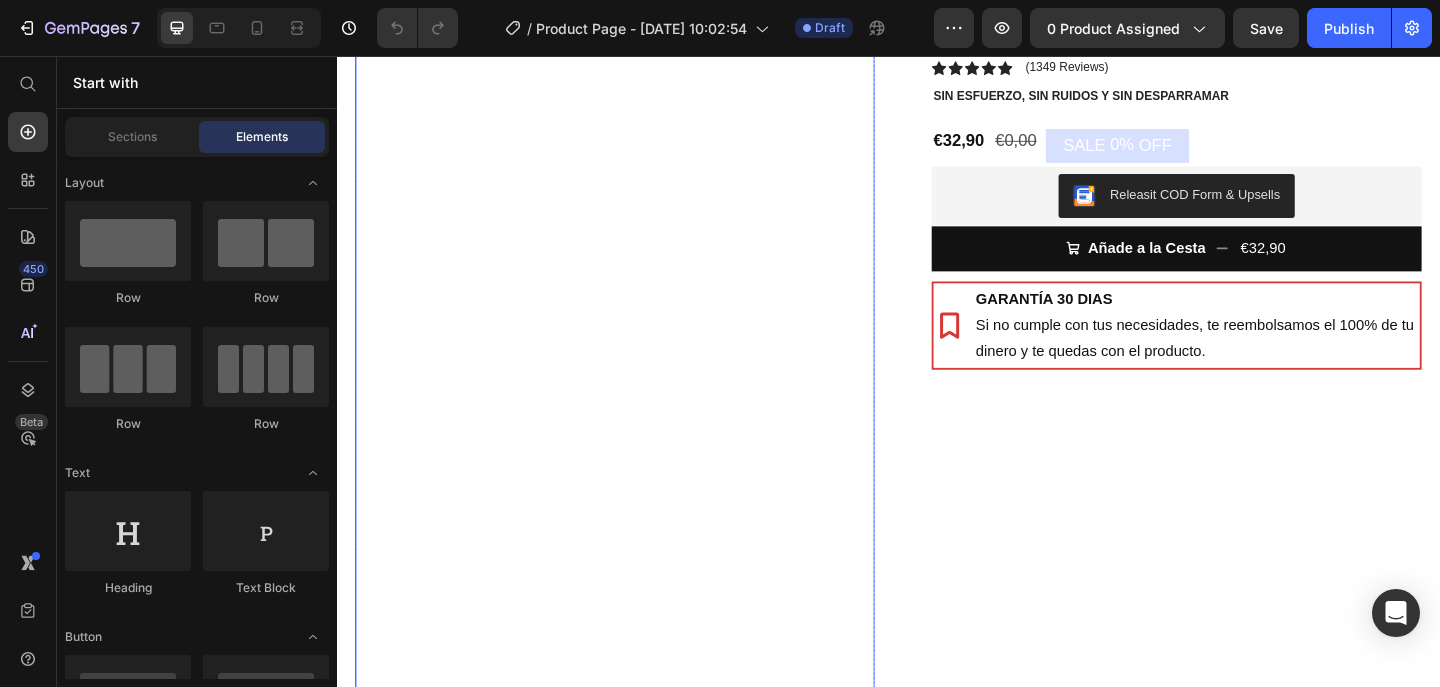 scroll, scrollTop: 192, scrollLeft: 0, axis: vertical 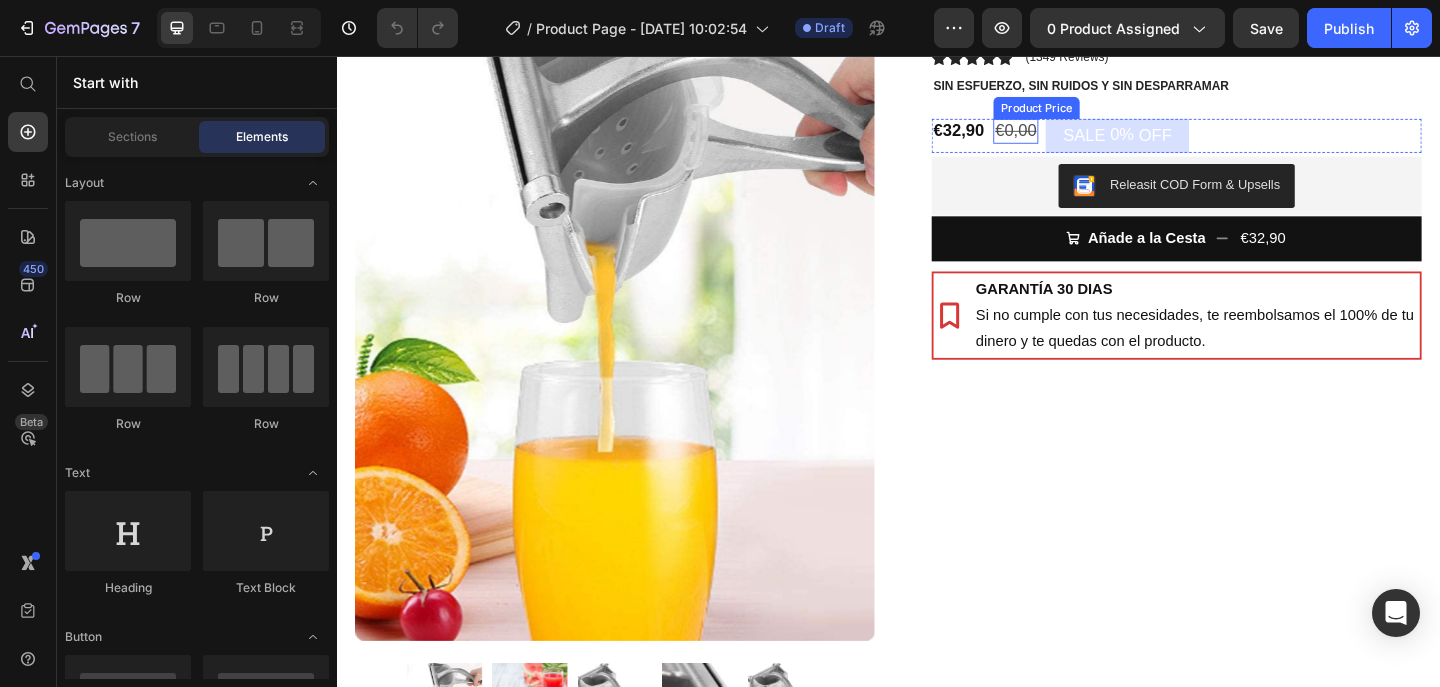 click on "€0,00" at bounding box center [1075, 138] 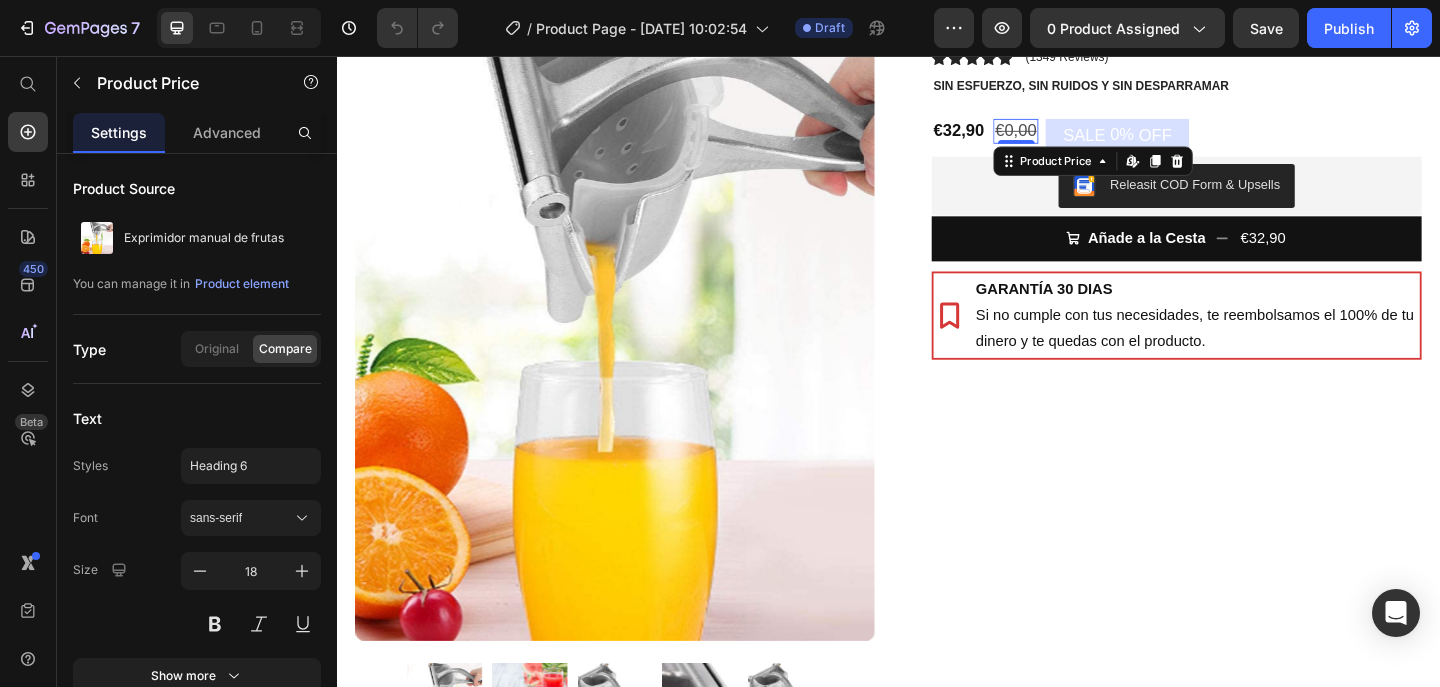 click on "€0,00" at bounding box center [1075, 138] 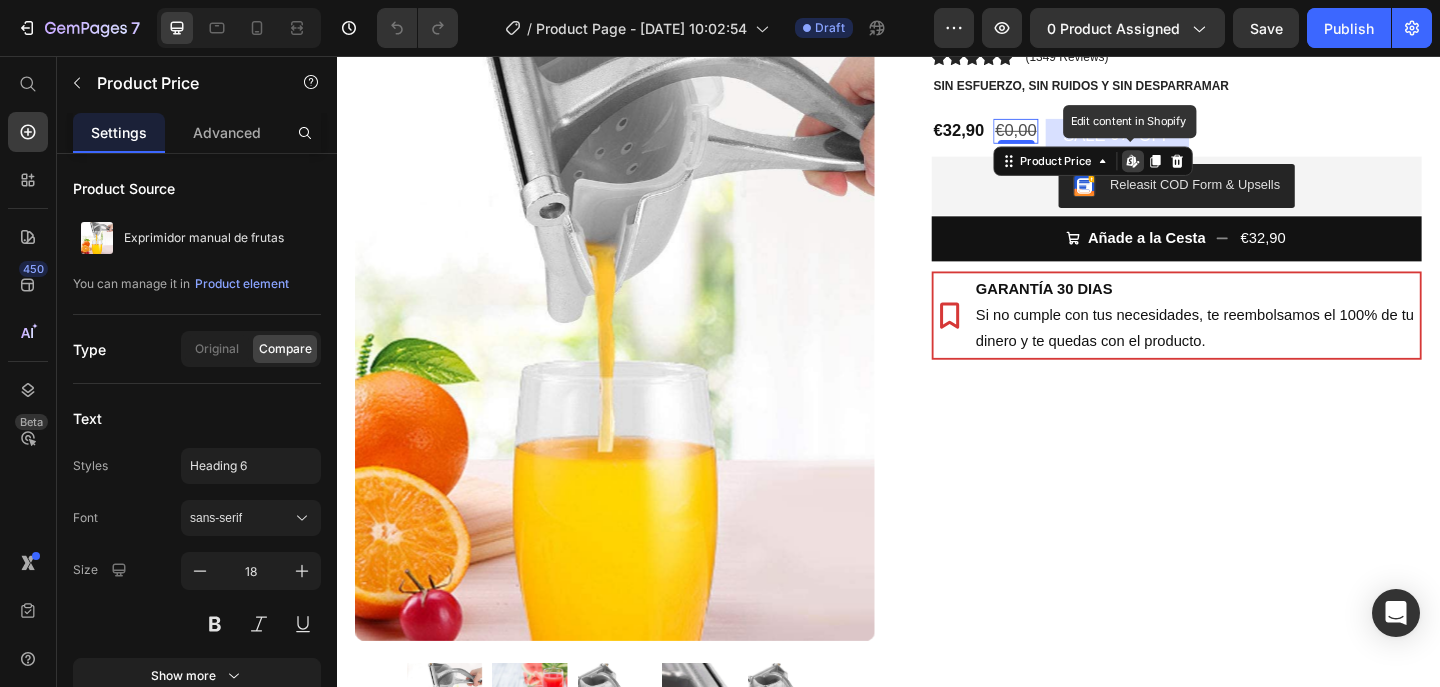 click on "€0,00" at bounding box center (1075, 138) 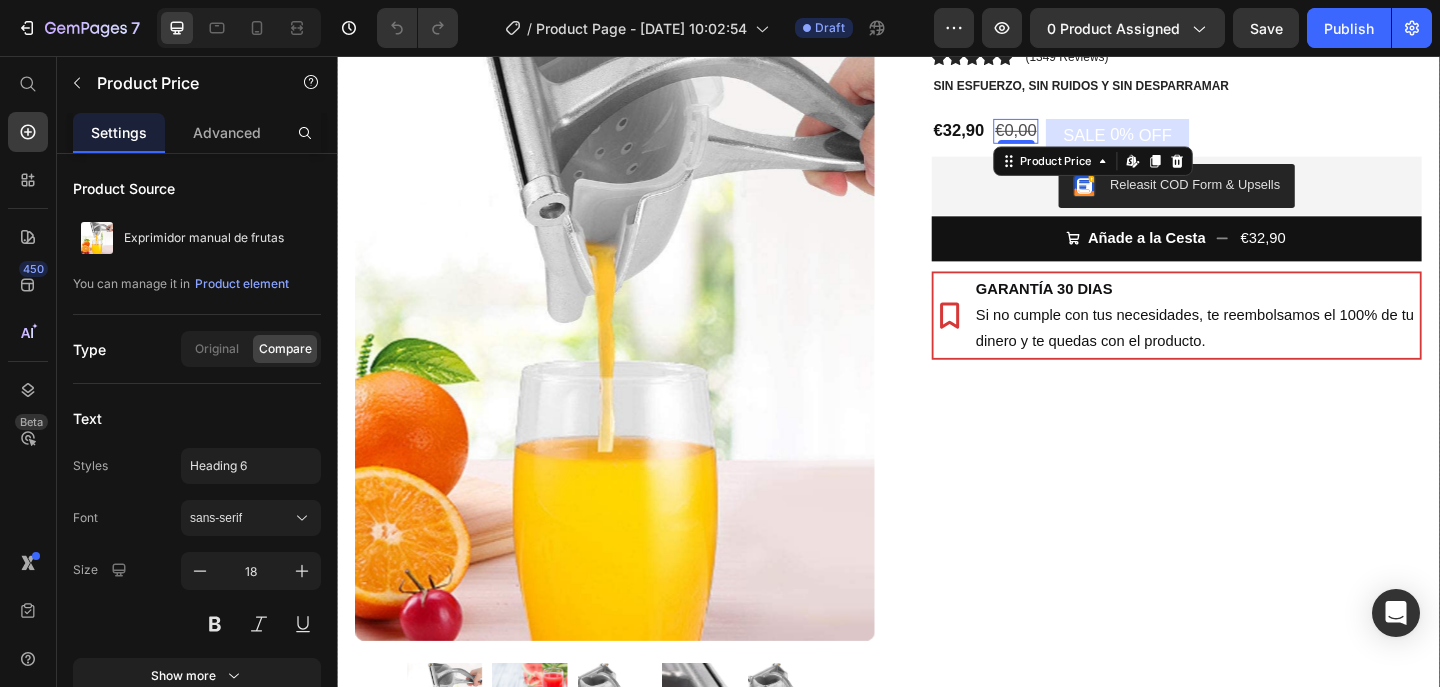 click on "Exprimidor manual de frutas Product Title Icon Icon Icon Icon Icon Icon List (1349 Reviews) Text Block Row Sin Esfuerzo, Sin Ruidos y Sin Desparramar Text Block €32,90 Product Price €0,00 Product Price   Edit content in Shopify 0 SALE 0% OFF Discount Tag Row Releasit COD Form & Upsells Releasit COD Form & Upsells
Añade a la Cesta
€32,90 Add to Cart
GARANTÍA 30 DIAS   Si no cumple con tus necesidades, te reembolsamos el 100% de tu dinero y te quedas con el producto. Item List Row Row Image
Icon Sarai. (Almeria, España) Compra verificada Text Block Row Icon Icon Icon Icon “el mejor exprimidor que he usado, con diferencia".  Text Block Icon List Row Row Image
Icon Alejandra. (Zamora, España)  Compra verificada Text Block Row Icon Icon Icon Icon “Este exprimidor ha transformado mis mañanas. Es robusto y eficiente, Sin duda, una excelente compra.".  Text Block Icon List Row" at bounding box center (1234, 407) 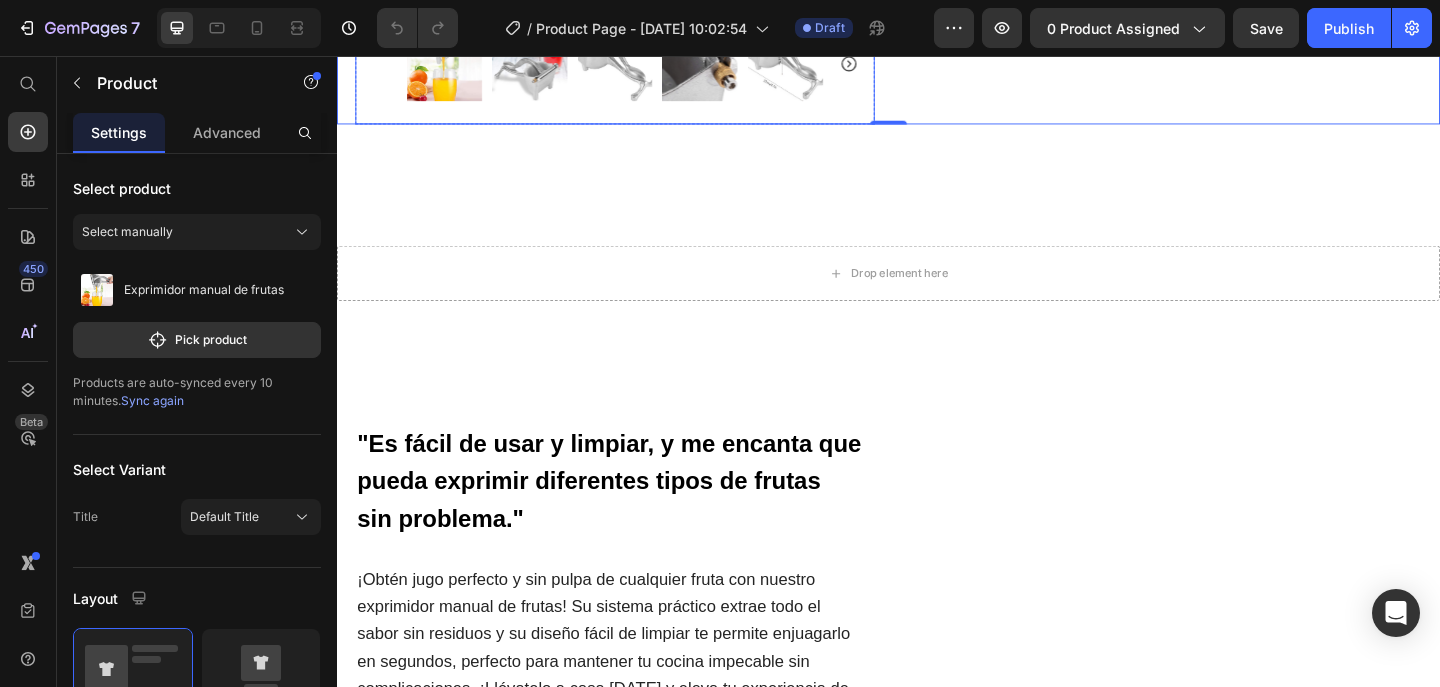 scroll, scrollTop: 904, scrollLeft: 0, axis: vertical 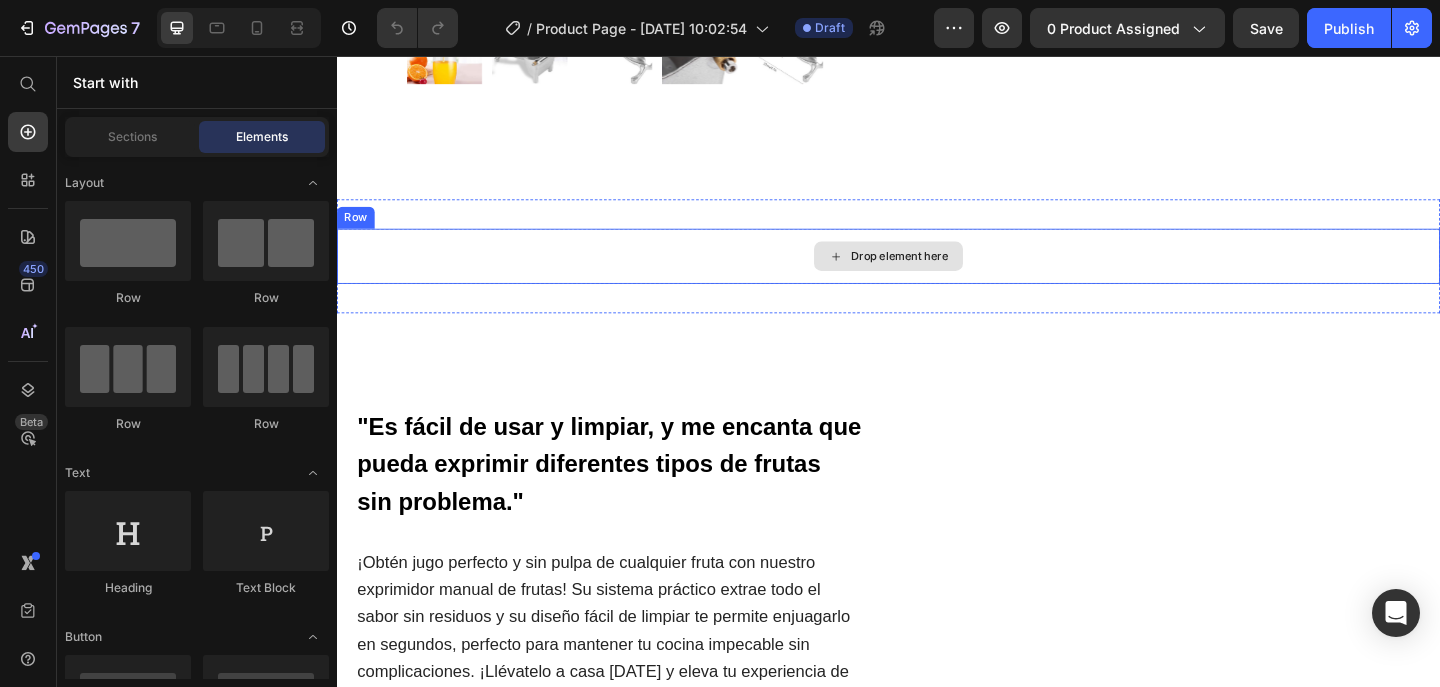click on "Drop element here" at bounding box center (937, 274) 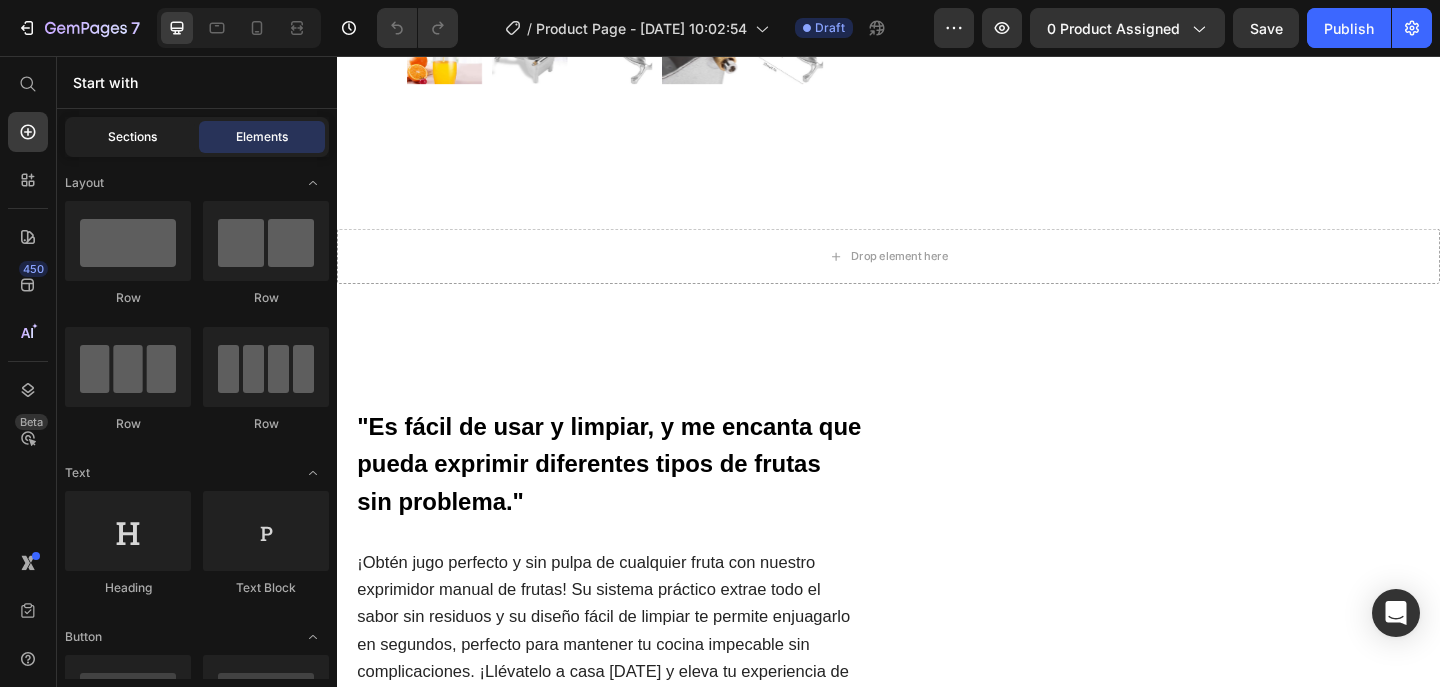 click on "Sections" at bounding box center [132, 137] 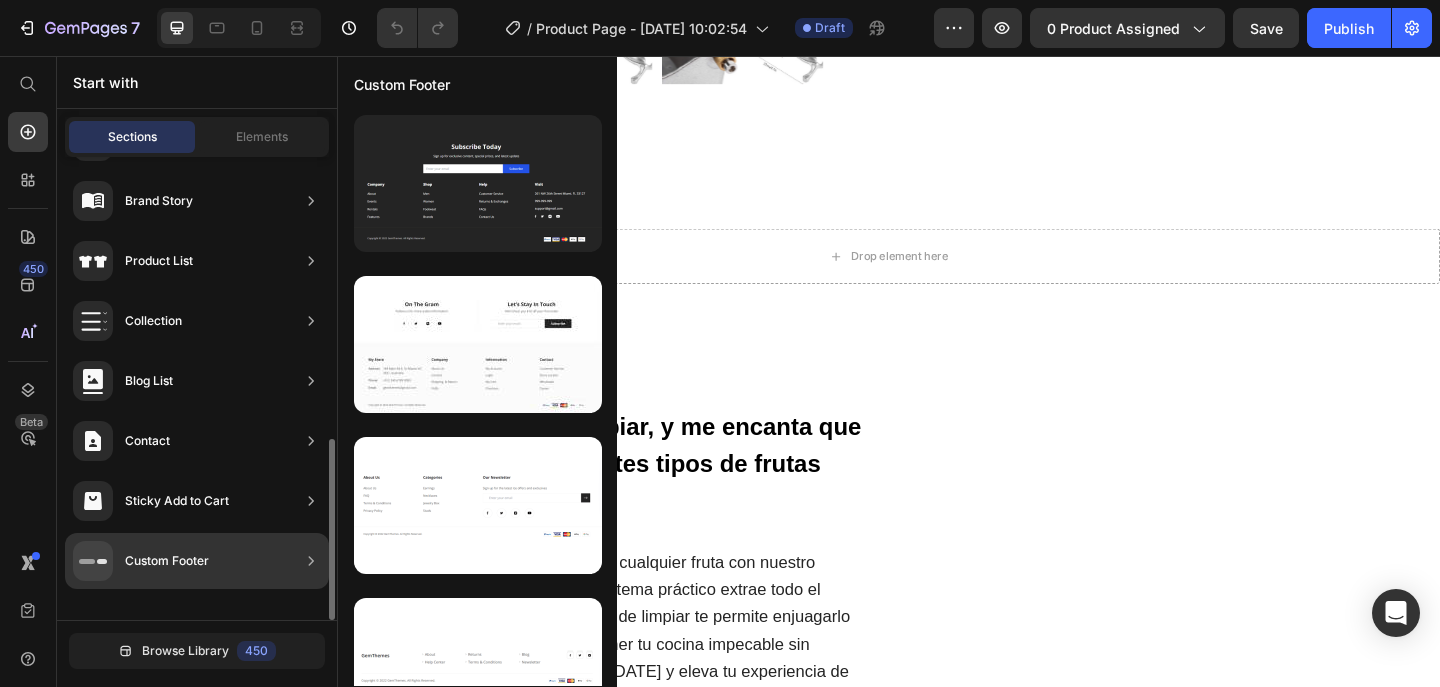 scroll, scrollTop: 732, scrollLeft: 0, axis: vertical 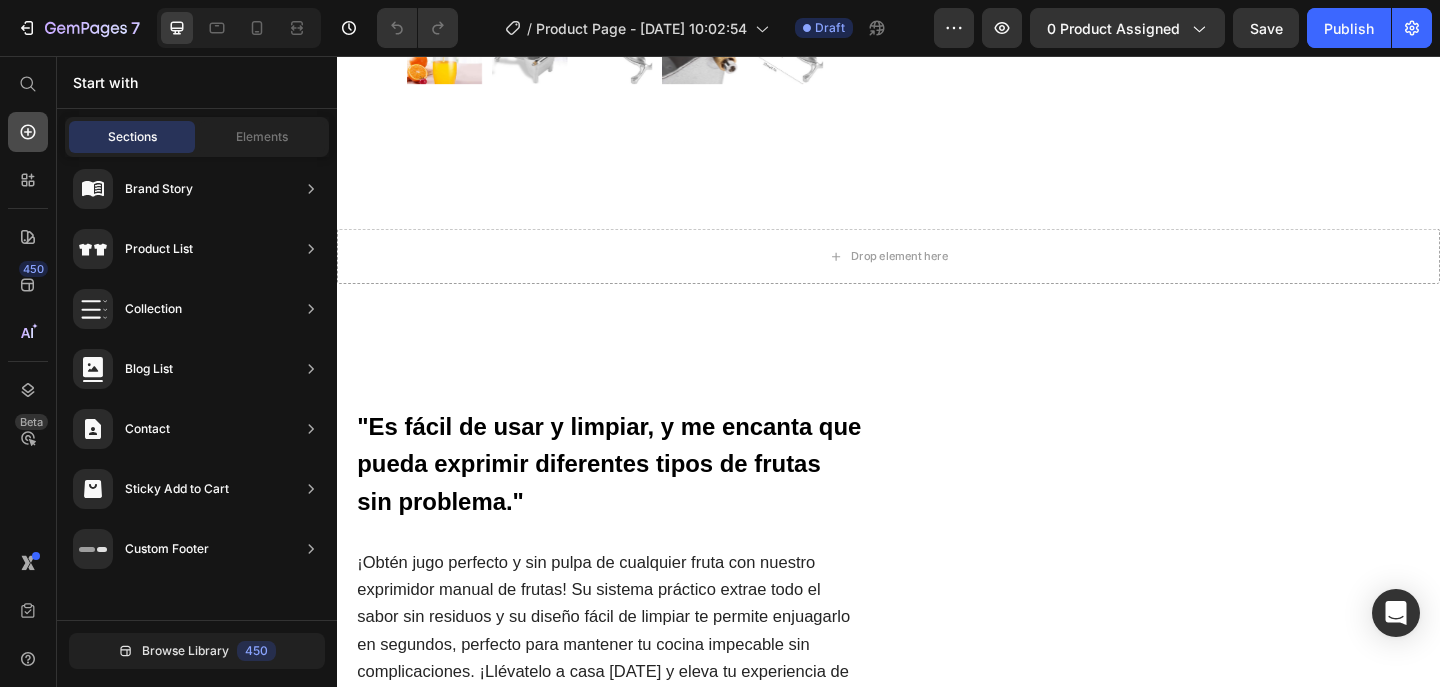 click 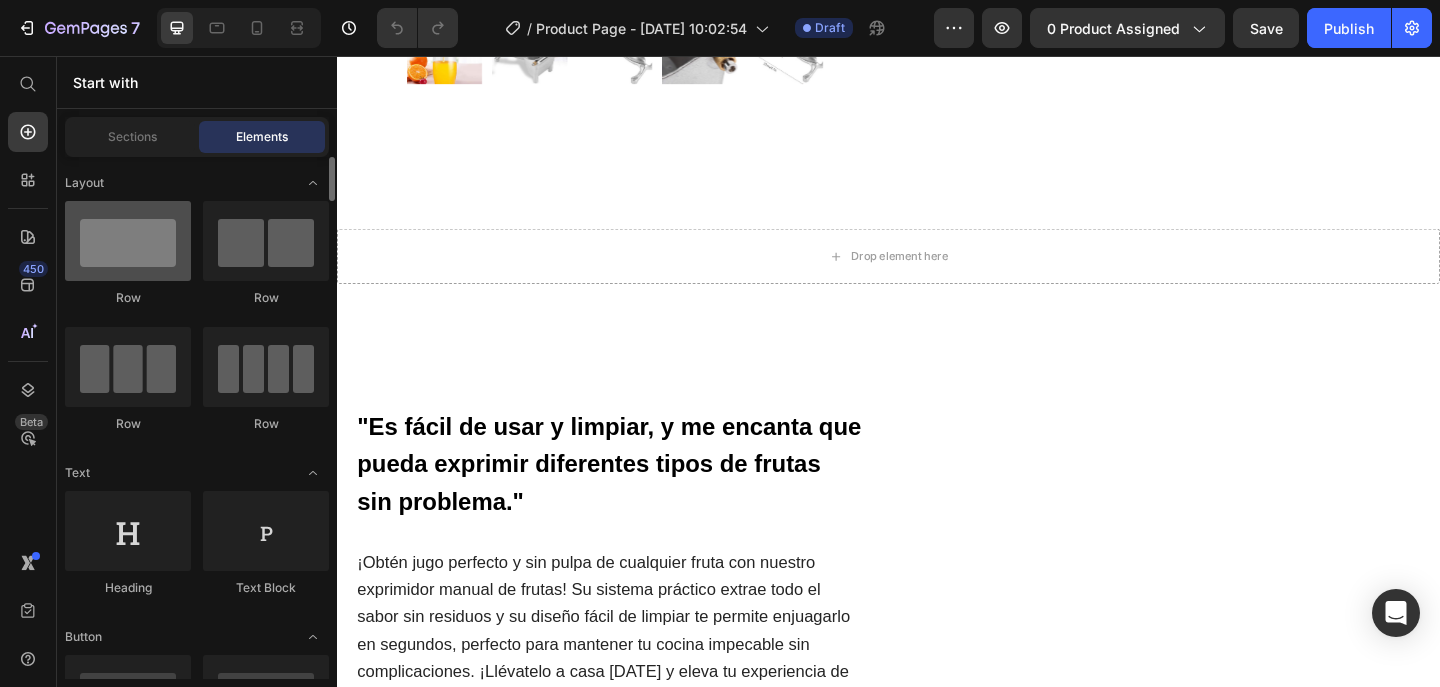 click at bounding box center [128, 241] 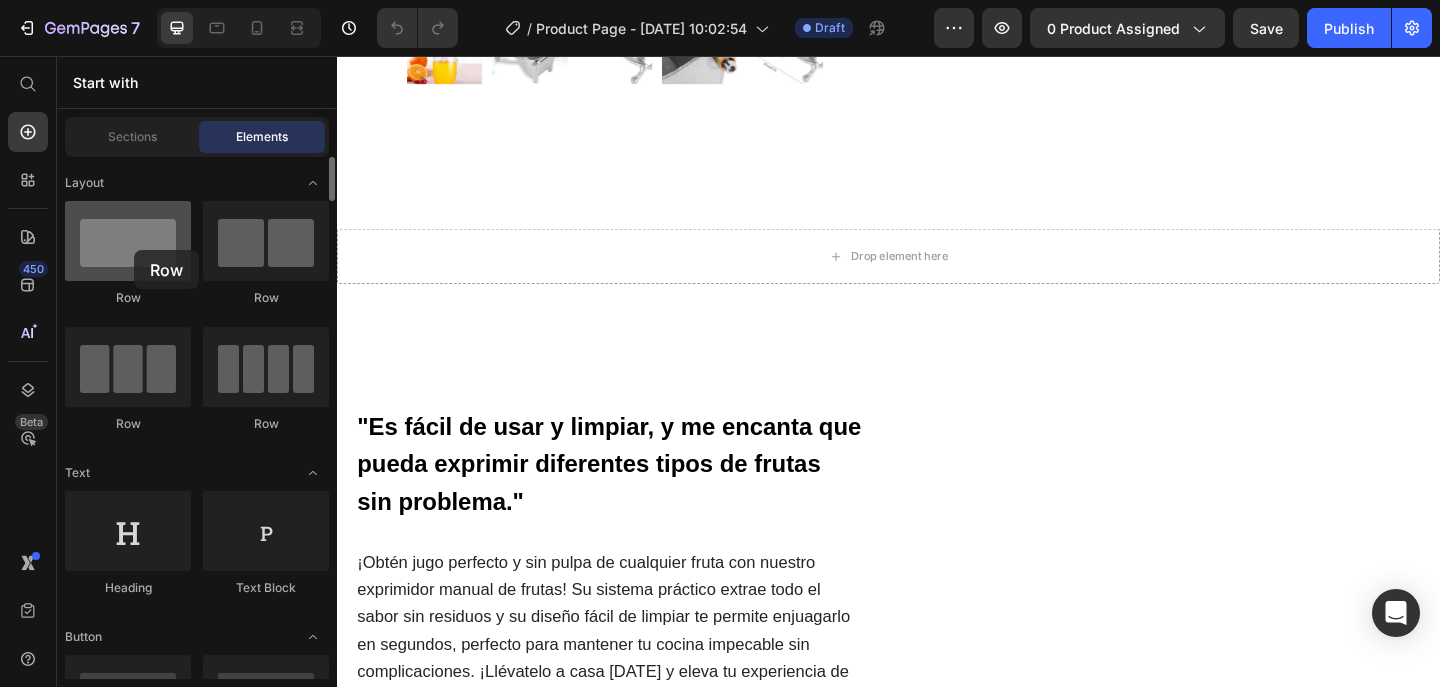 click at bounding box center (128, 241) 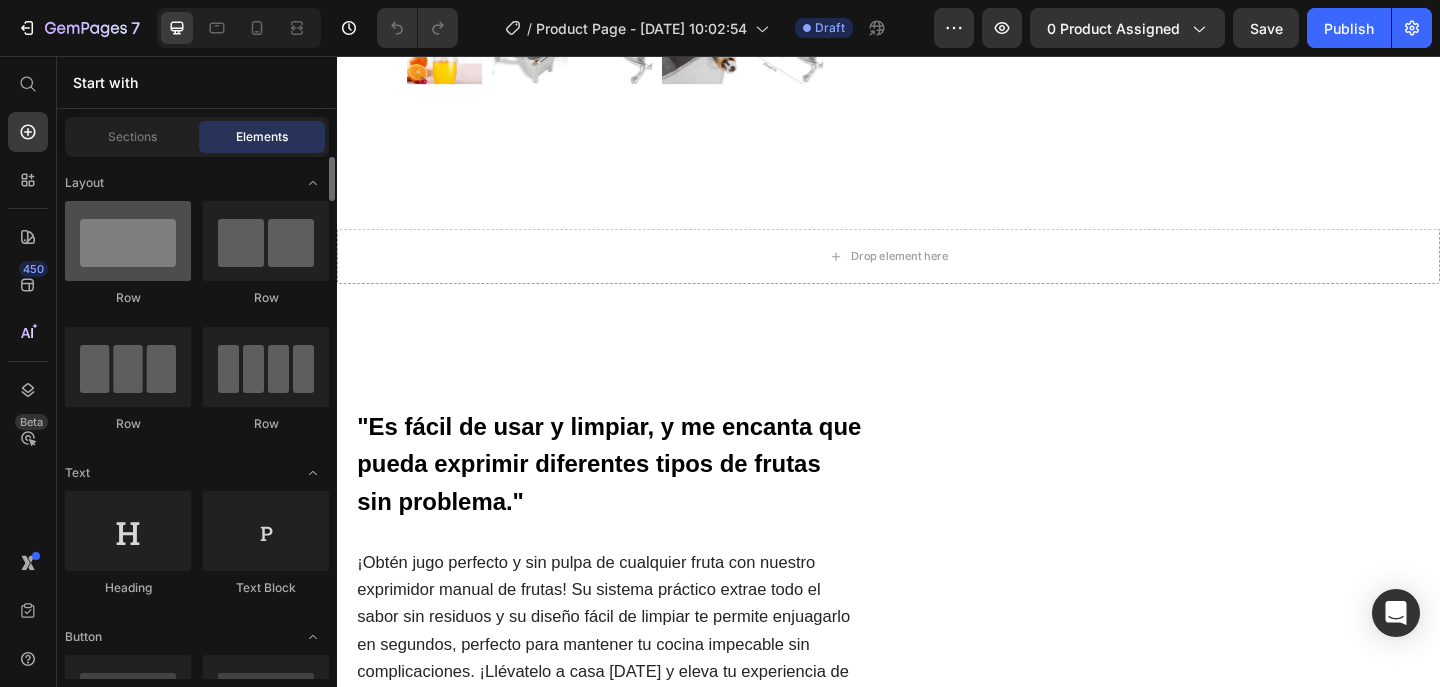 click at bounding box center (128, 241) 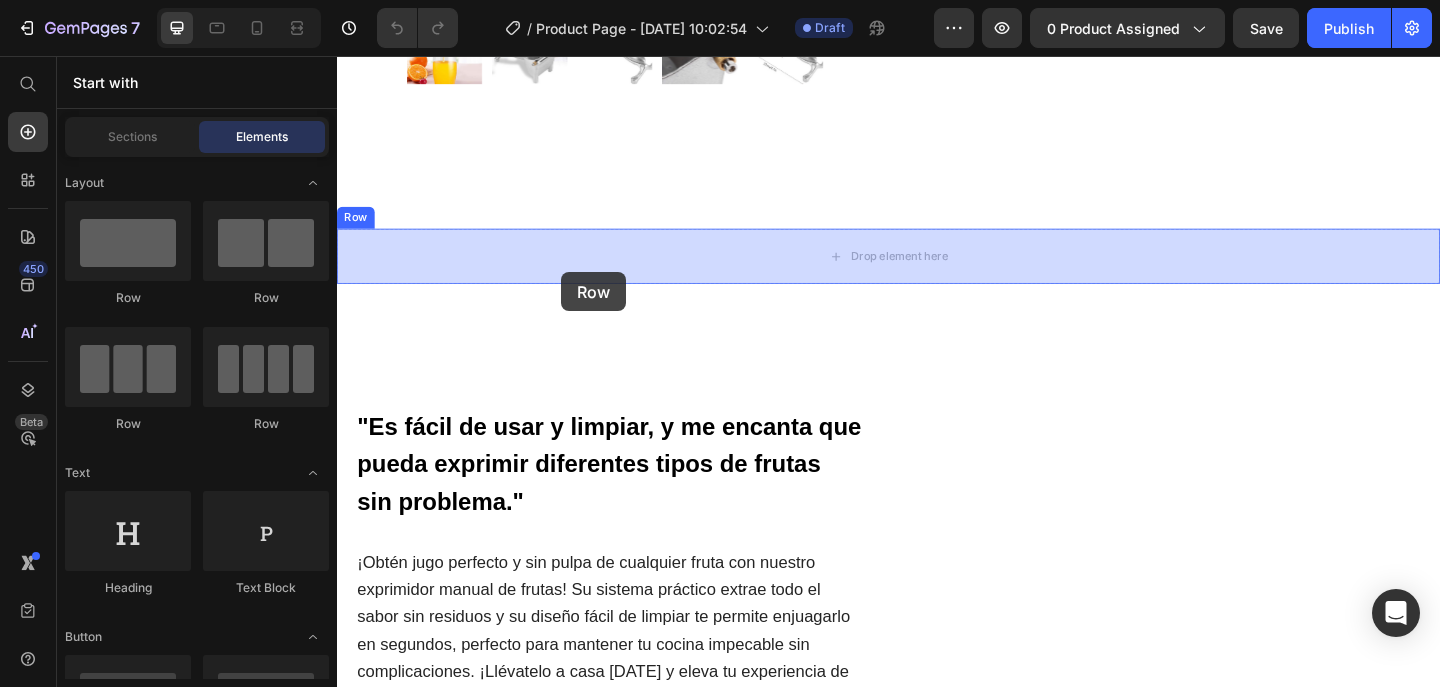 drag, startPoint x: 467, startPoint y: 303, endPoint x: 531, endPoint y: 258, distance: 78.23682 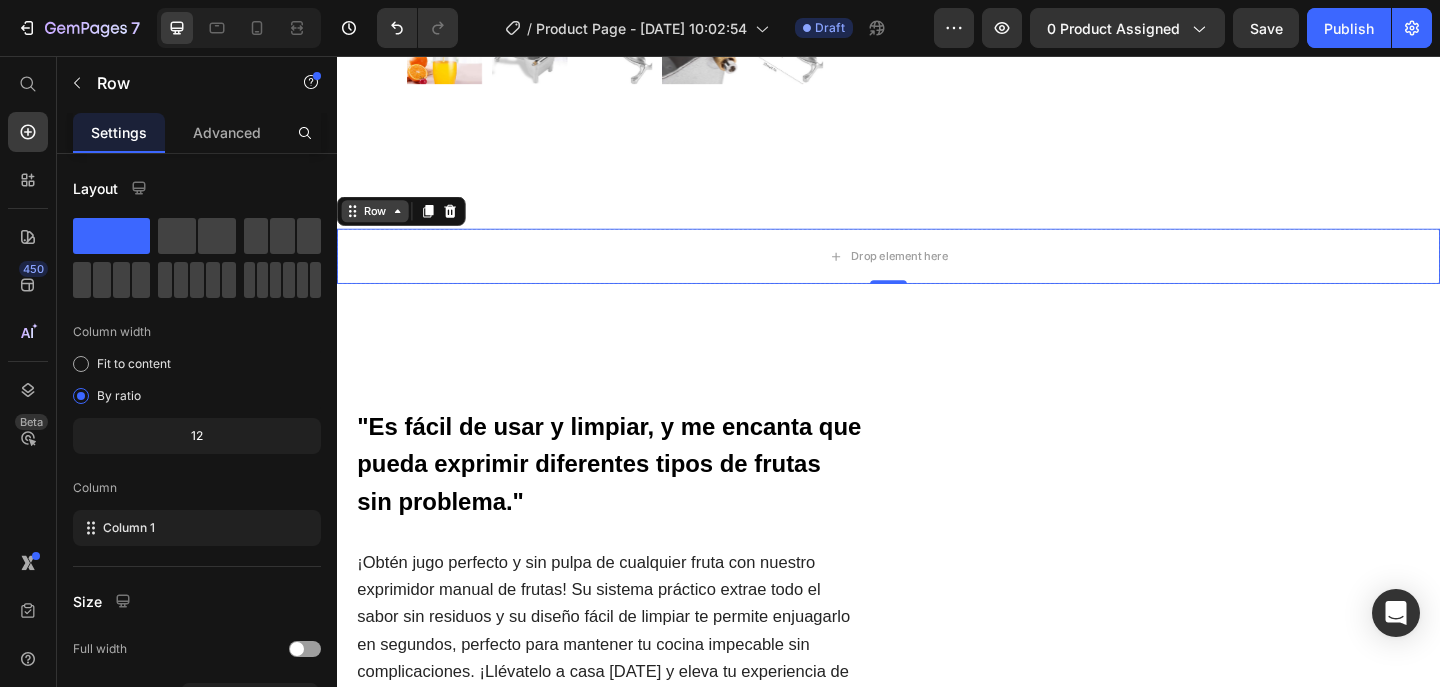 click 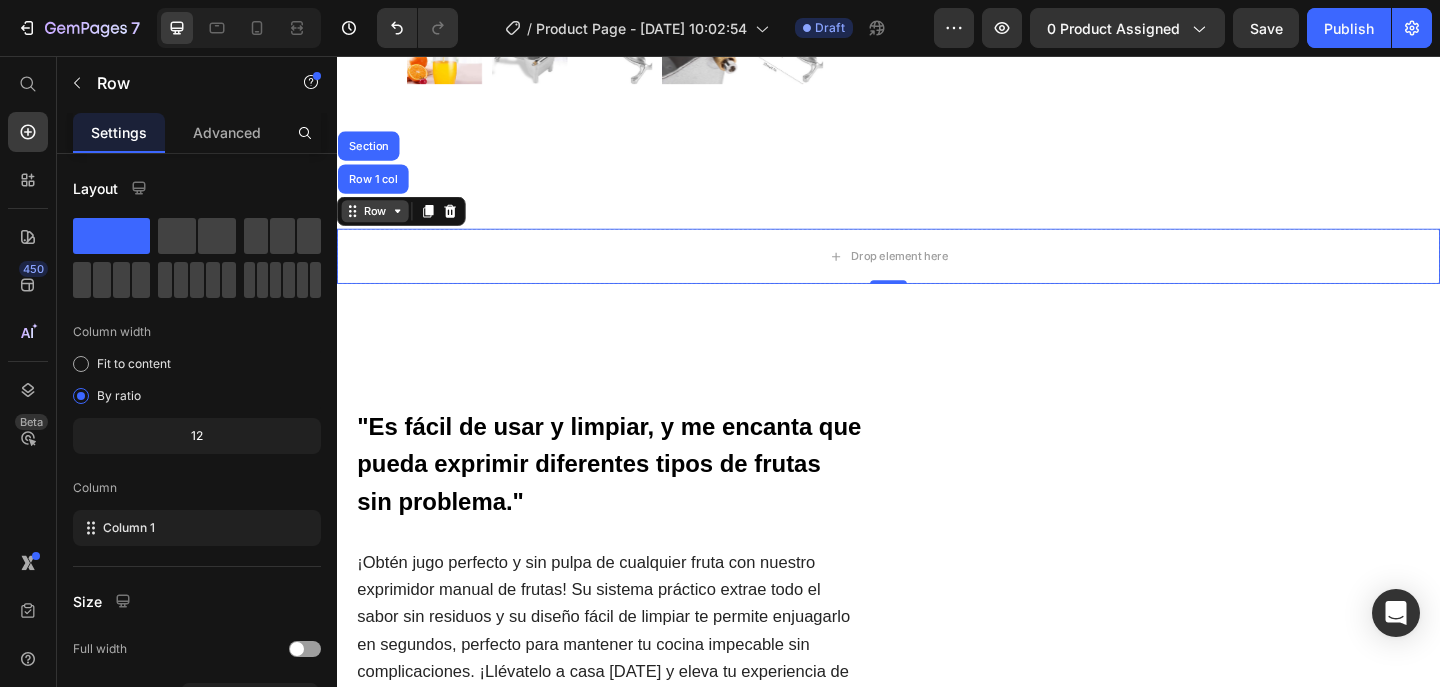 click 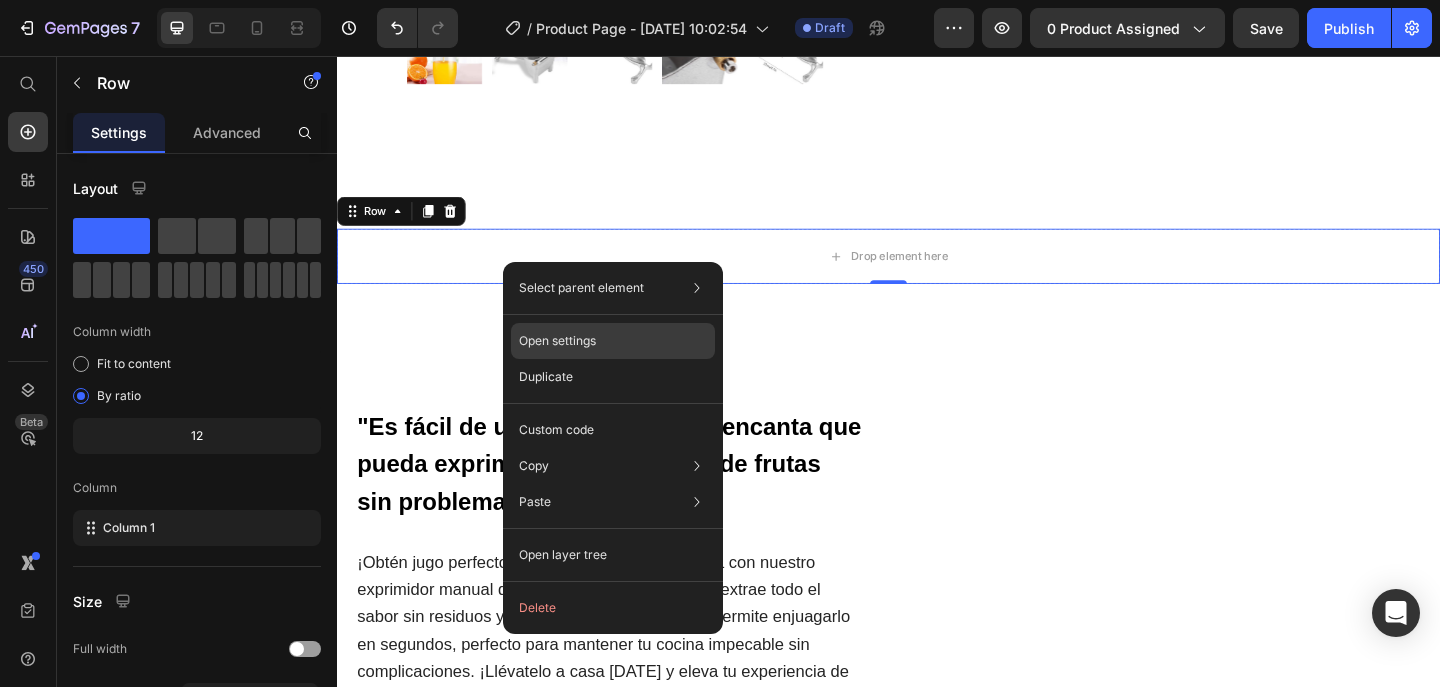 click on "Open settings" at bounding box center (557, 341) 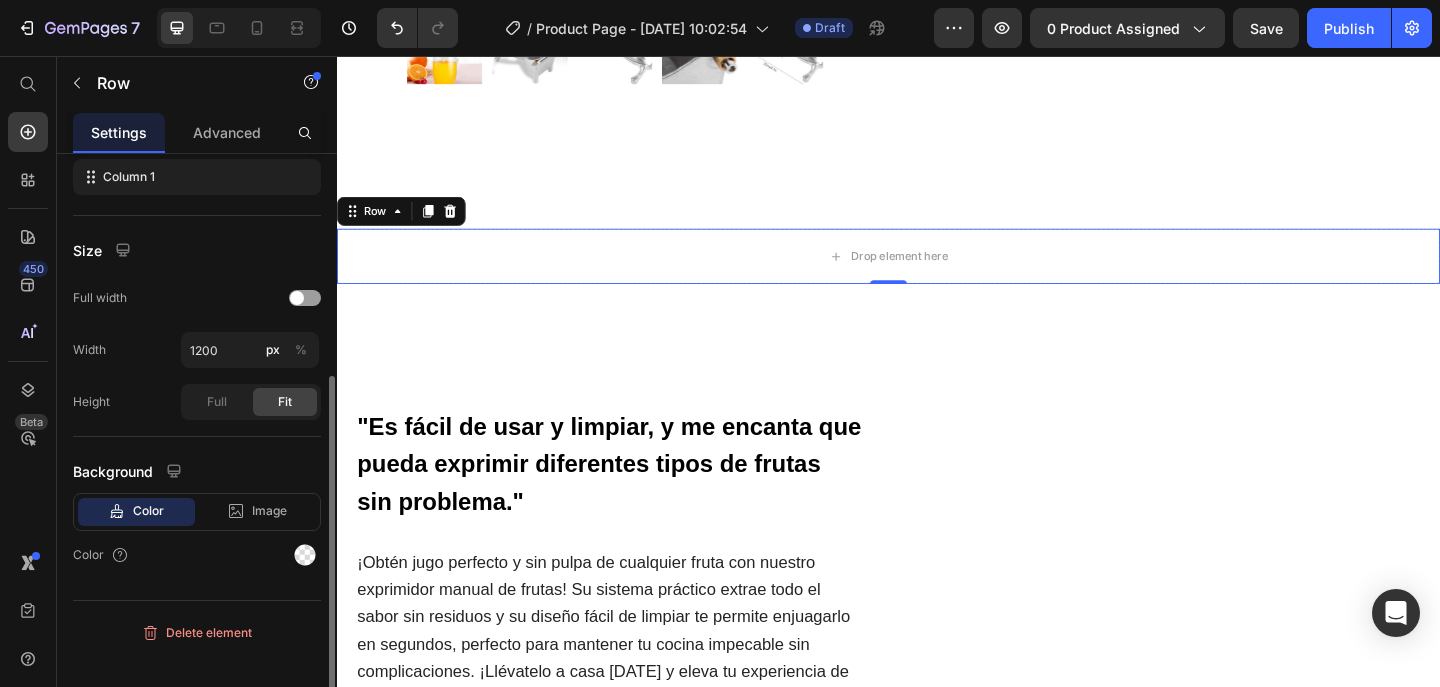 scroll, scrollTop: 353, scrollLeft: 0, axis: vertical 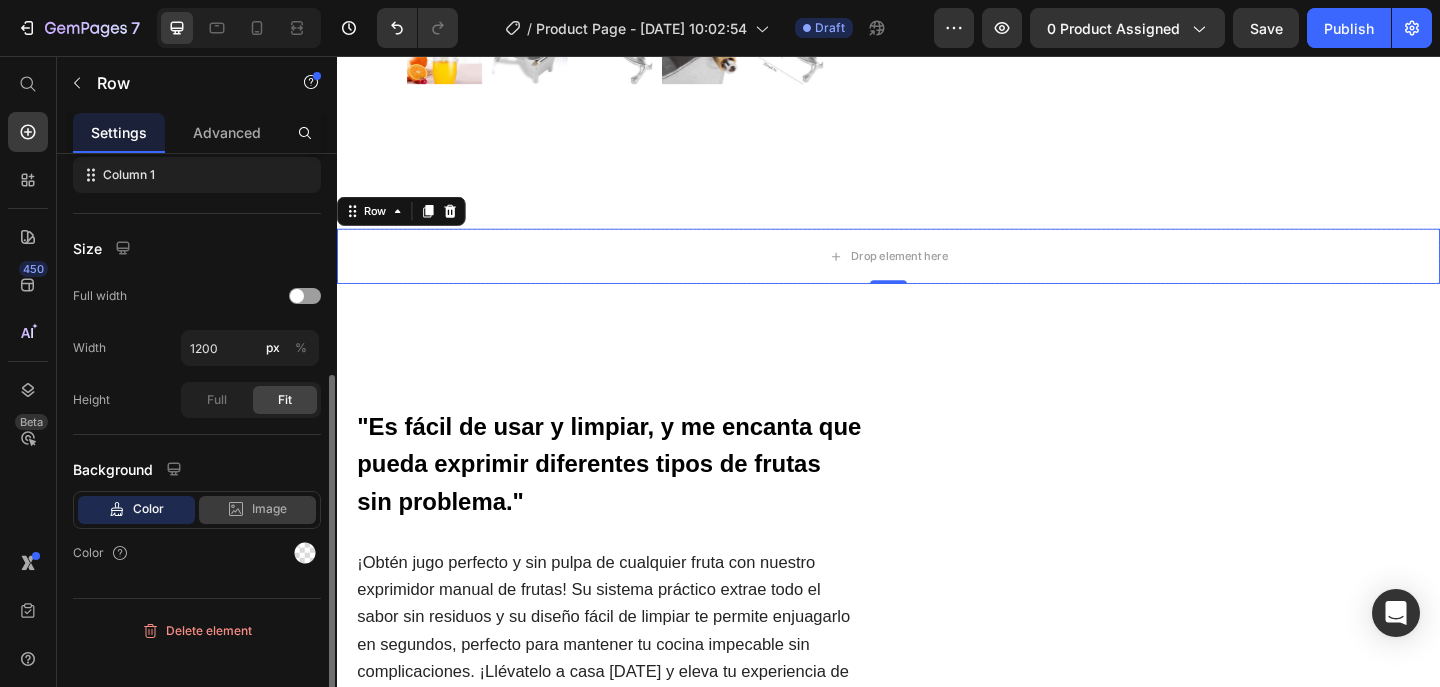 click on "Image" 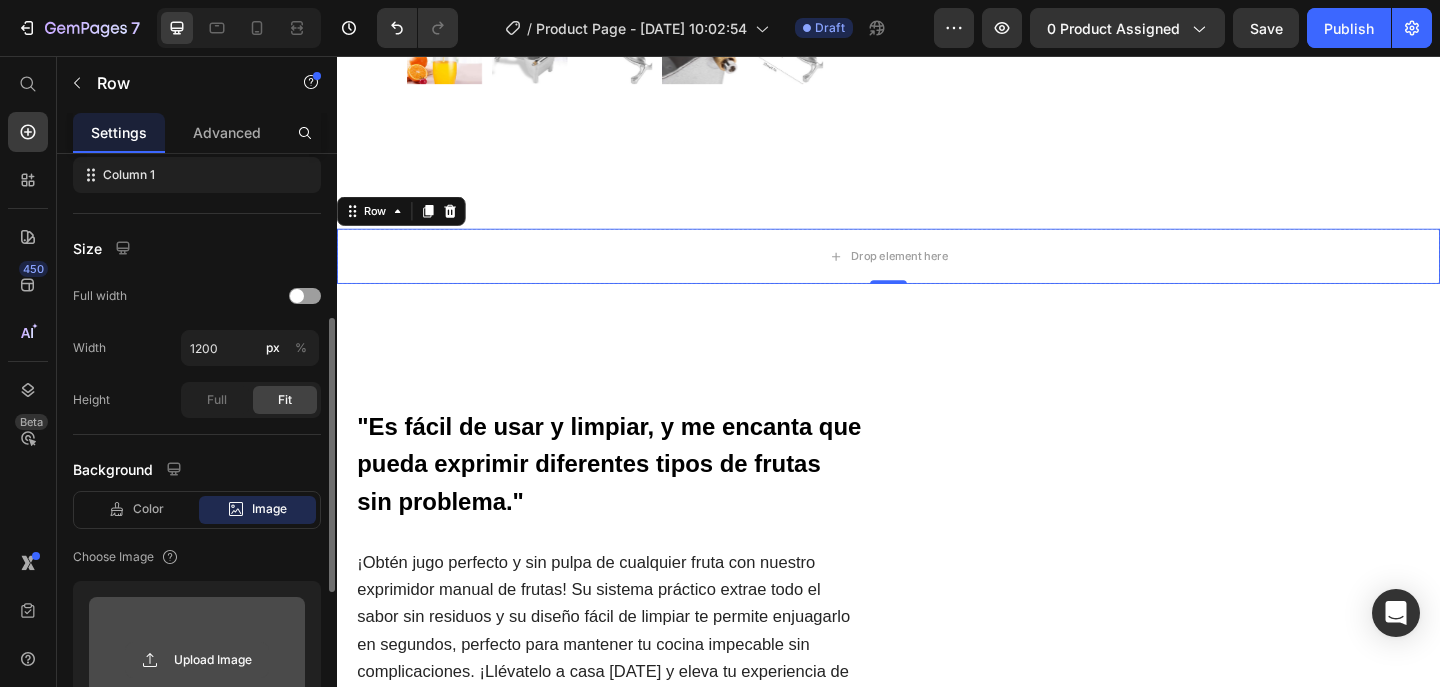 click 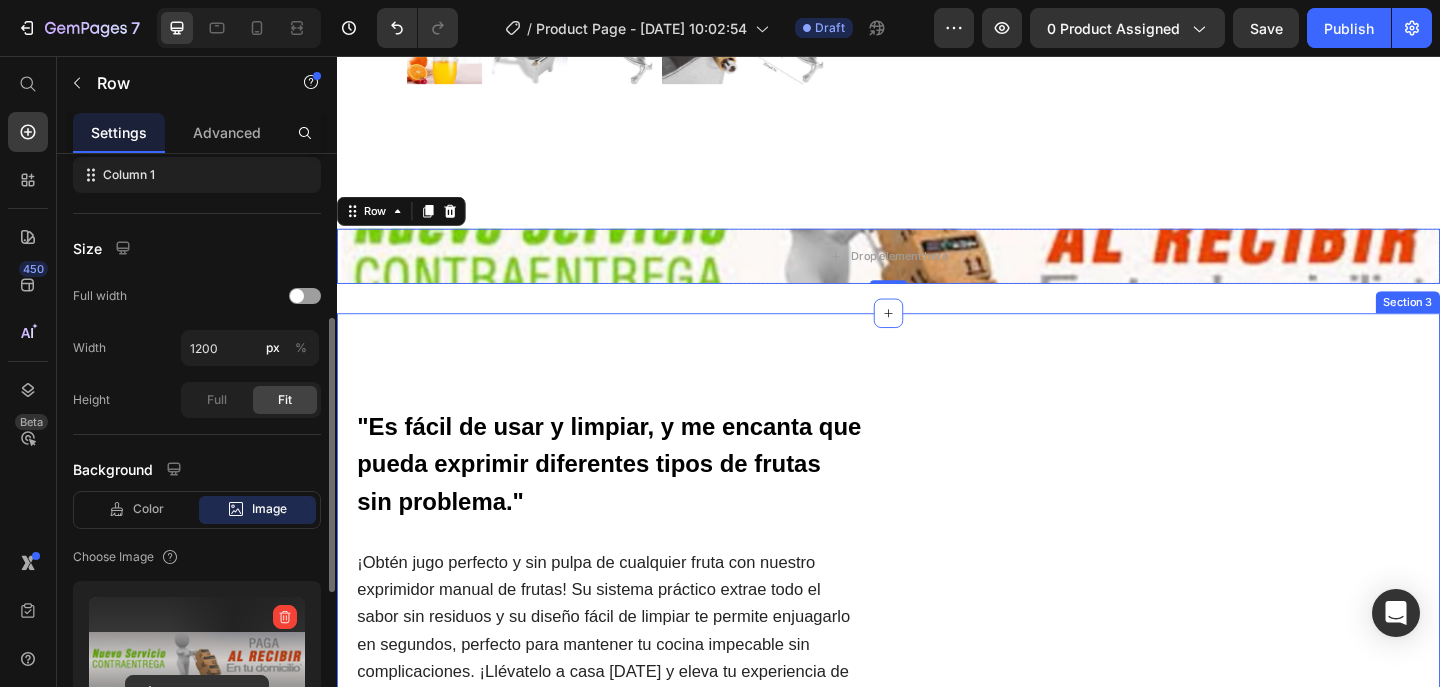 type on "https://cdn.shopify.com/s/files/1/0915/2384/2427/files/gempages_569896253303817088-c31e4432-41f7-4f32-a6e4-f4585d3f68b2.png" 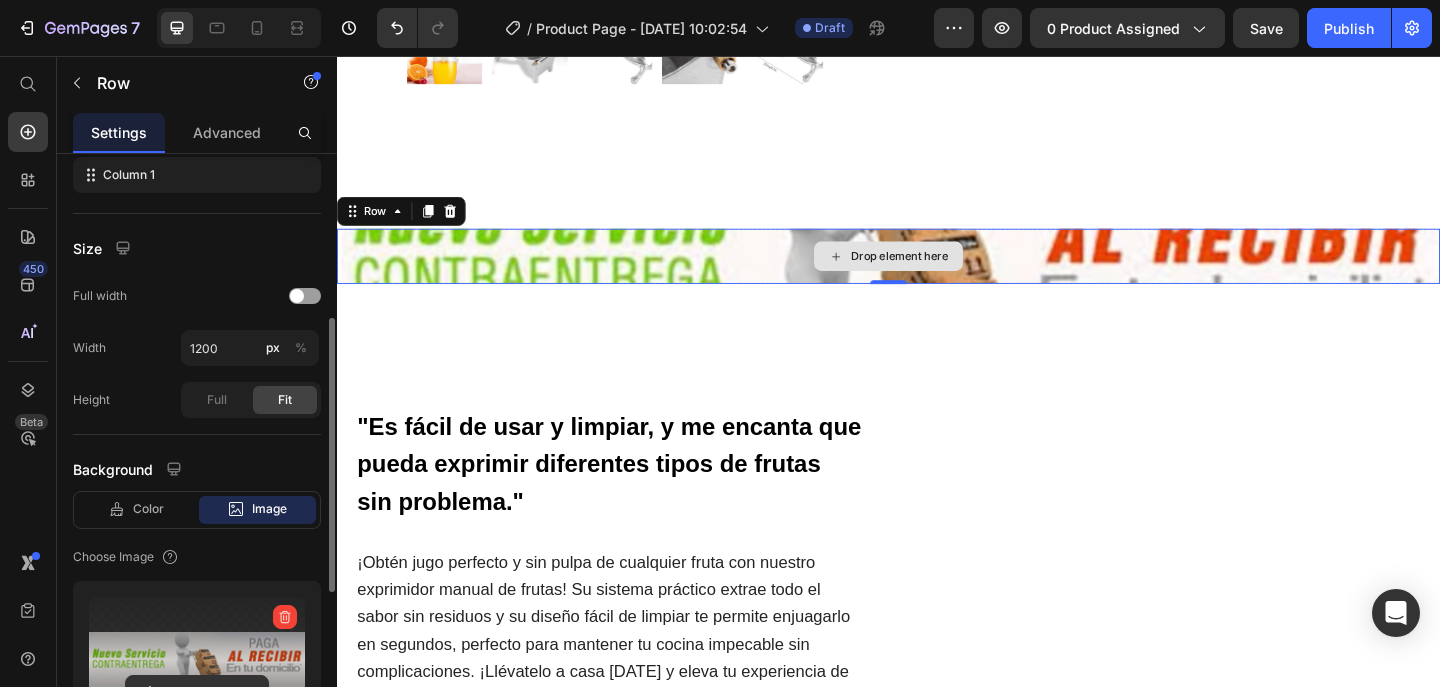 scroll, scrollTop: 353, scrollLeft: 0, axis: vertical 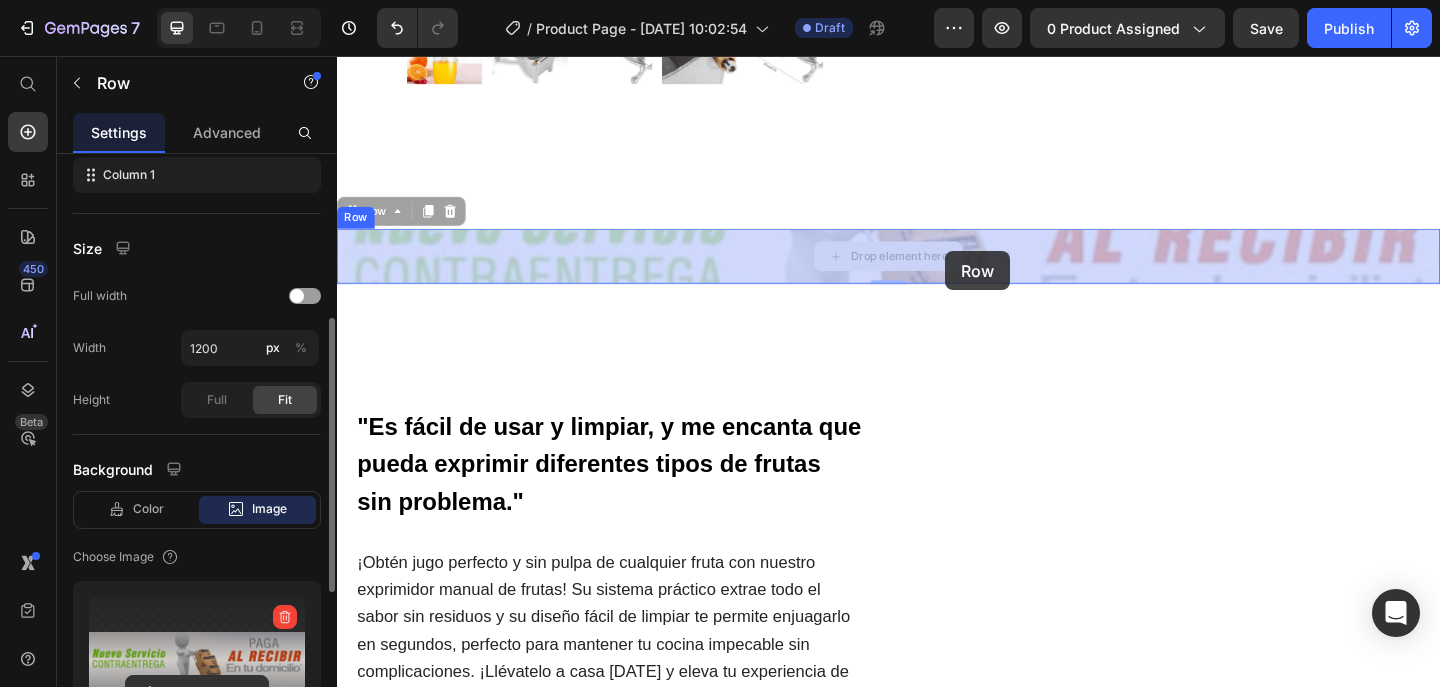 drag, startPoint x: 916, startPoint y: 257, endPoint x: 945, endPoint y: 251, distance: 29.614185 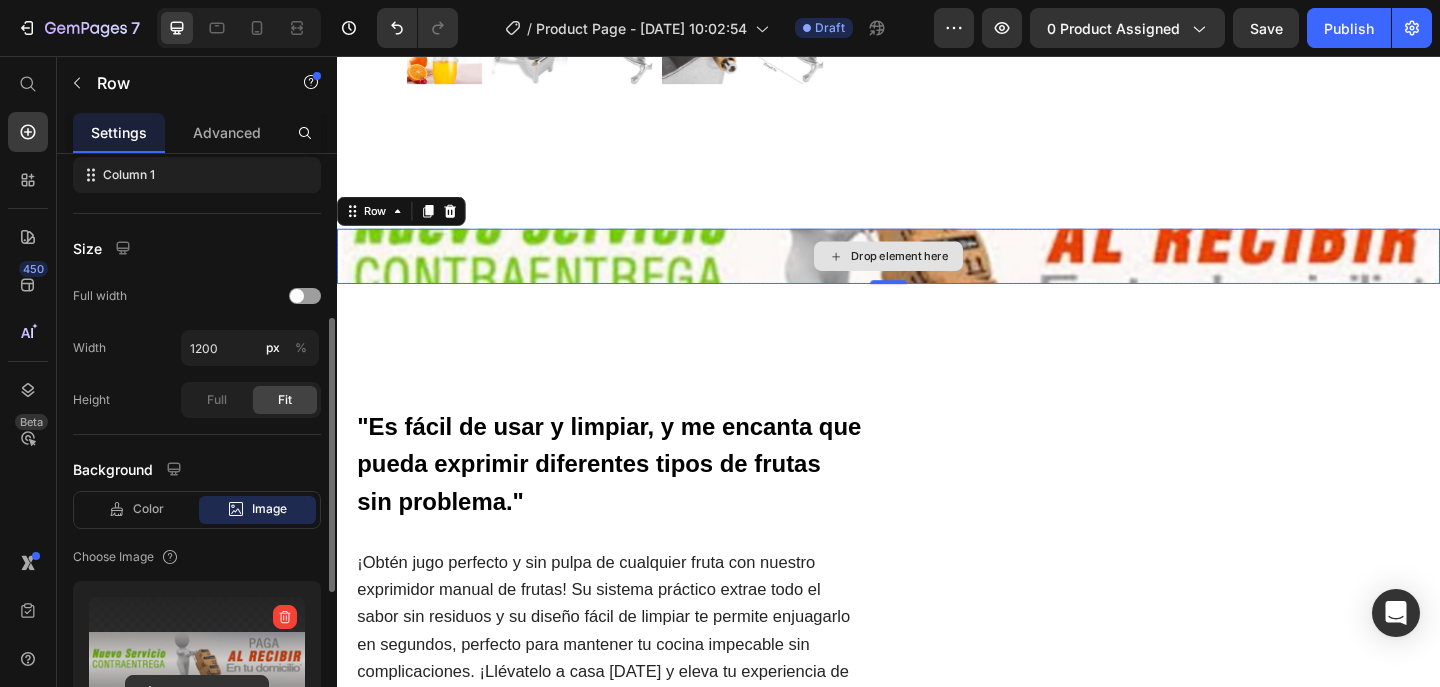 scroll, scrollTop: 353, scrollLeft: 0, axis: vertical 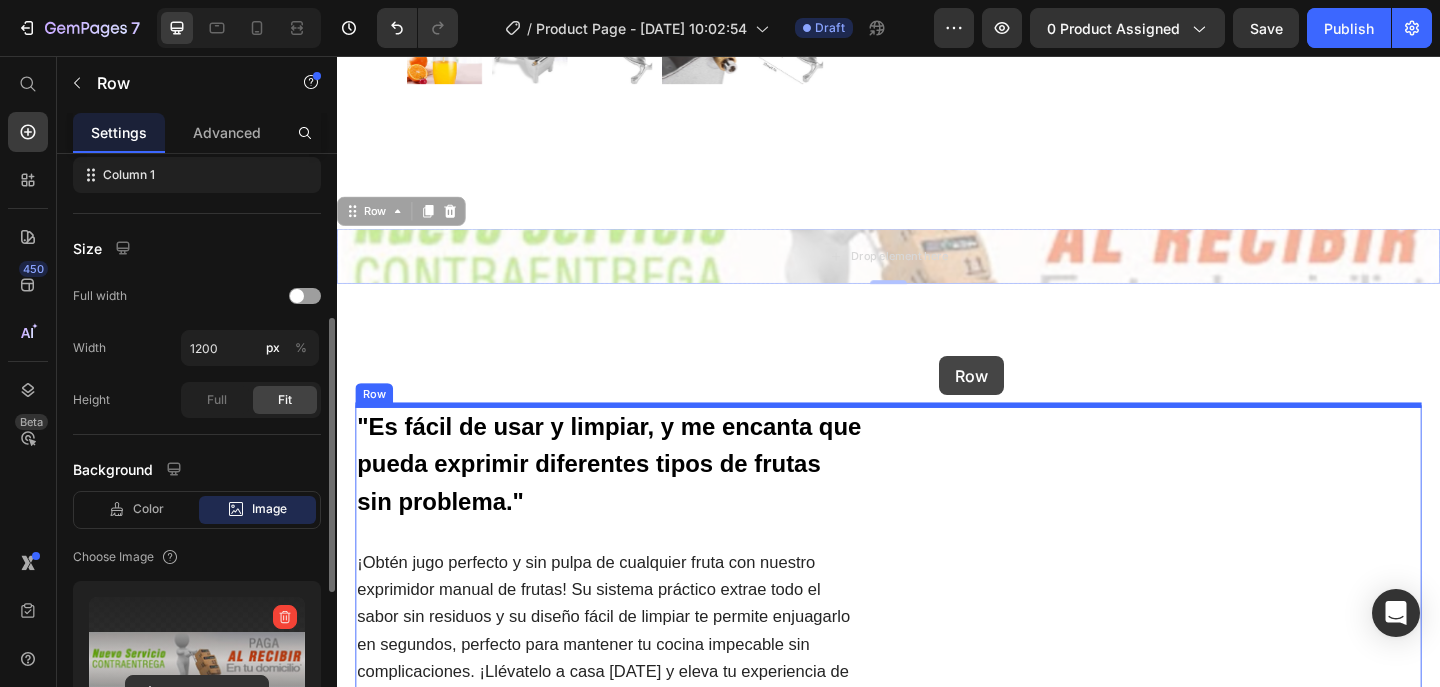 drag, startPoint x: 939, startPoint y: 296, endPoint x: 936, endPoint y: 349, distance: 53.08484 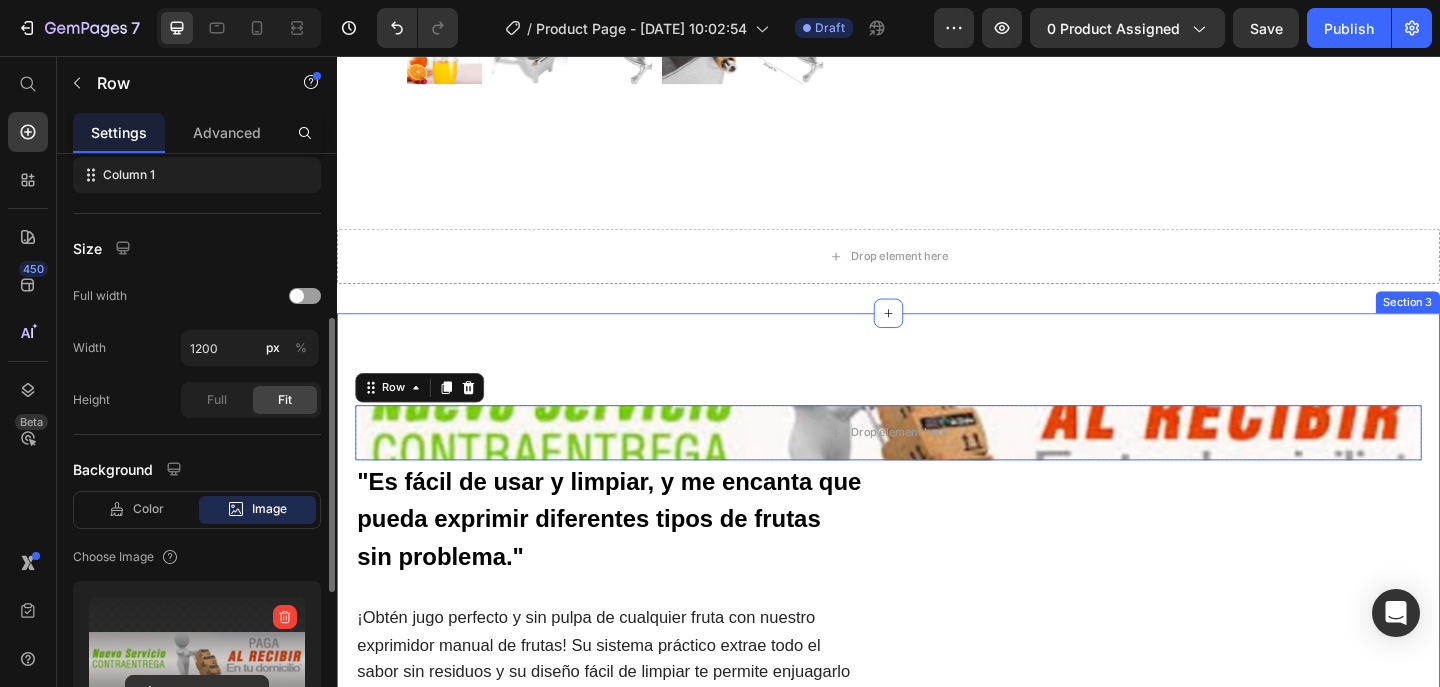 scroll, scrollTop: 353, scrollLeft: 0, axis: vertical 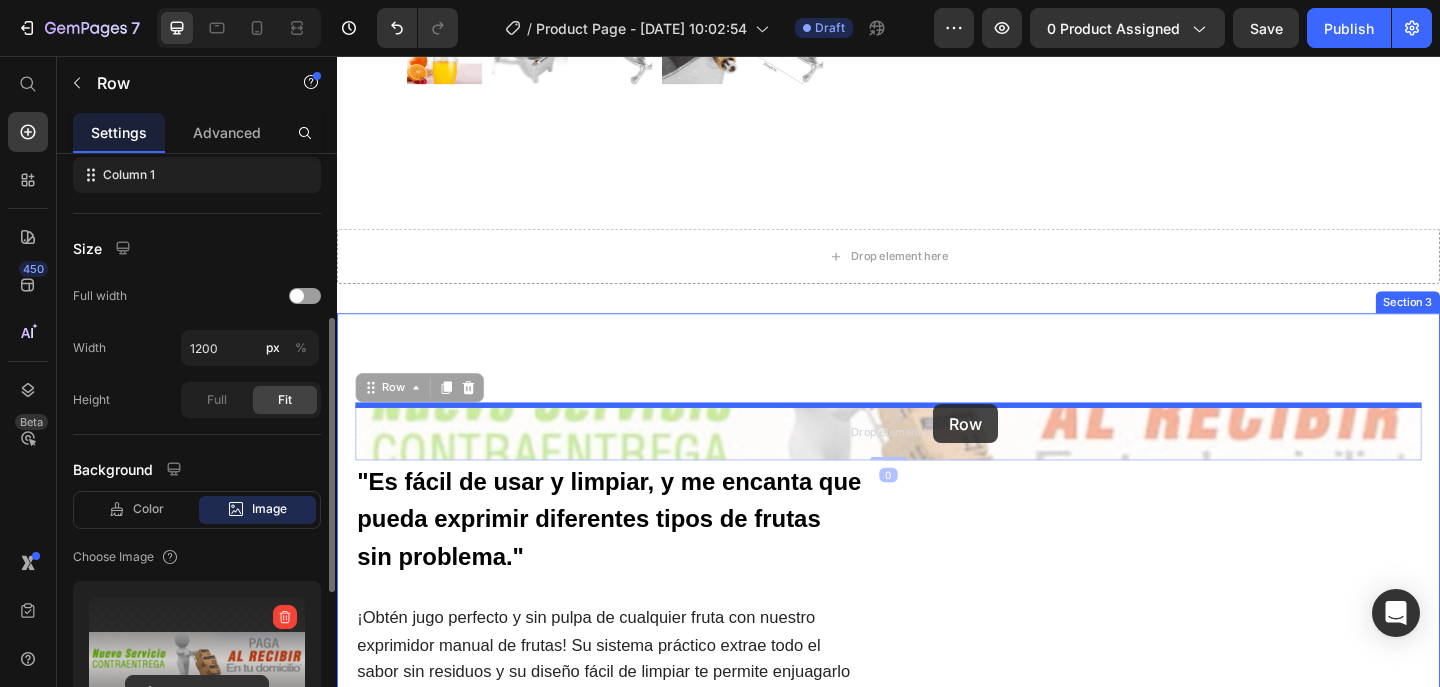 drag, startPoint x: 933, startPoint y: 442, endPoint x: 933, endPoint y: 404, distance: 38 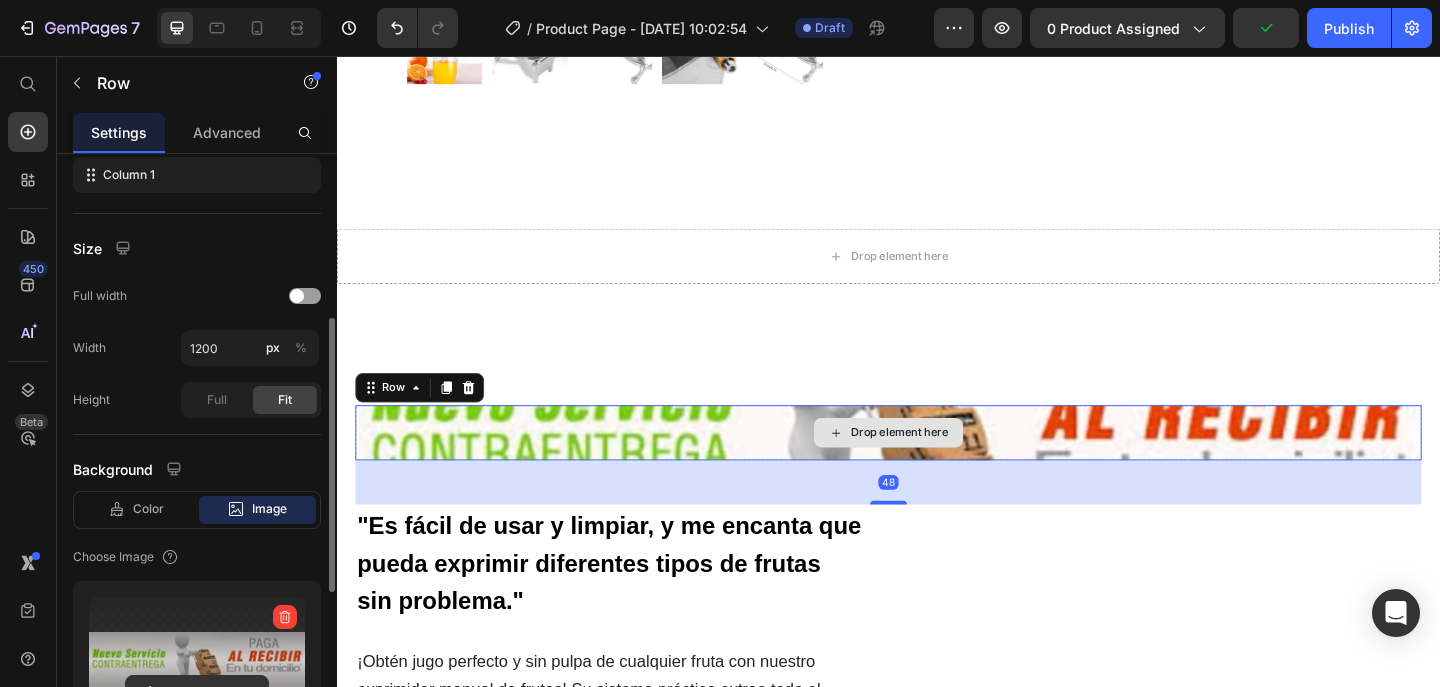 scroll, scrollTop: 353, scrollLeft: 0, axis: vertical 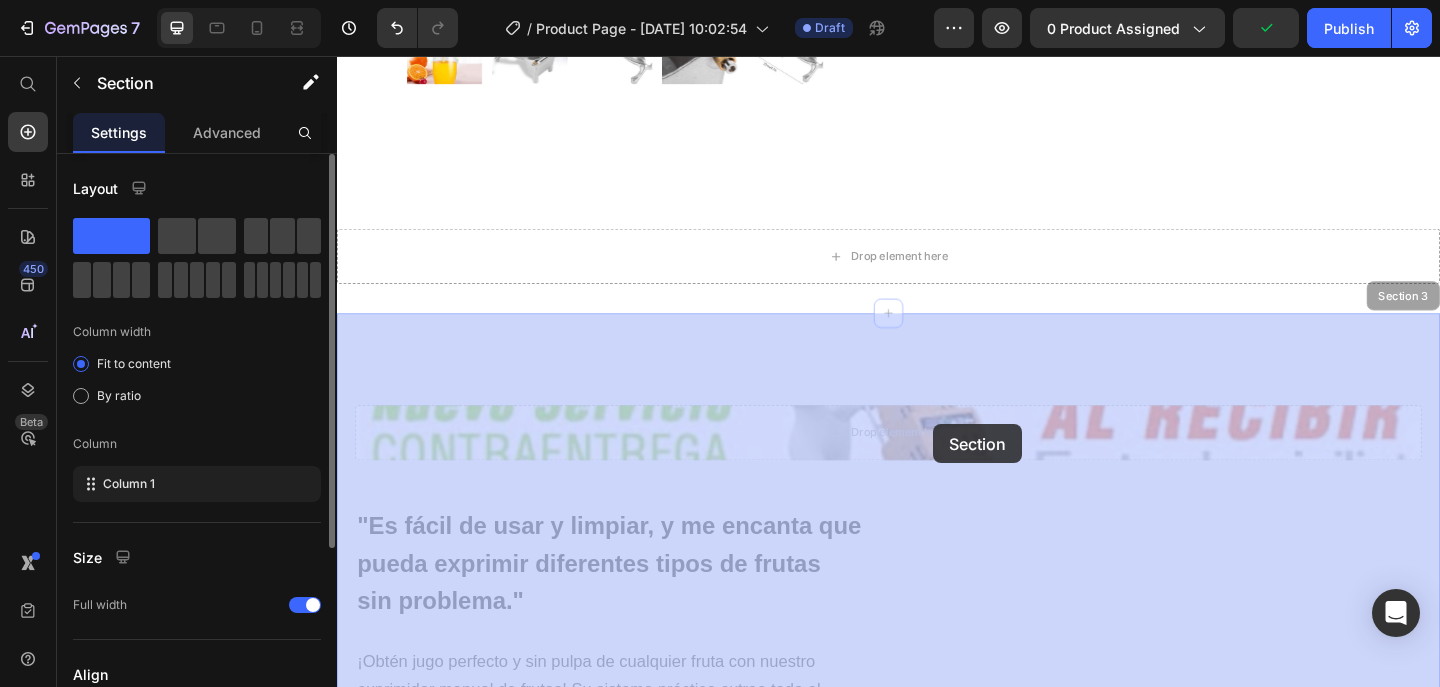 drag, startPoint x: 933, startPoint y: 436, endPoint x: 933, endPoint y: 420, distance: 16 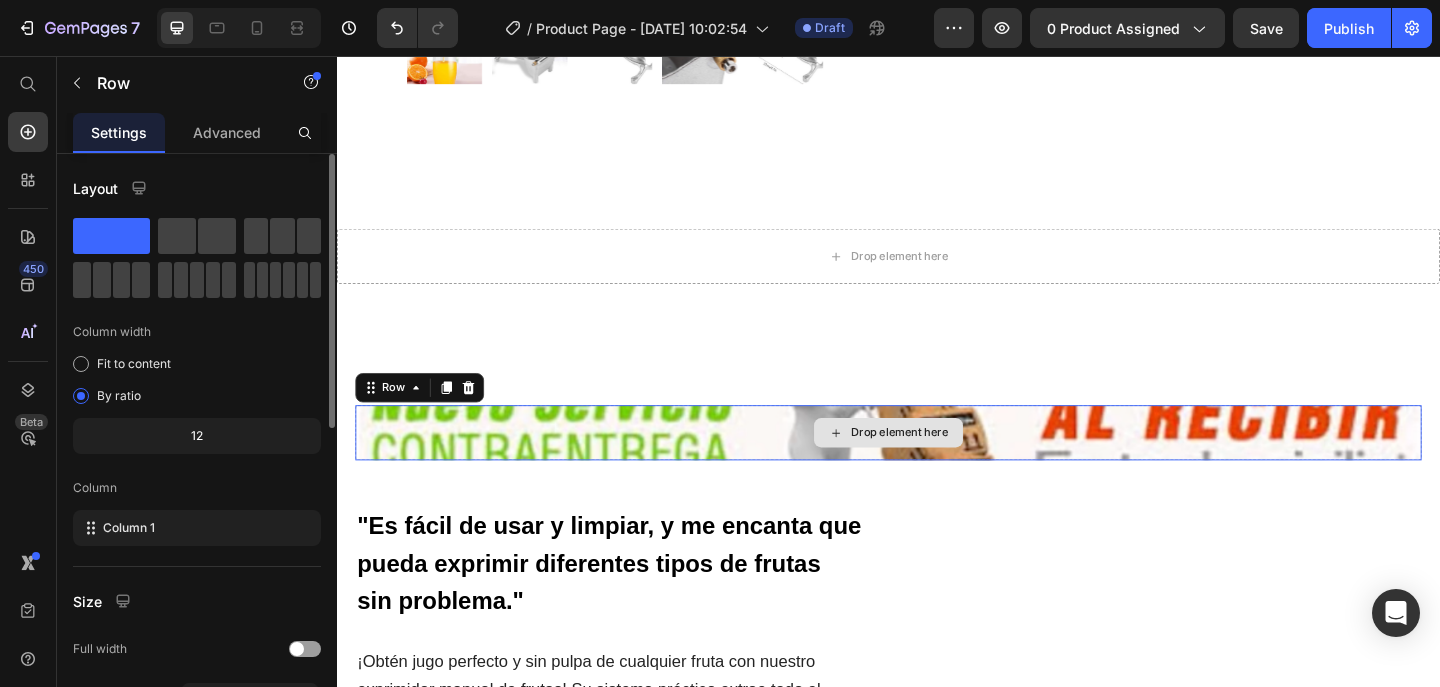 click on "Drop element here" at bounding box center [937, 466] 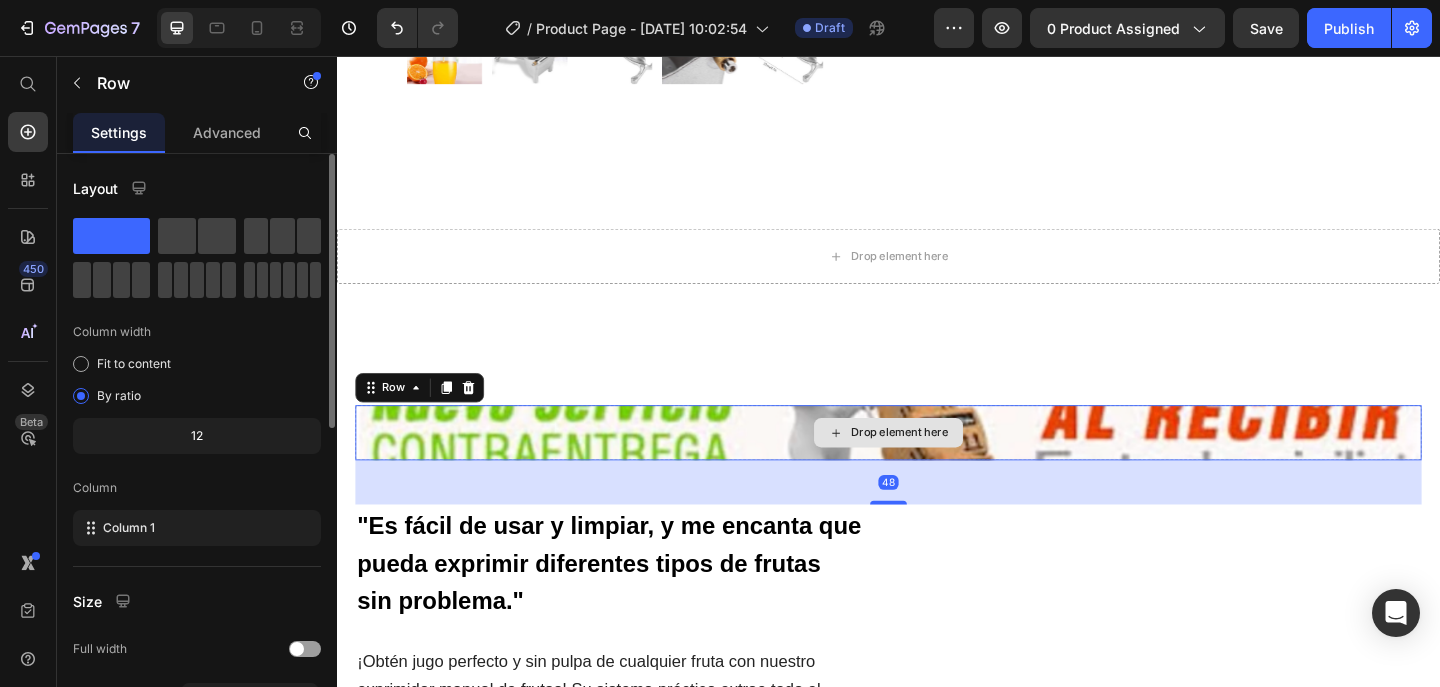 click on "Drop element here" at bounding box center (937, 466) 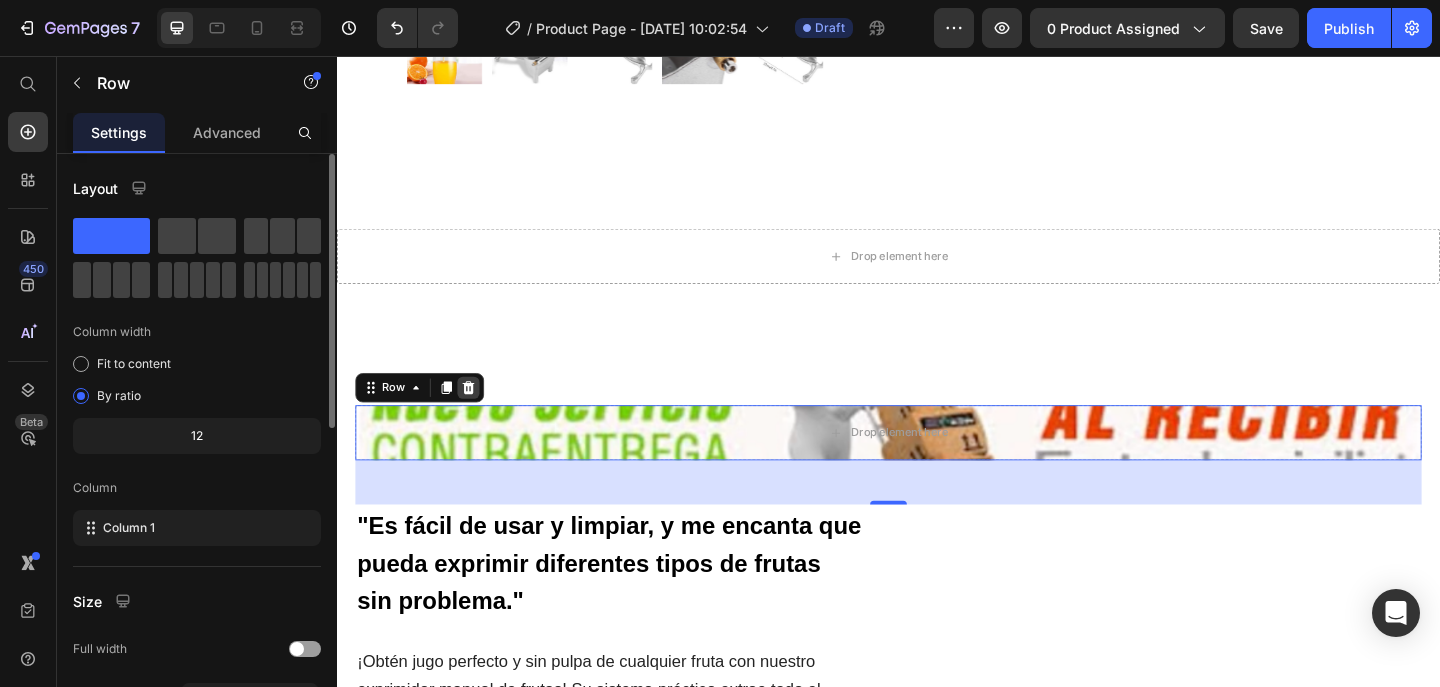 click 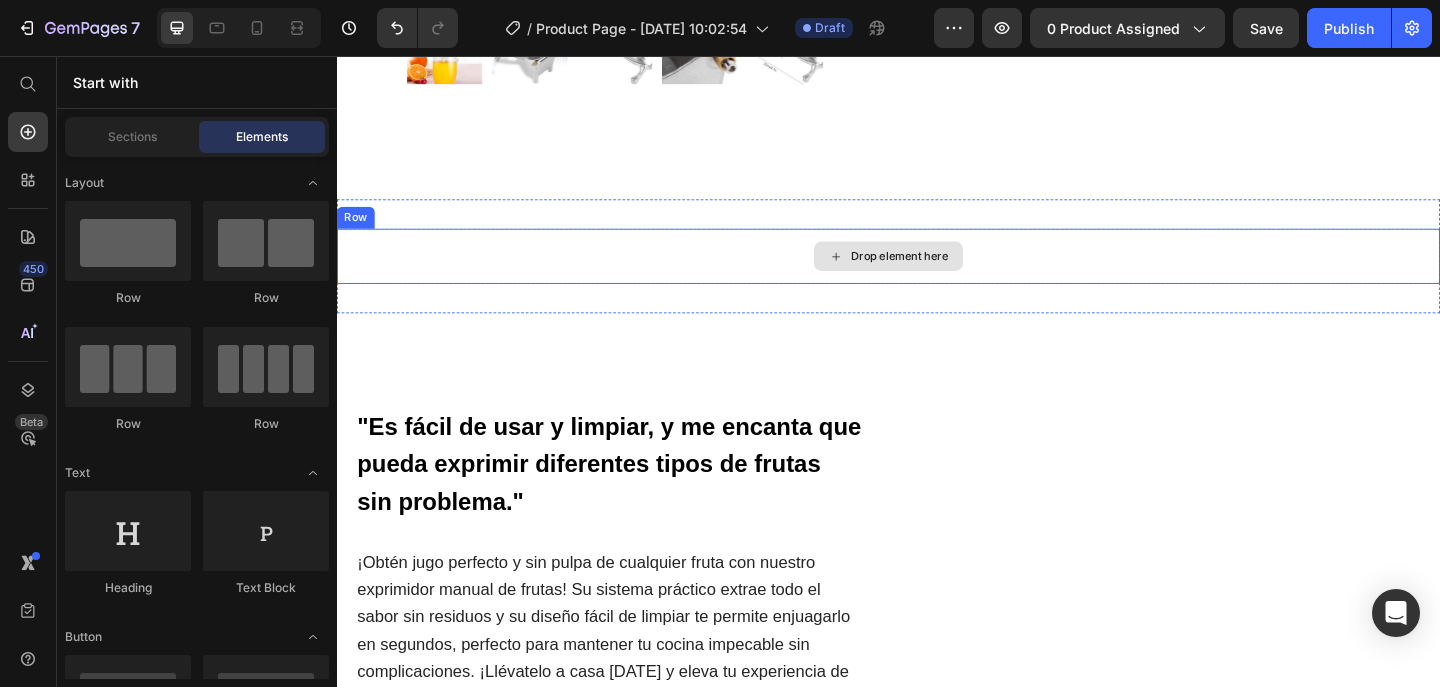 click on "Drop element here" at bounding box center [937, 274] 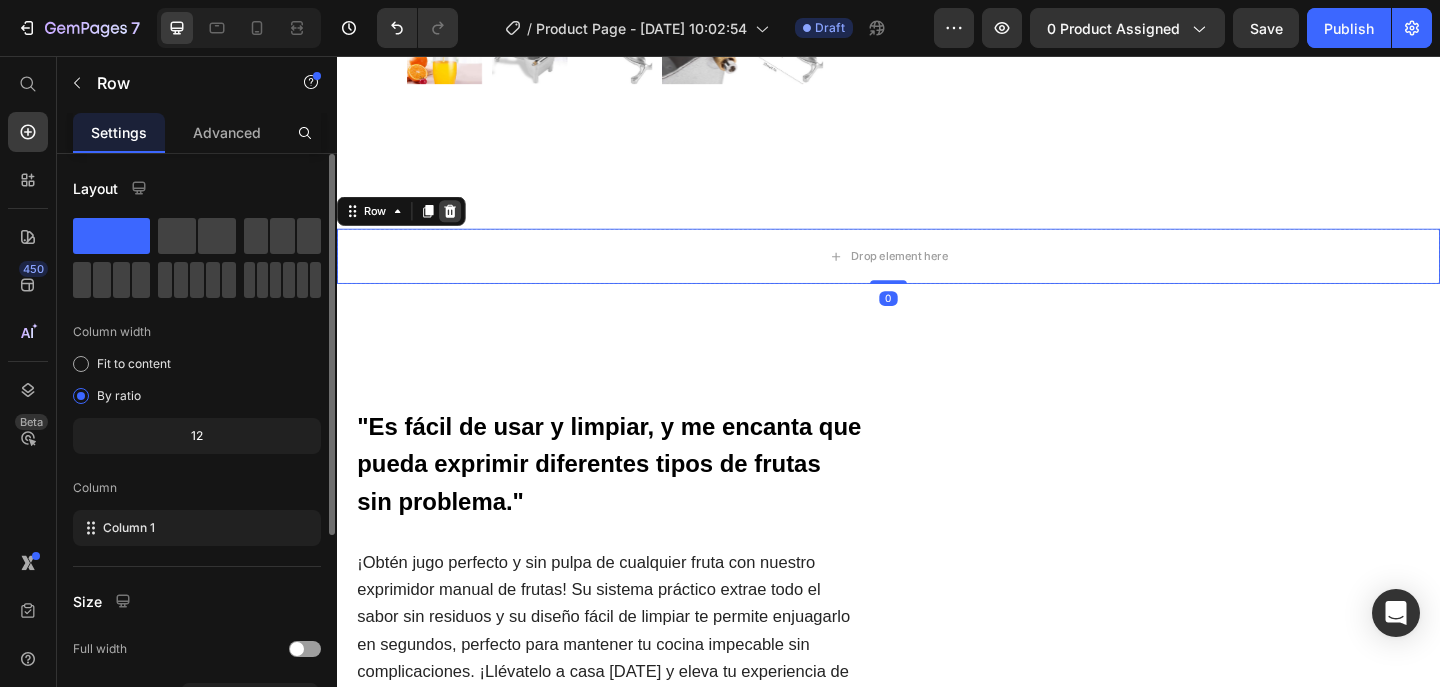 click 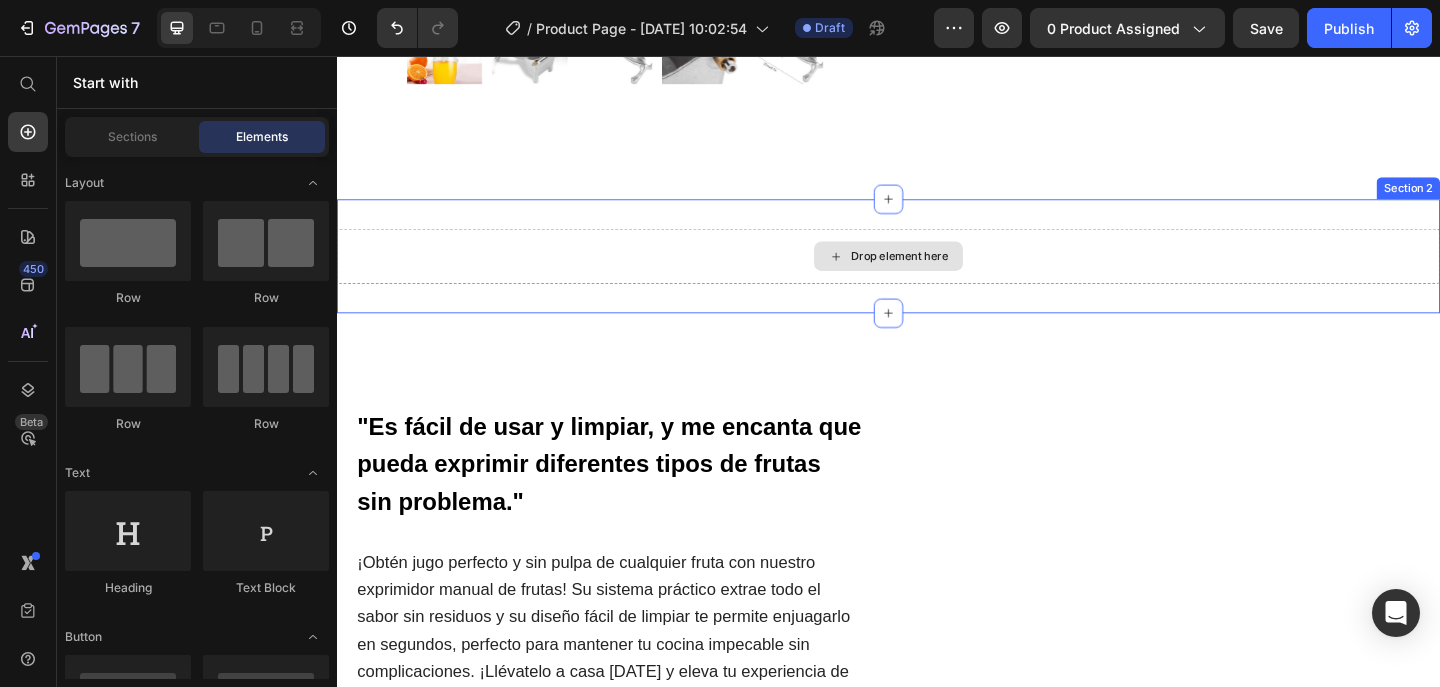 click on "Drop element here" at bounding box center (937, 274) 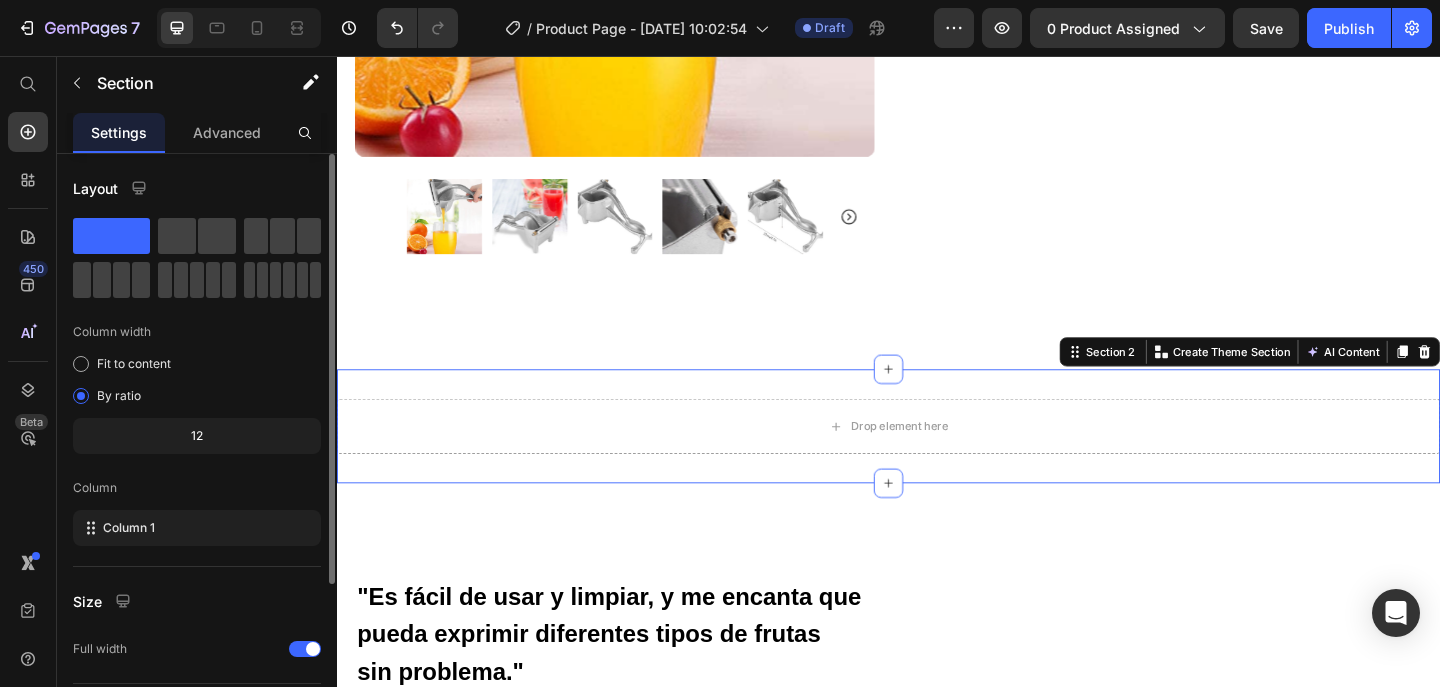 scroll, scrollTop: 712, scrollLeft: 0, axis: vertical 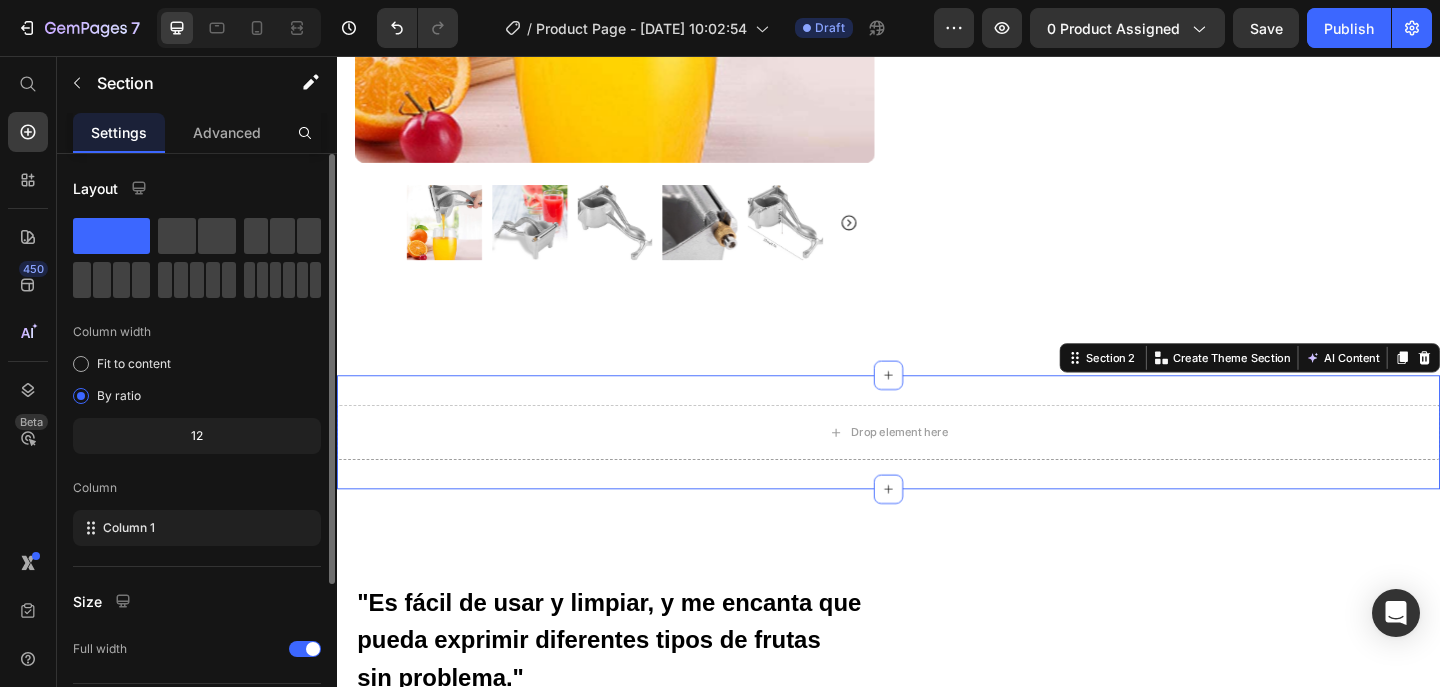 click on "Drop element here Section 2   You can create reusable sections Create Theme Section AI Content Write with GemAI What would you like to describe here? Tone and Voice Persuasive Product 💆🏻‍♂️ ¡Masajeador Inteligente de Espalda sin Cables! Show more Generate" at bounding box center [937, 466] 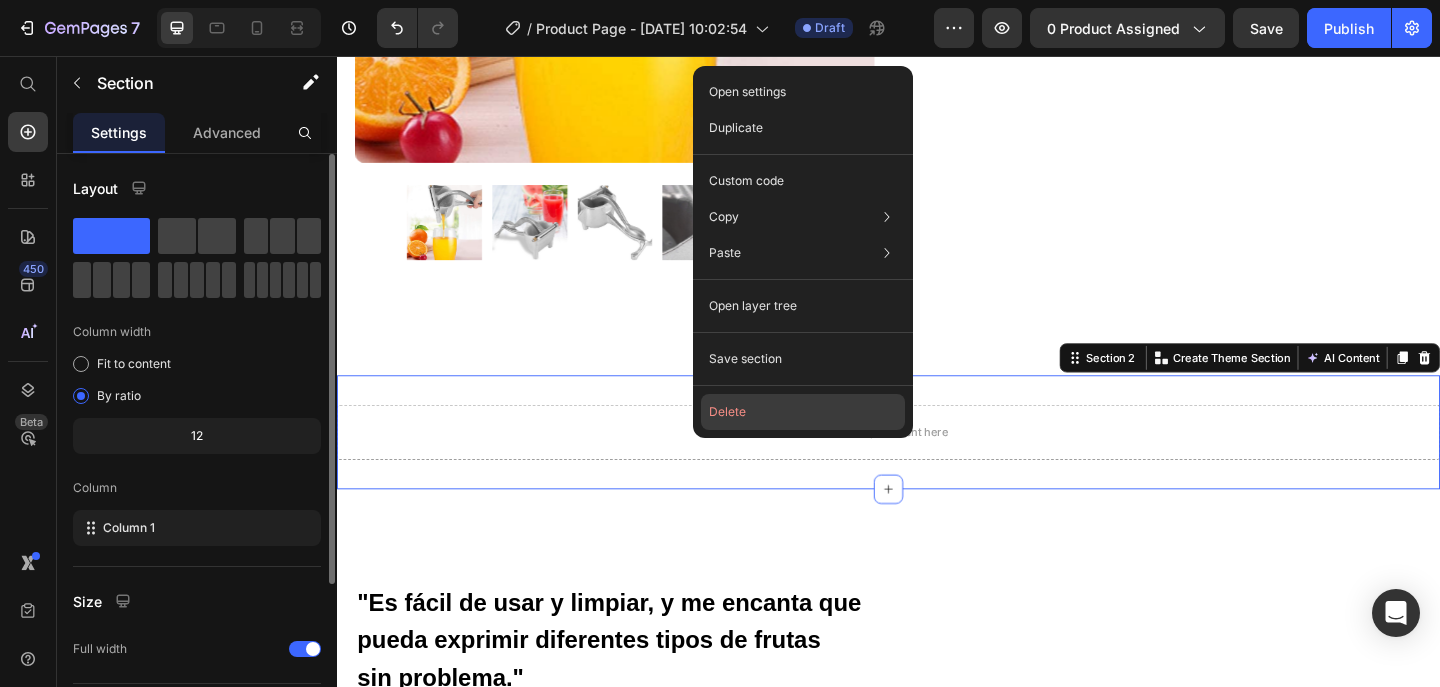 click on "Delete" 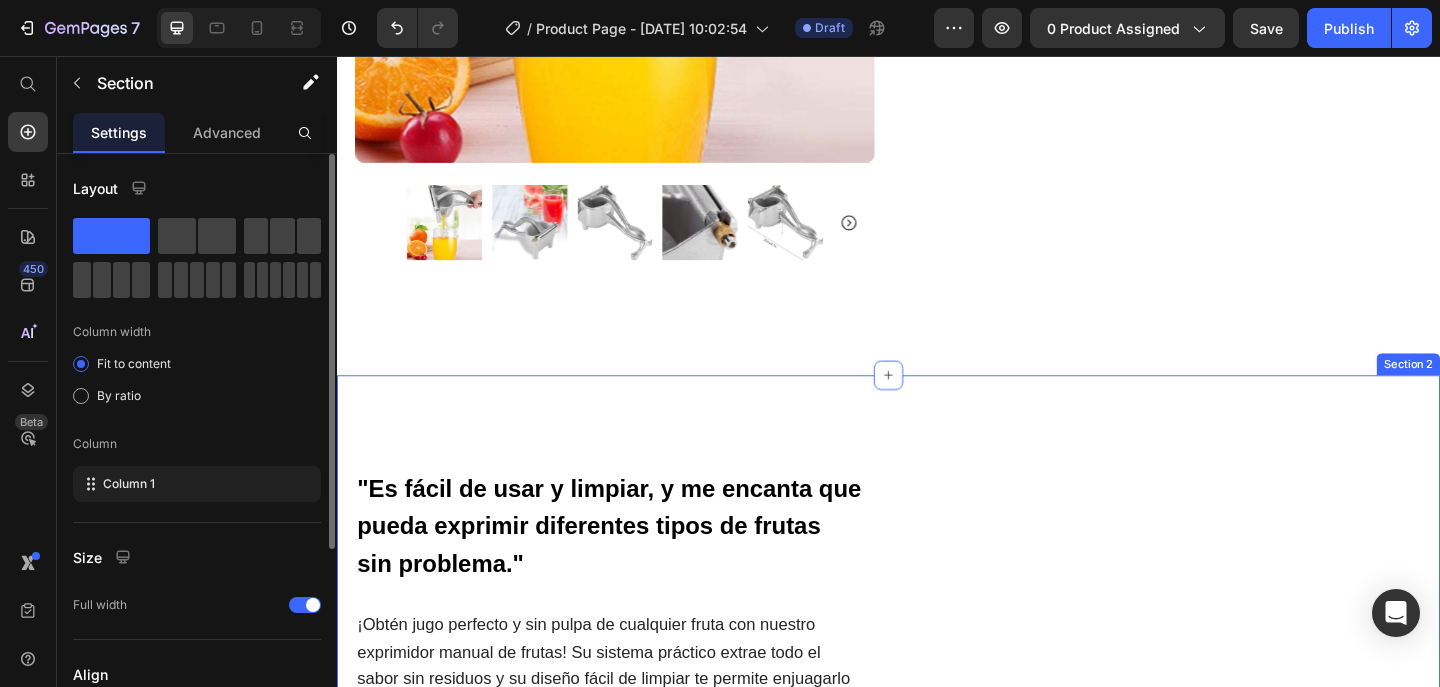 click on ""Es fácil de usar y limpiar, y me encanta que pueda exprimir diferentes tipos de frutas sin problema." Heading ¡Obtén jugo perfecto y sin pulpa de cualquier fruta con nuestro exprimidor manual de frutas! Su sistema práctico extrae todo el sabor sin residuos y su diseño fácil de limpiar te permite enjuagarlo en segundos, perfecto para mantener tu cocina impecable sin complicaciones. ¡Llévatelo a casa [DATE] y eleva tu experiencia de jugos al siguiente nivel!  Text Block Row Image Row "...y lo mejor es que no tendrás que preocuparte por el ruido que haces, ni desperdiciar ni una gota [PERSON_NAME]". Heading El exprimidor manual [PERSON_NAME] inoxidable está diseñado para maximizar la extracción [PERSON_NAME], asegurando que no se desperdicie ni una gota. Con su filtro de precisión y sistema ergonómico, te permite disfrutar de zumos frescos y saludables sin complicaciones. Olvídate de los exprimidores que dejan restos y de los eléctricos difíciles de limpiar. Invierte en calidad y durabilidad para tu cocina! Row" at bounding box center (937, 1171) 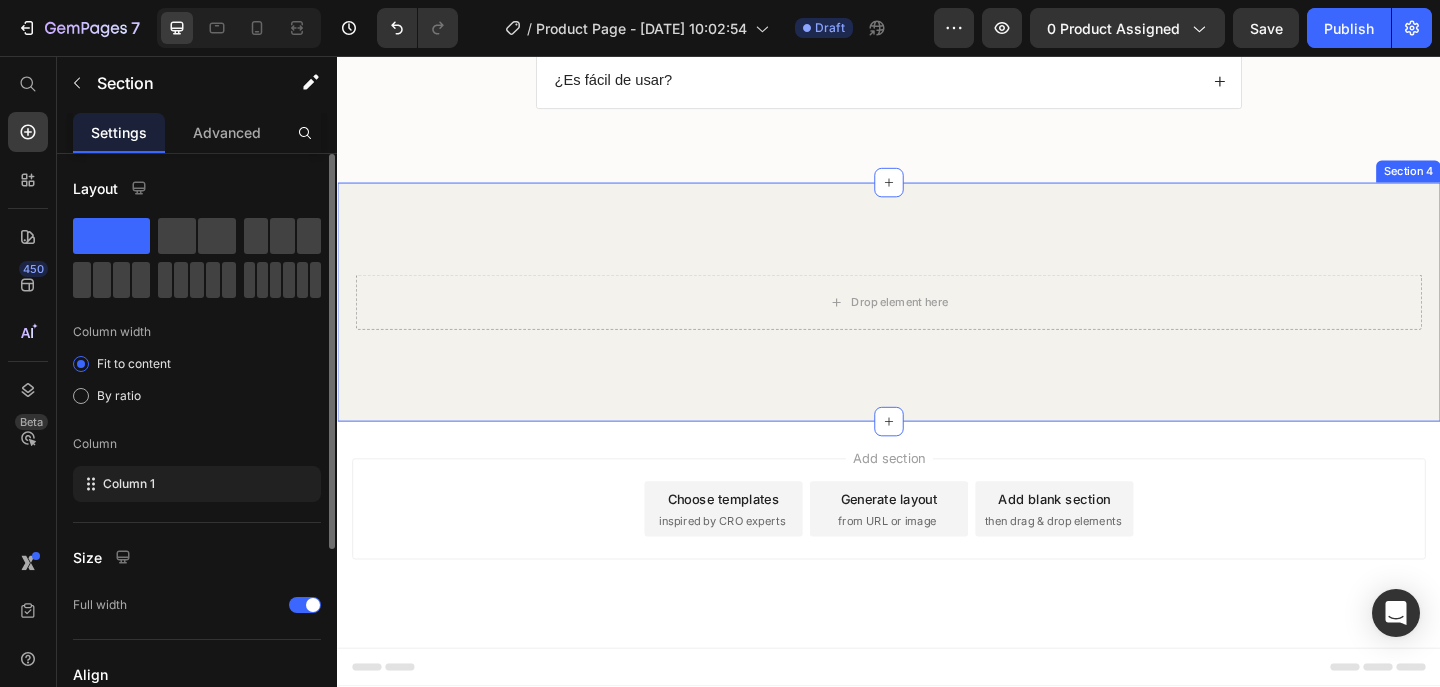 scroll, scrollTop: 3373, scrollLeft: 0, axis: vertical 